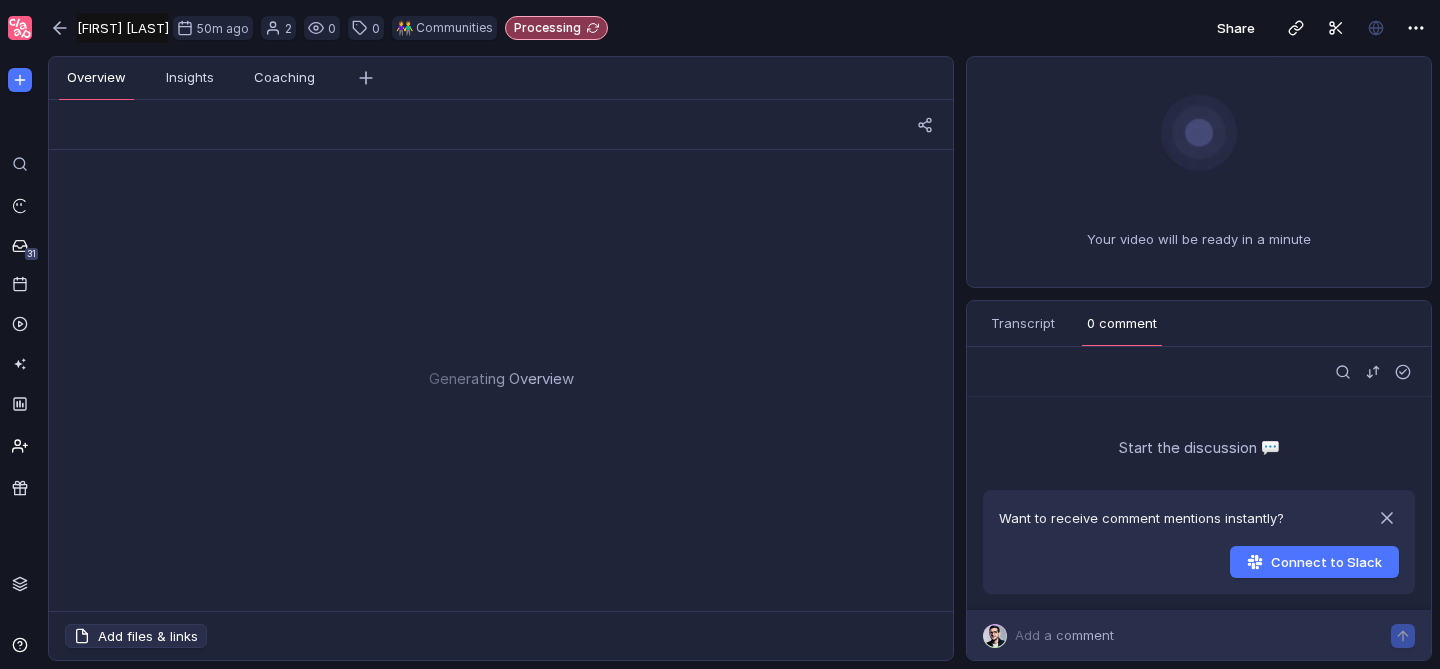 scroll, scrollTop: 0, scrollLeft: 0, axis: both 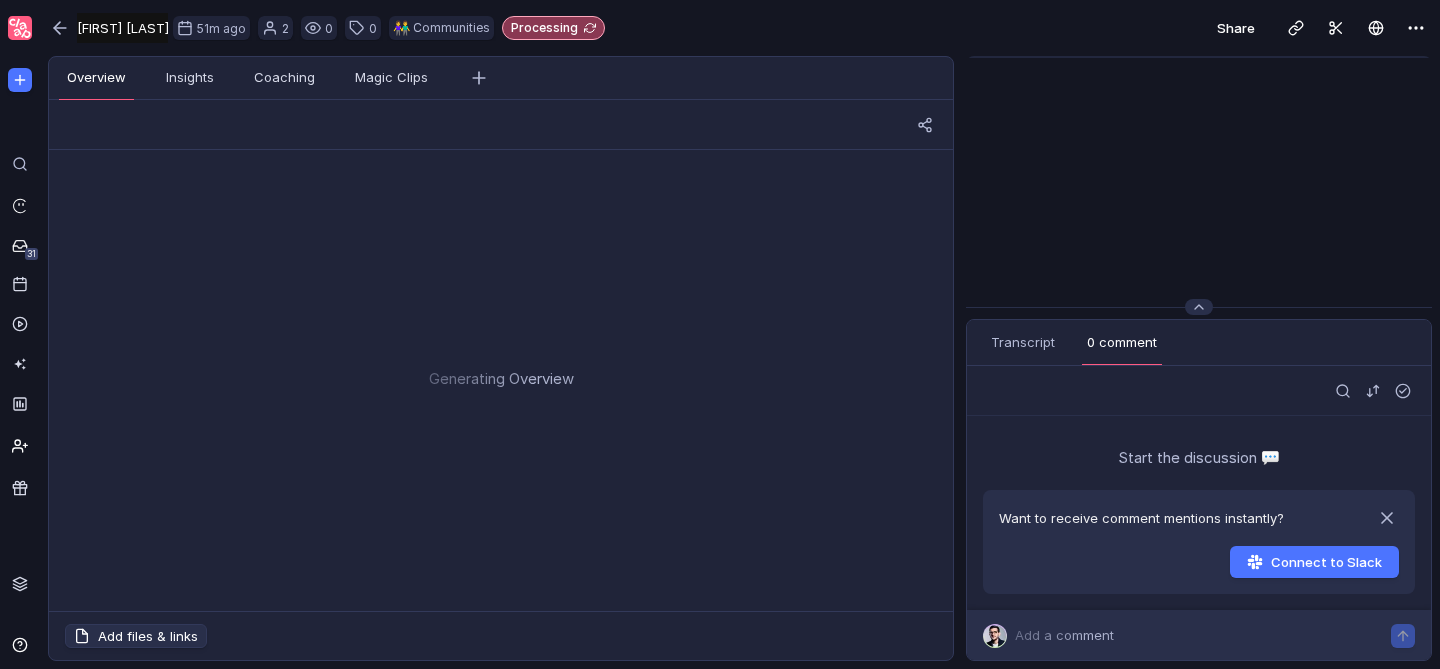 click on "Alex & Jim" at bounding box center (122, 28) 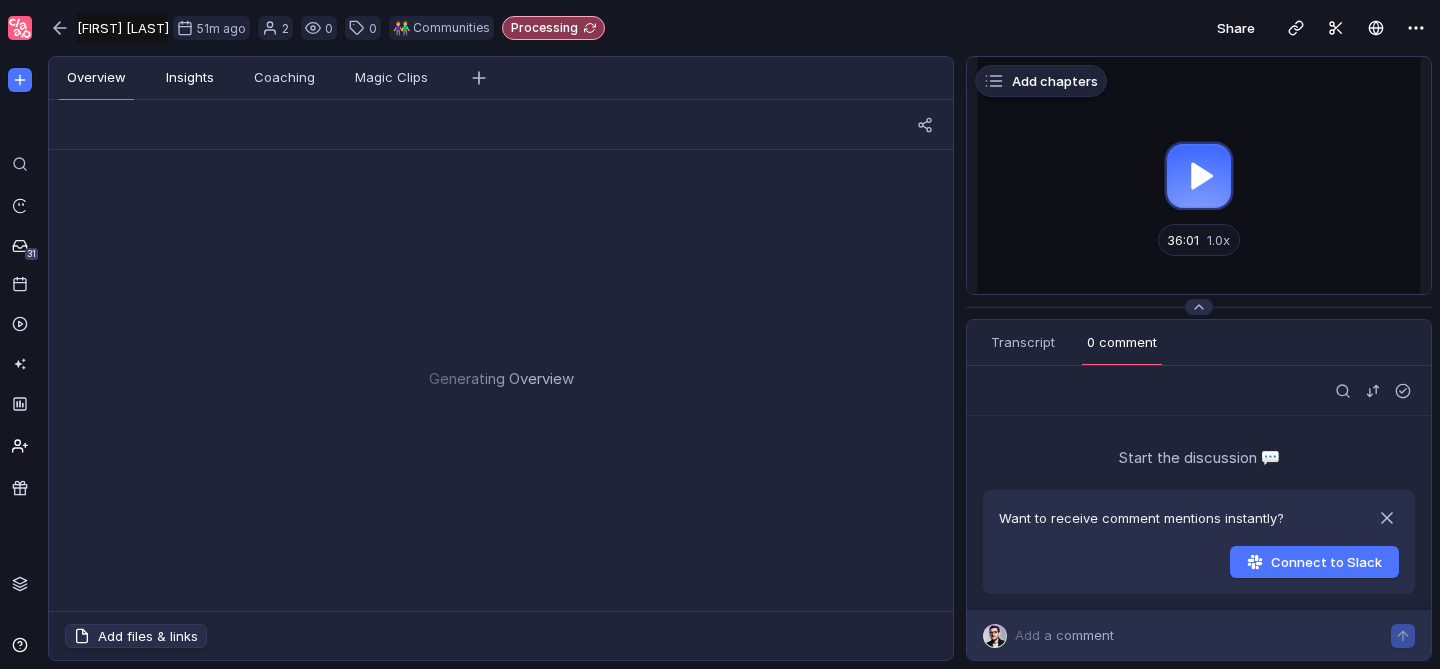 paste on "- Retour sur la Bêta" 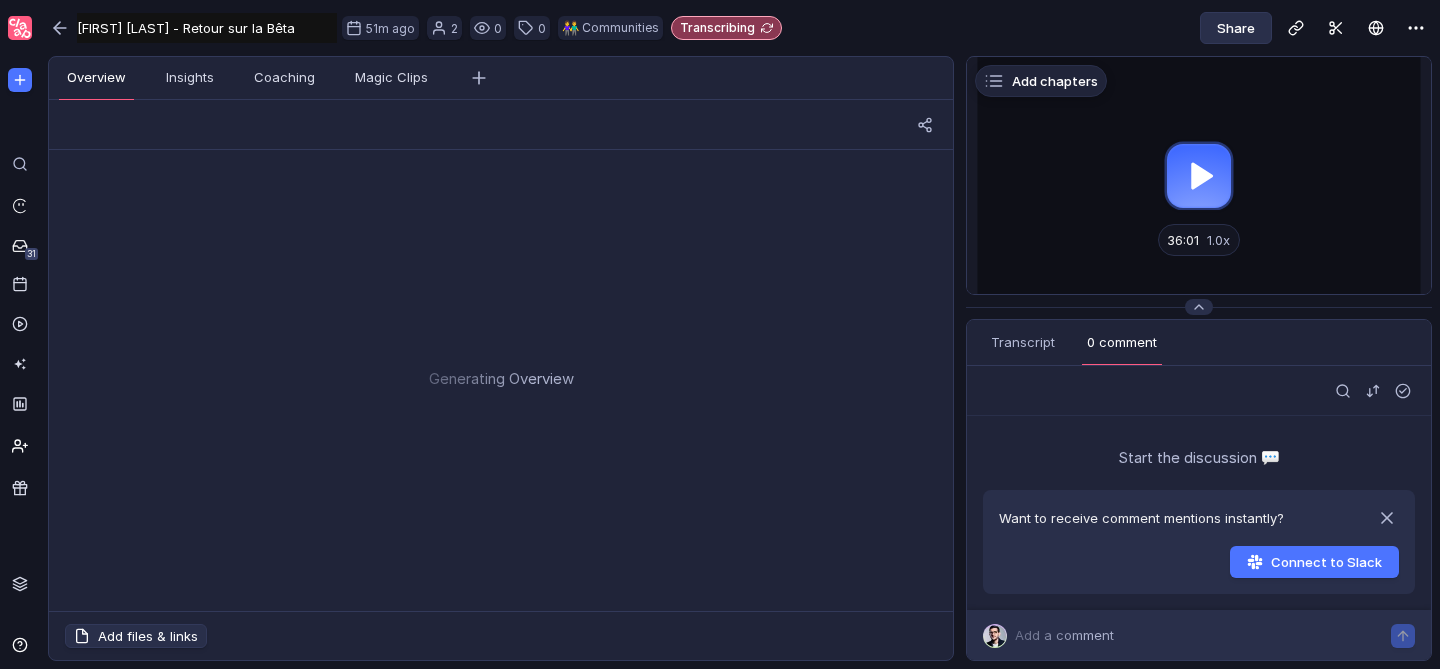type on "[FIRST] & [FIRST] - Retour sur la Bêta" 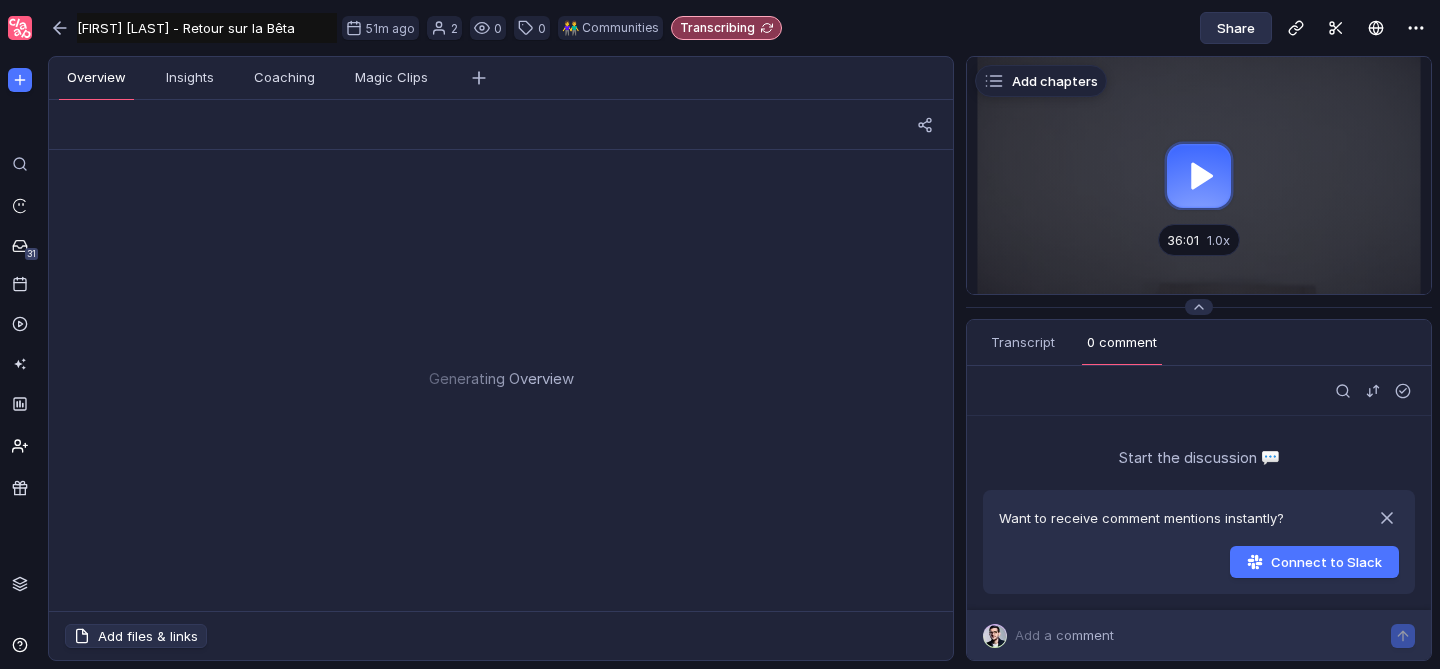 click on "Share" at bounding box center [1236, 28] 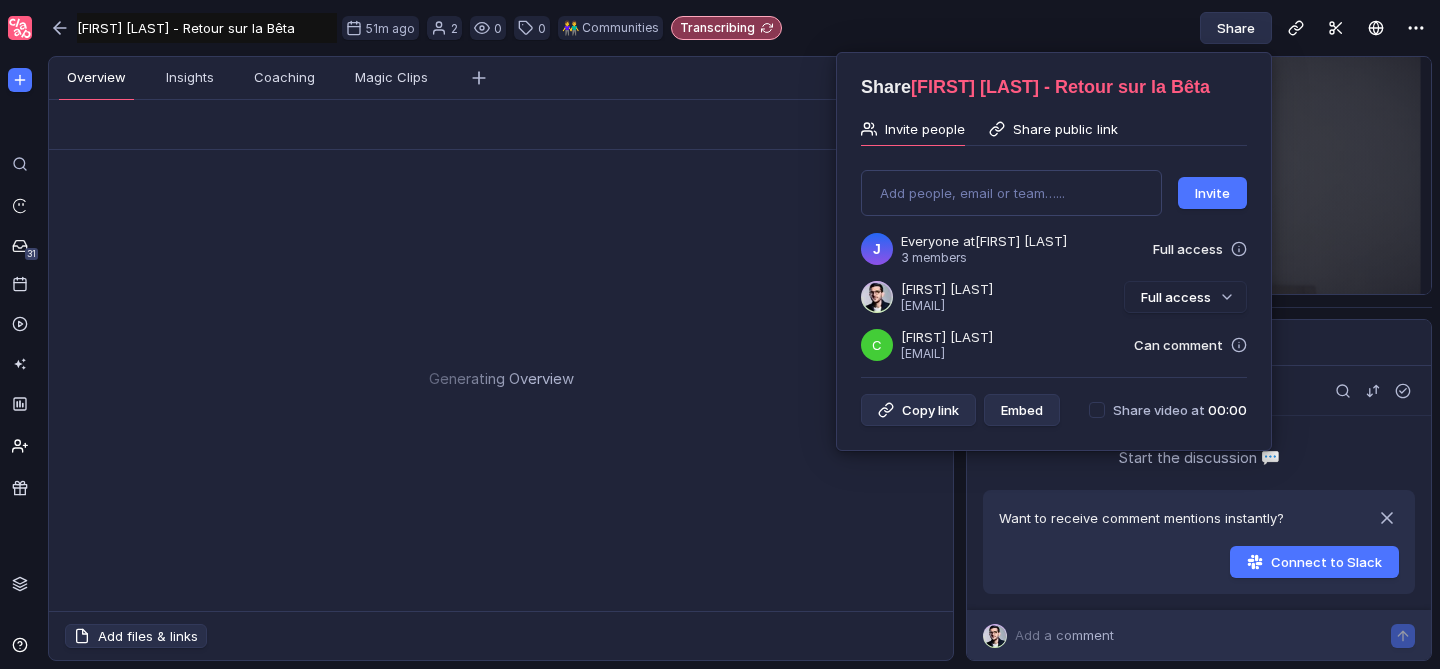 click on "Share public link" at bounding box center [1065, 129] 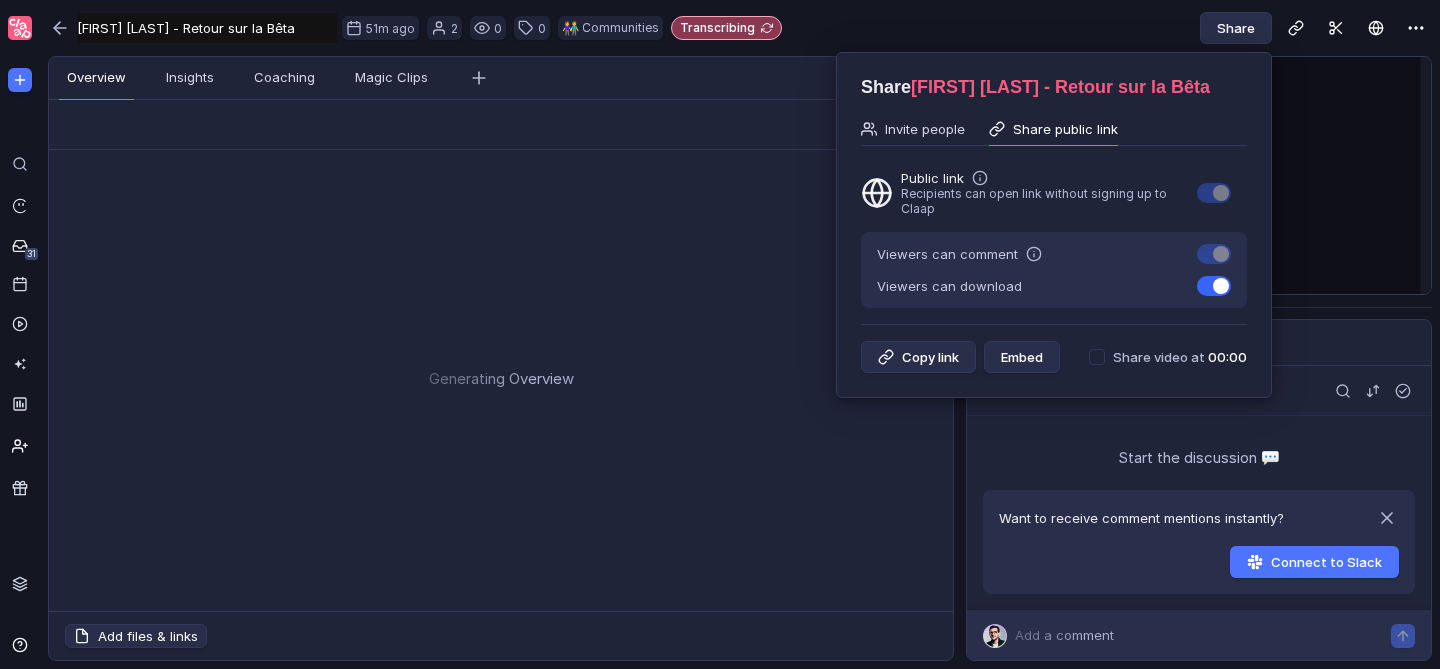 click at bounding box center [1221, 254] 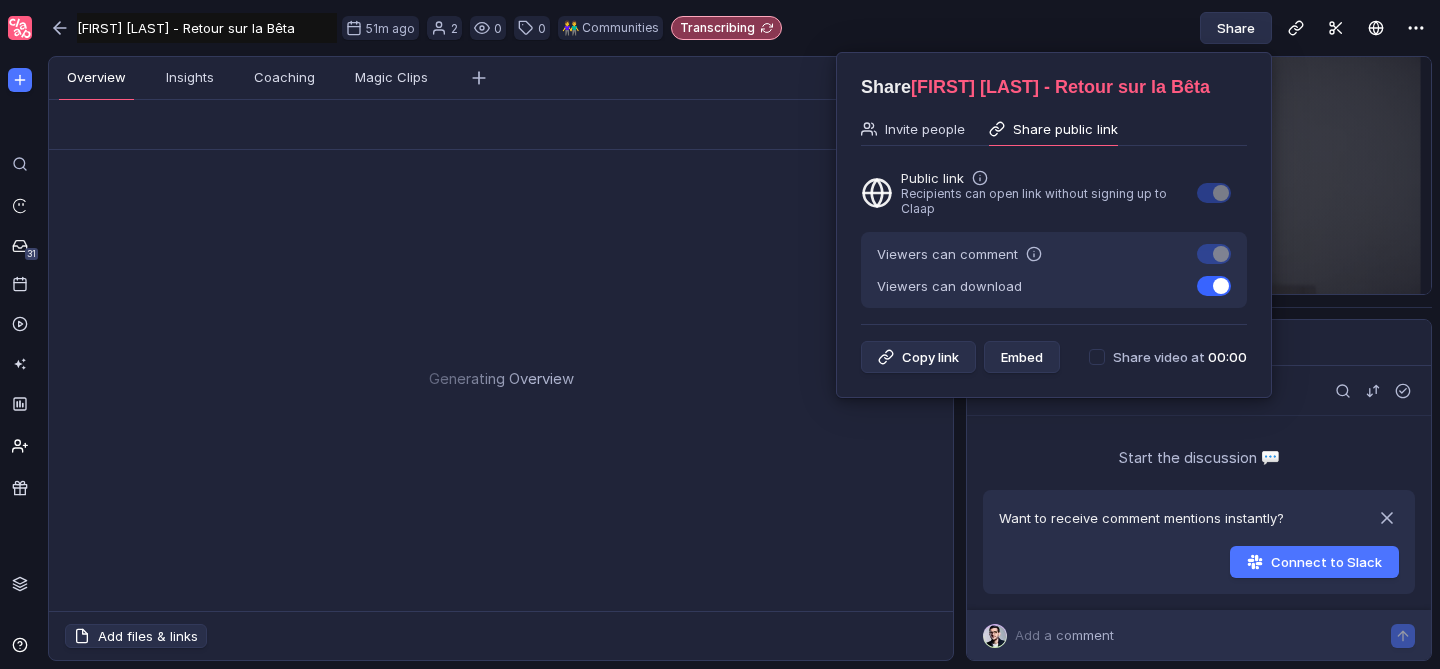 click at bounding box center (1196, 243) 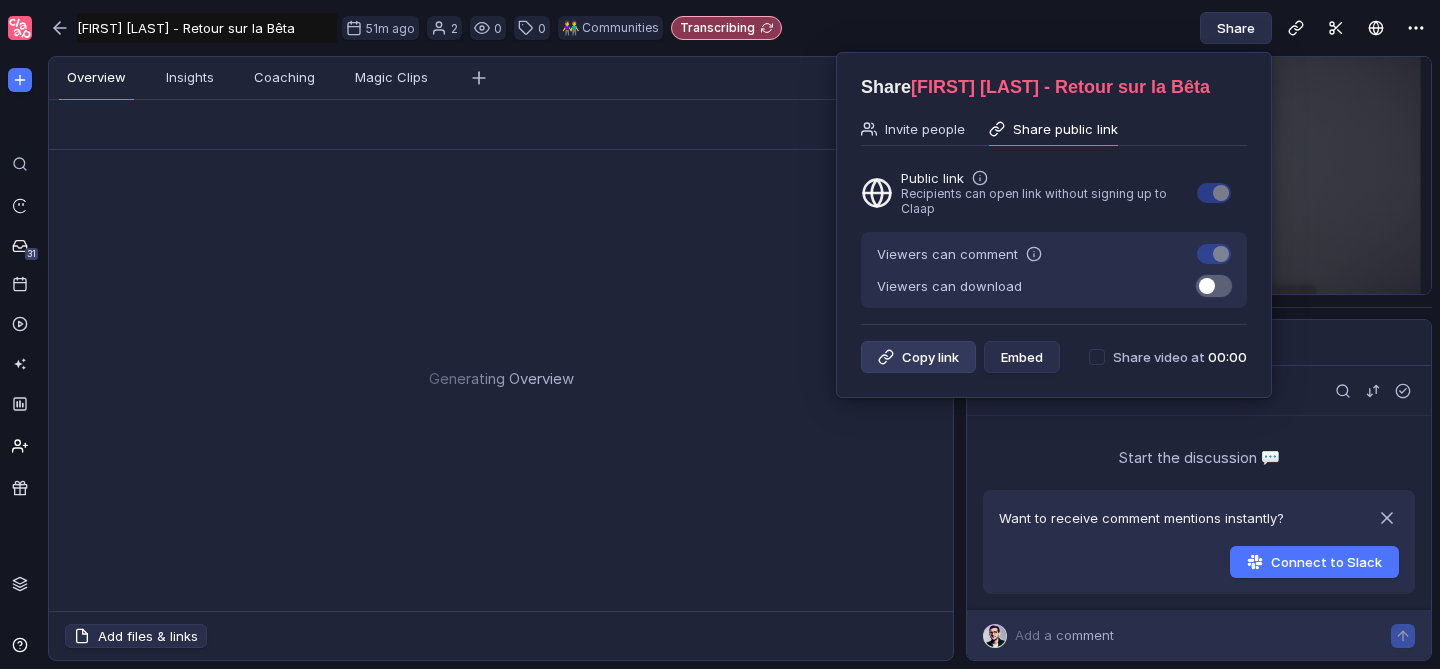 click on "Copy link" at bounding box center (918, 357) 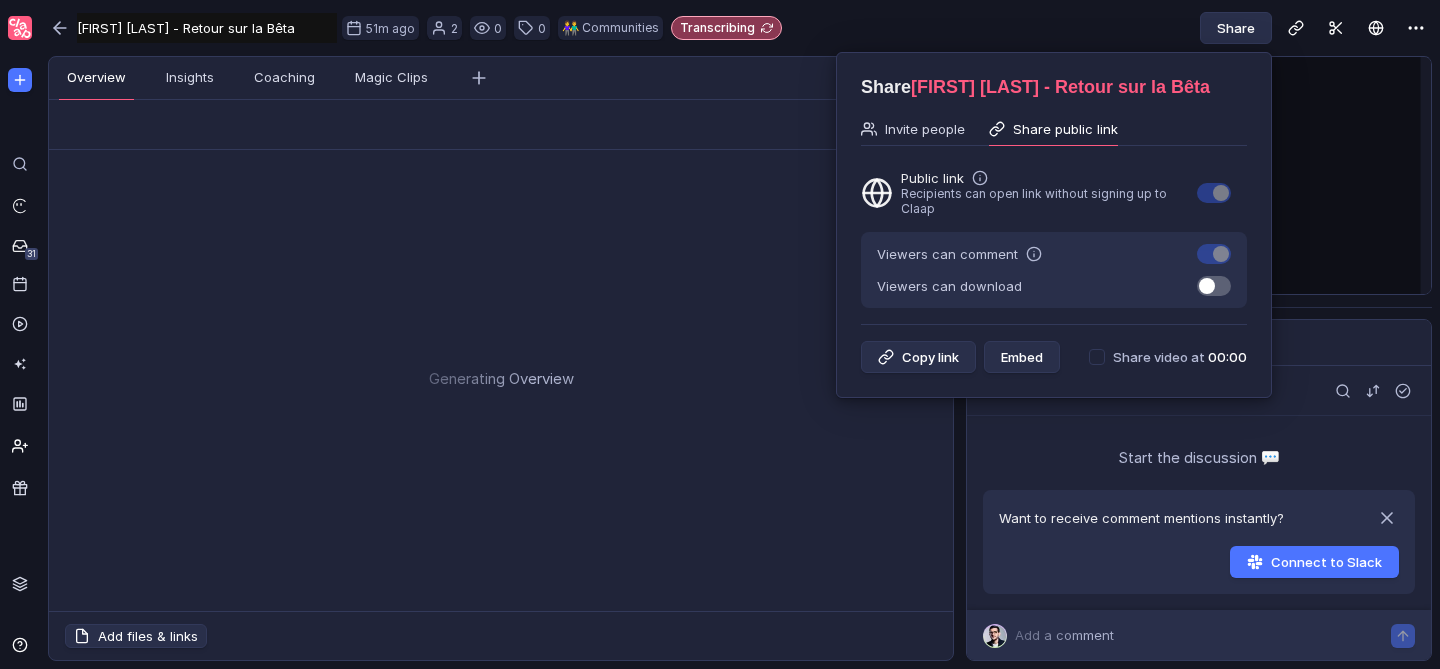 click at bounding box center [720, 334] 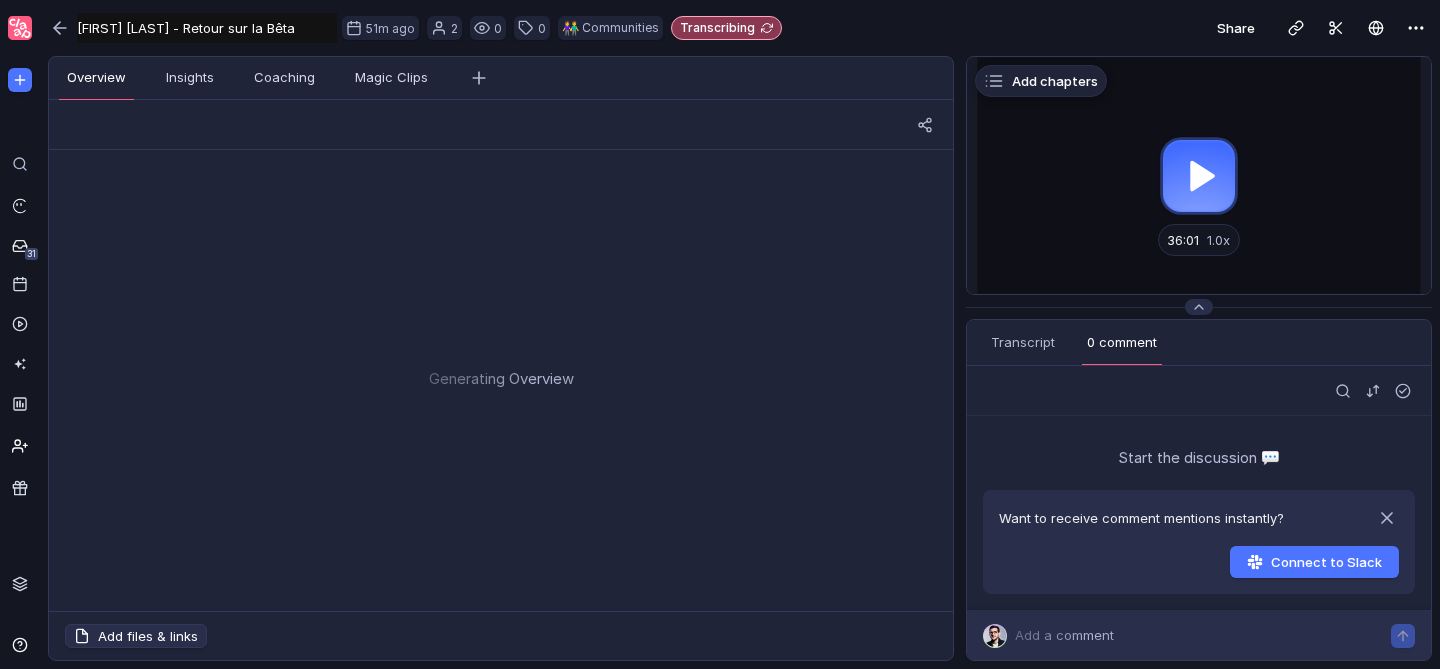 click at bounding box center (1199, 175) 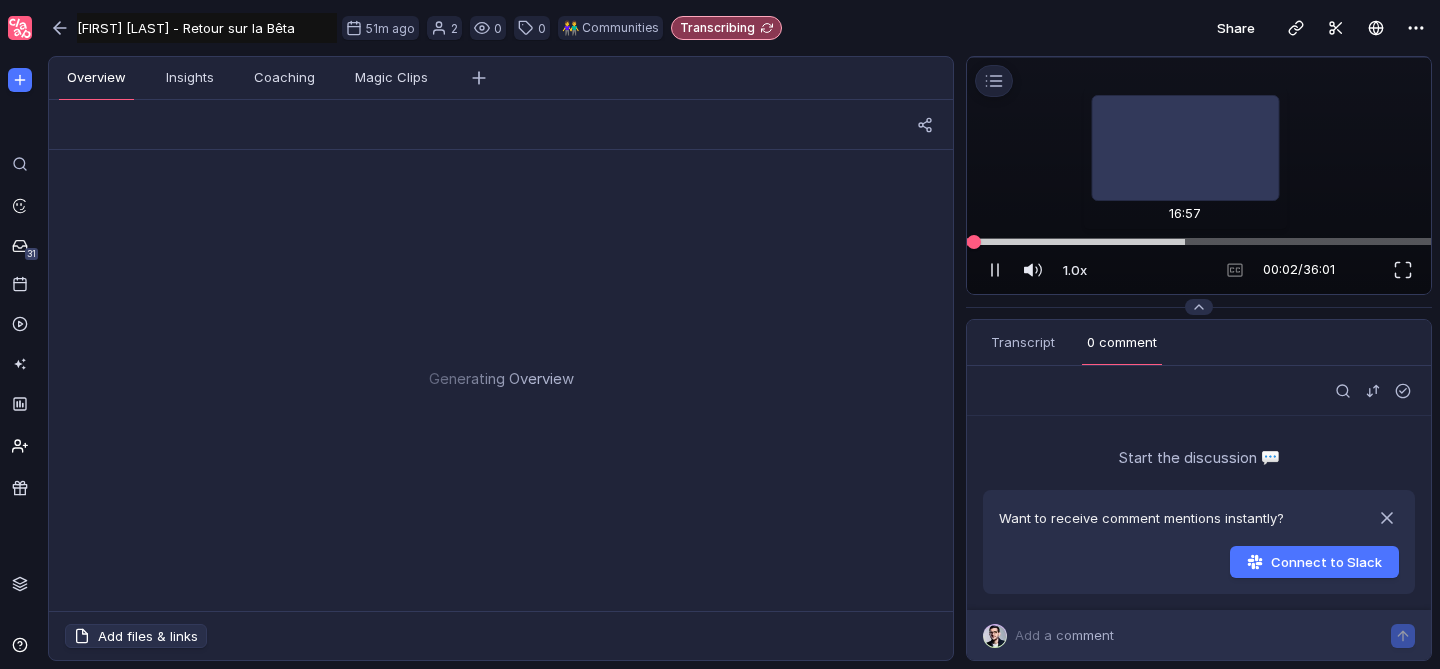 click at bounding box center [1199, 241] 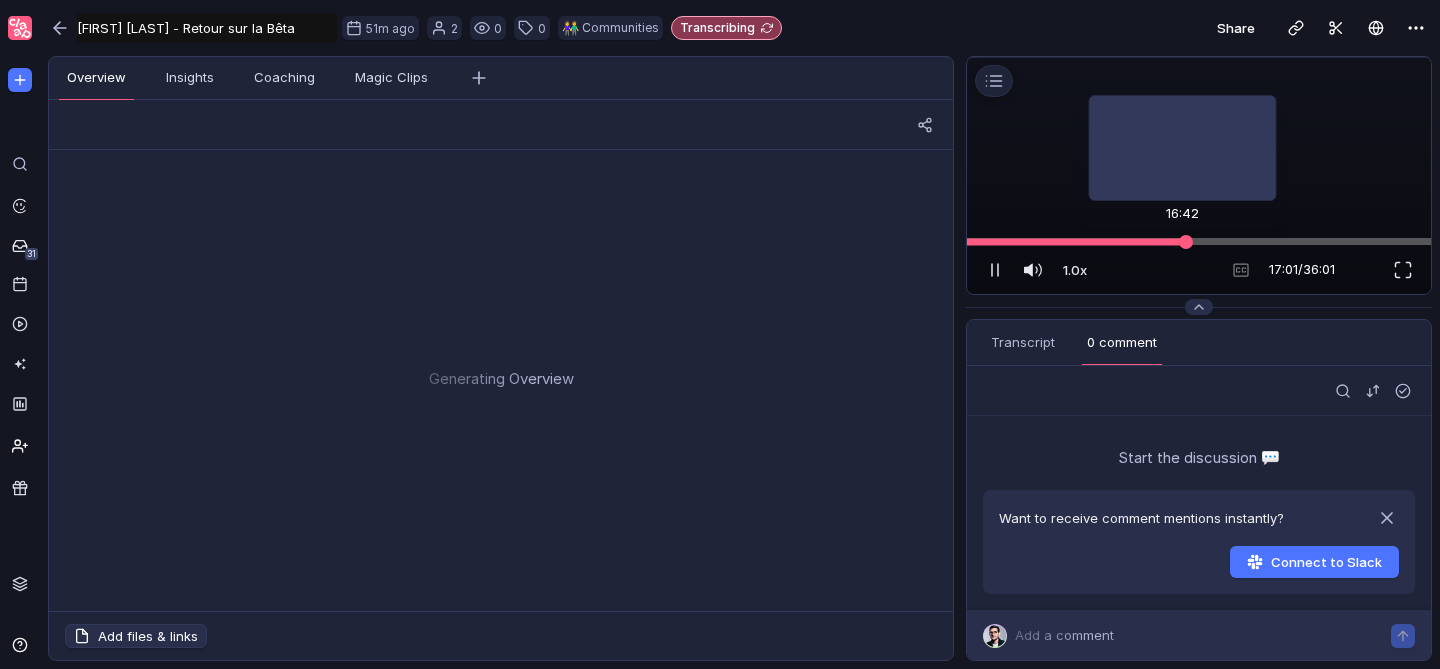 click at bounding box center (1186, 242) 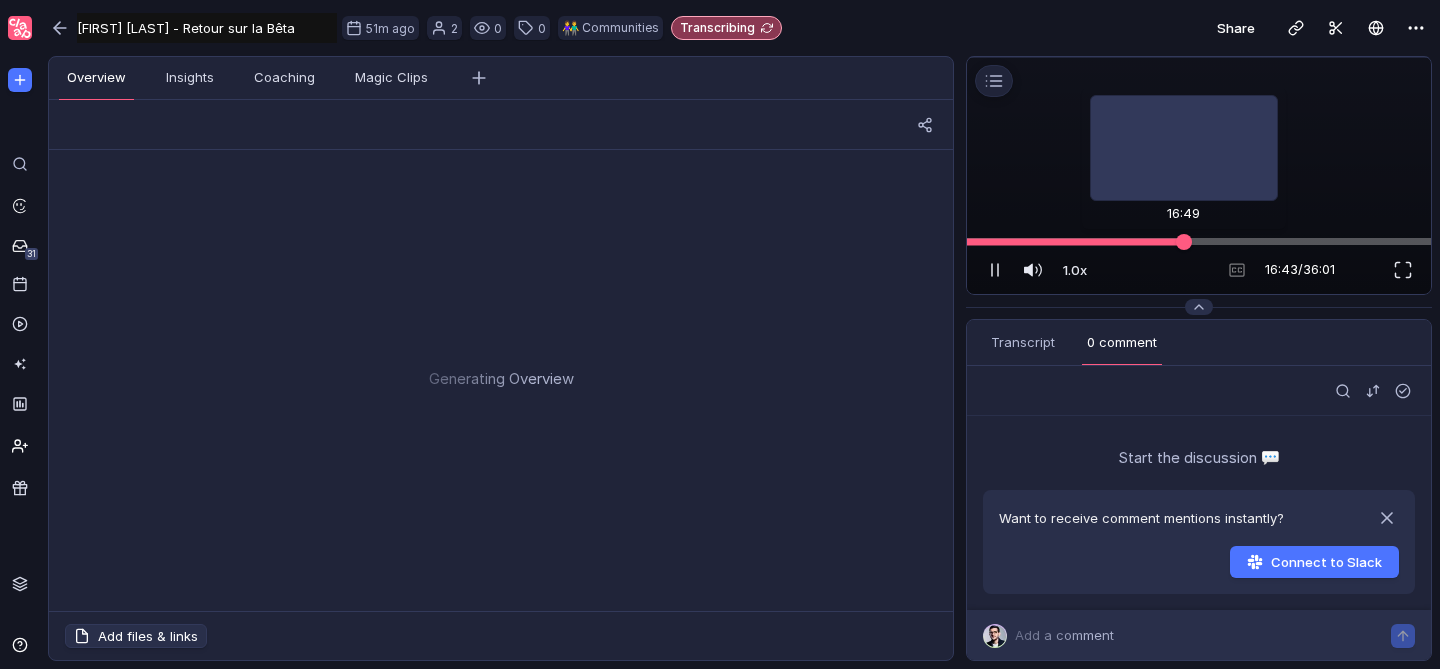 click at bounding box center [1184, 241] 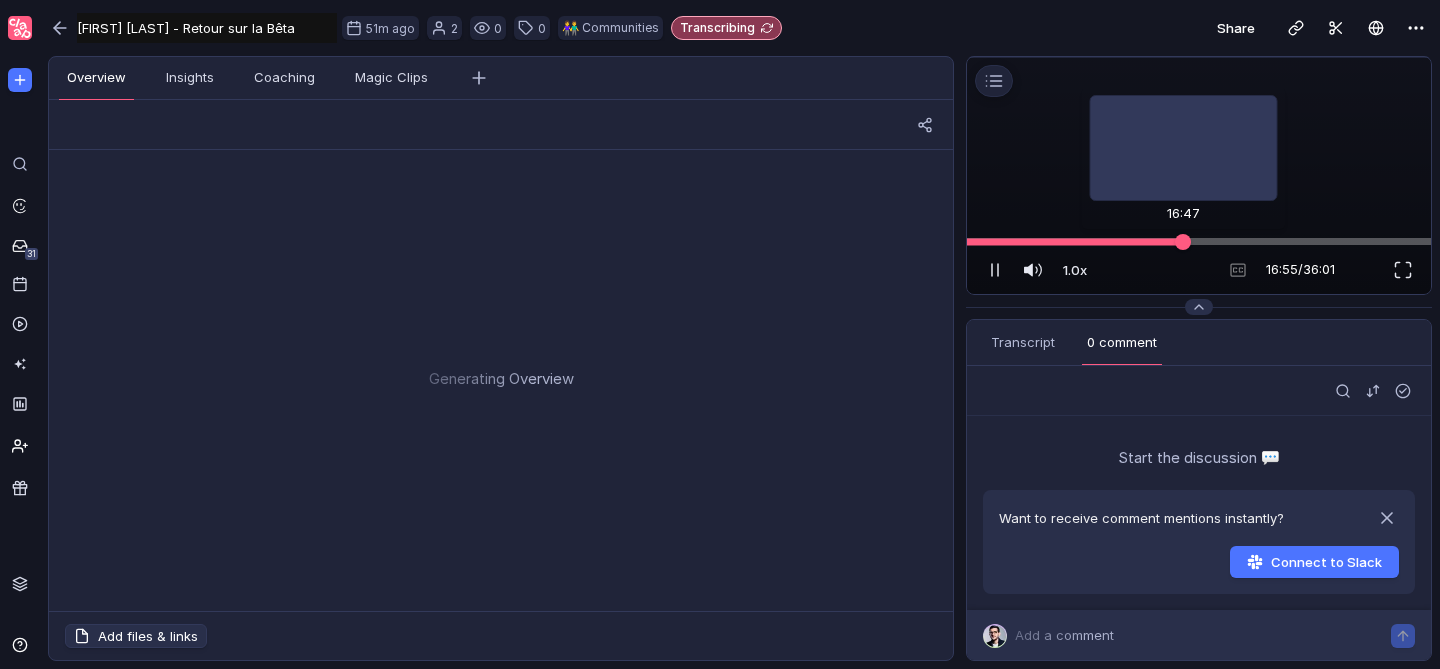 click at bounding box center [1183, 241] 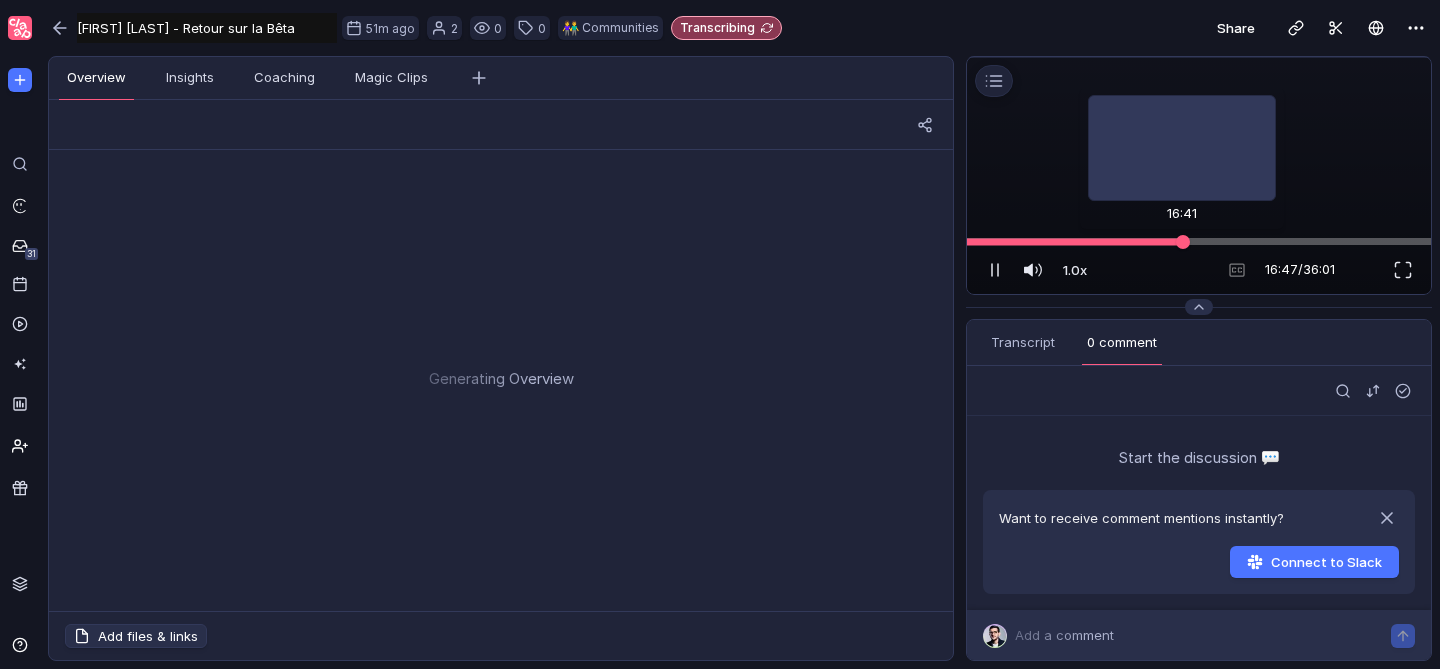 click at bounding box center [1183, 242] 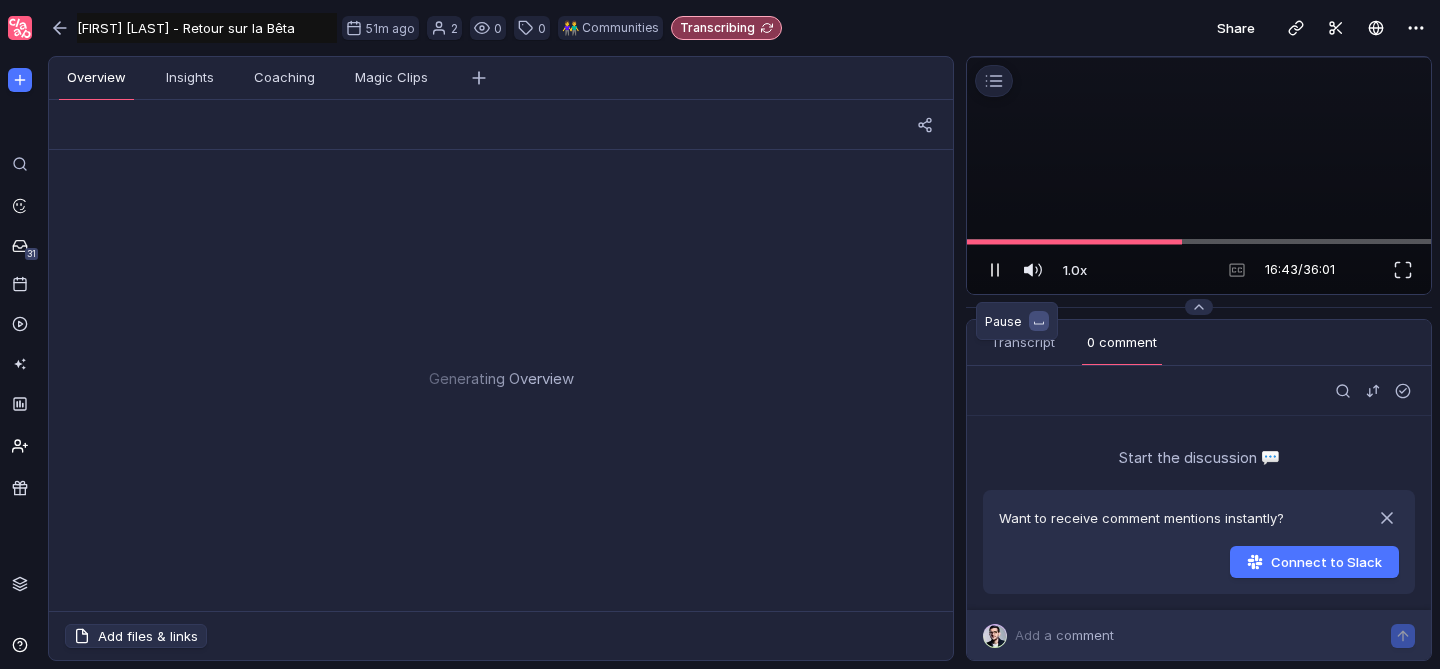 click at bounding box center (995, 270) 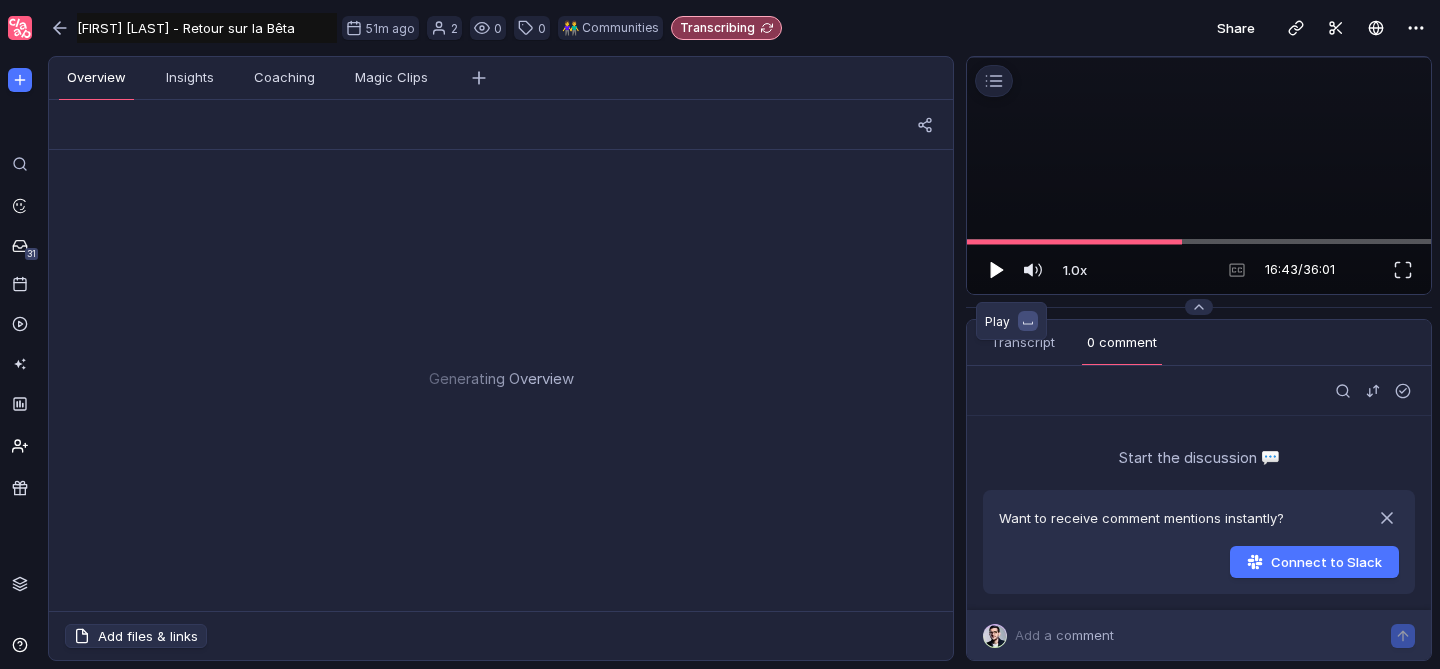 click at bounding box center [997, 270] 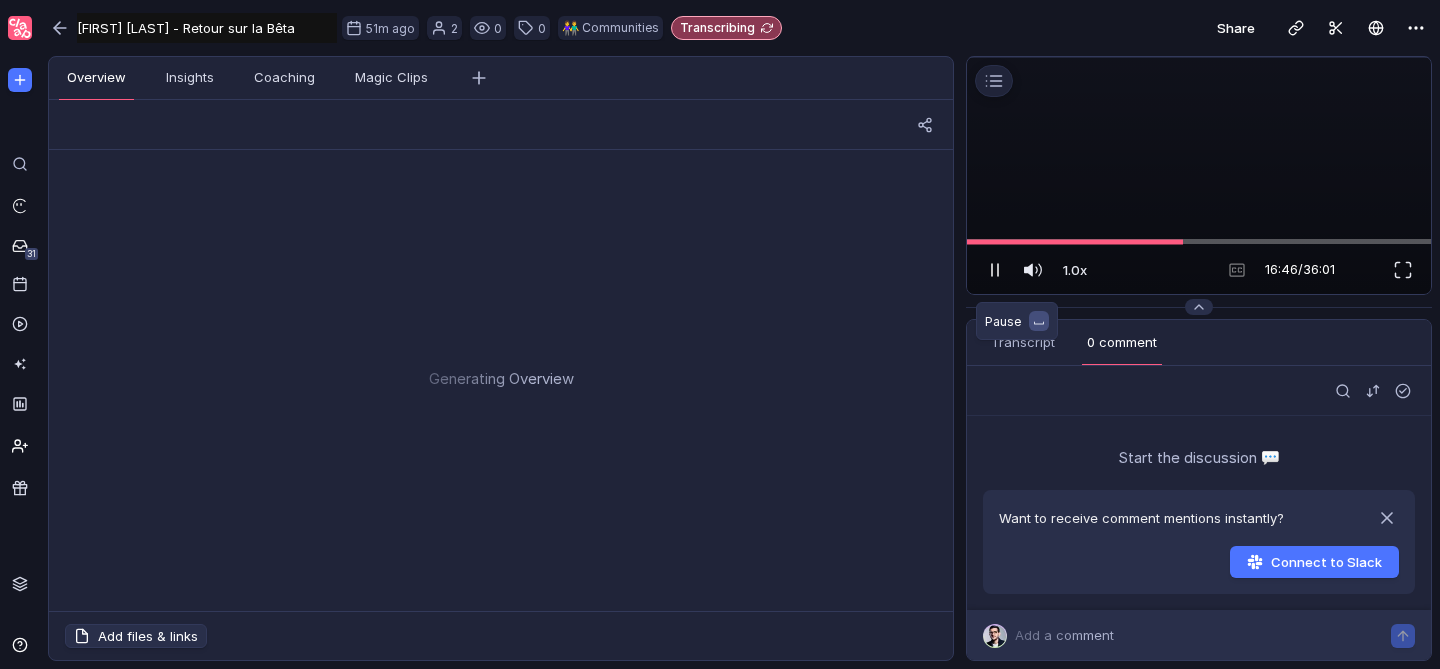 click at bounding box center (995, 270) 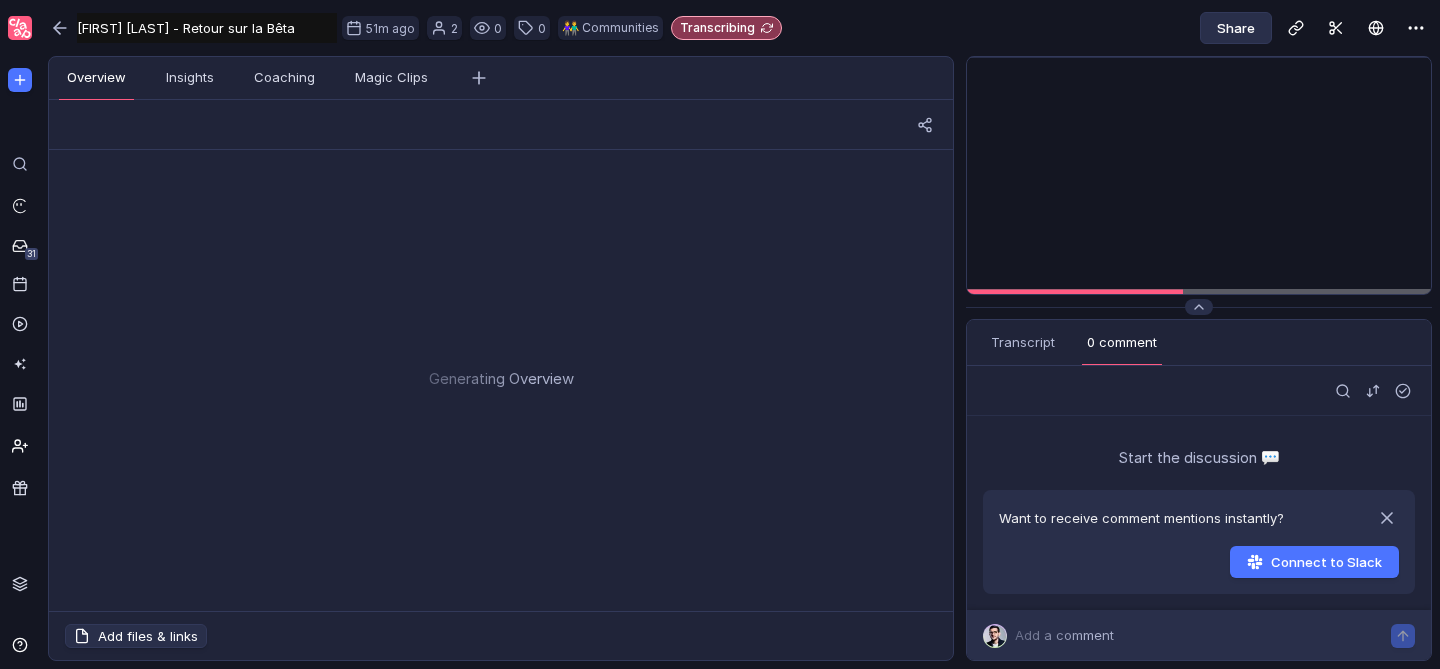 click on "Share" at bounding box center [1236, 28] 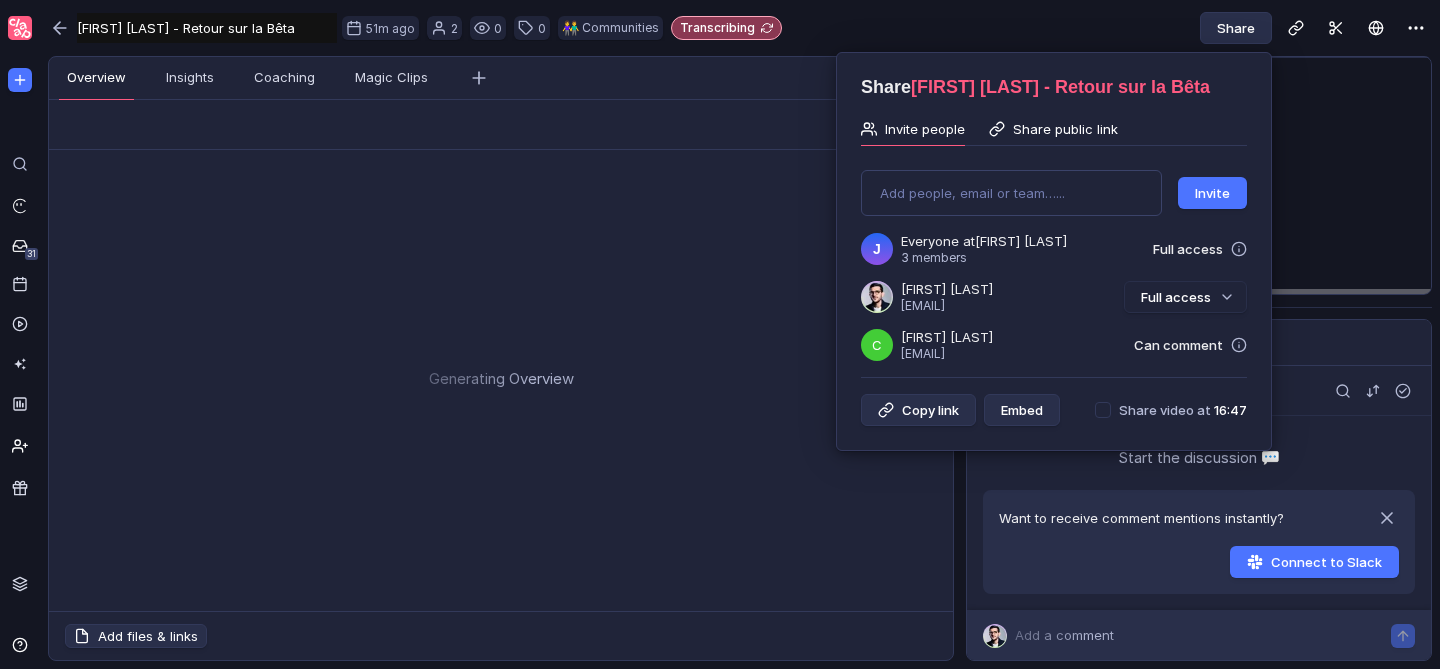 click on "Share public link" at bounding box center [1065, 129] 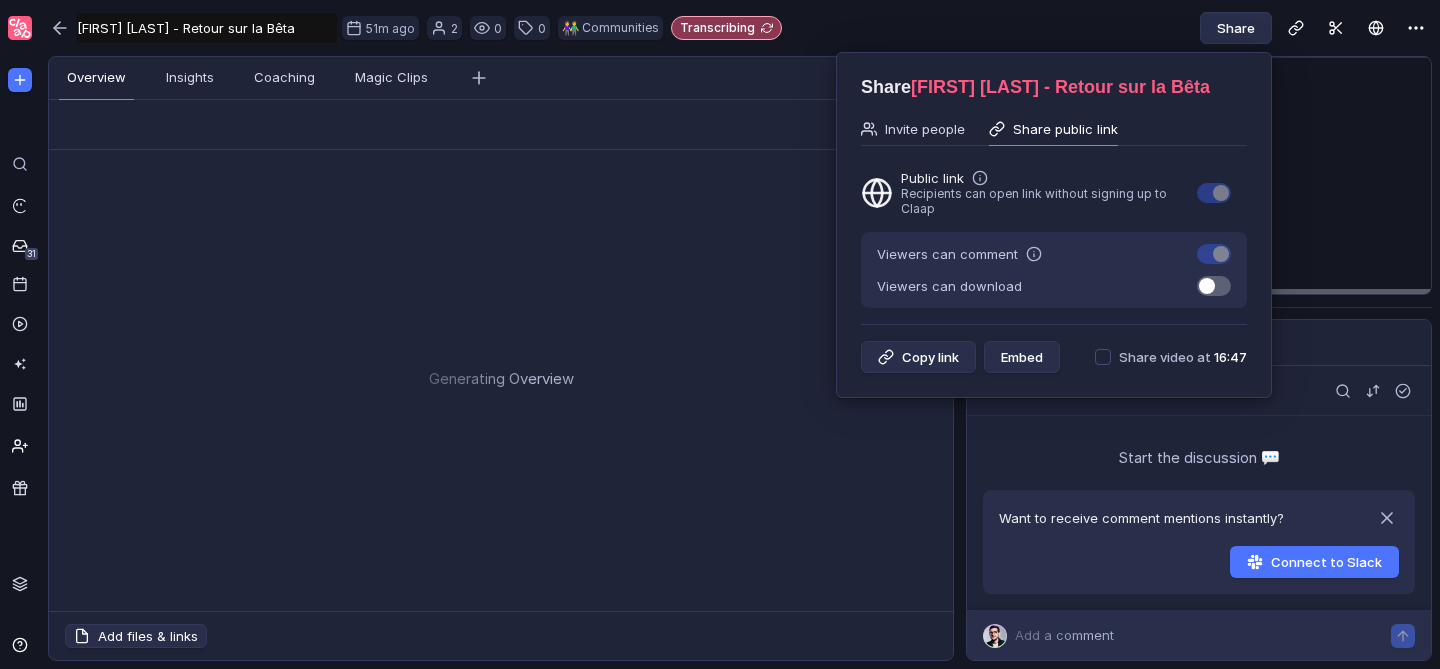 click at bounding box center [1103, 357] 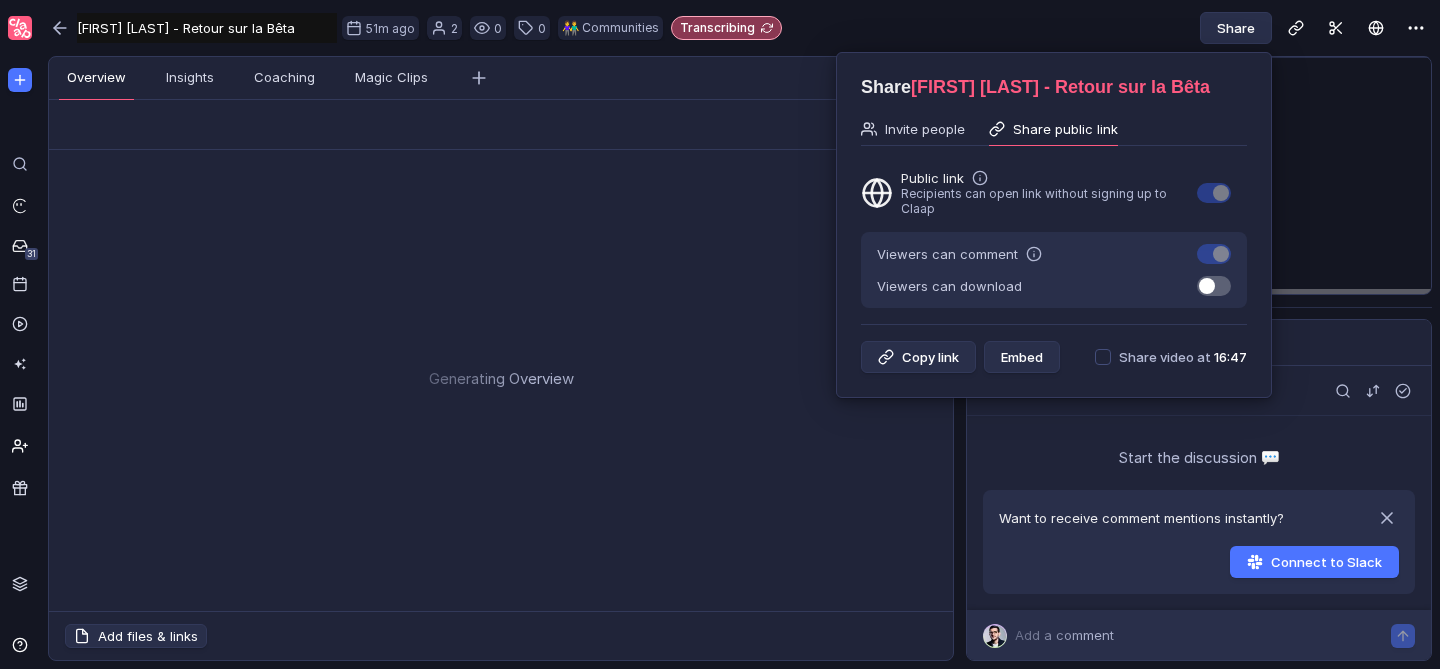 checkbox on "true" 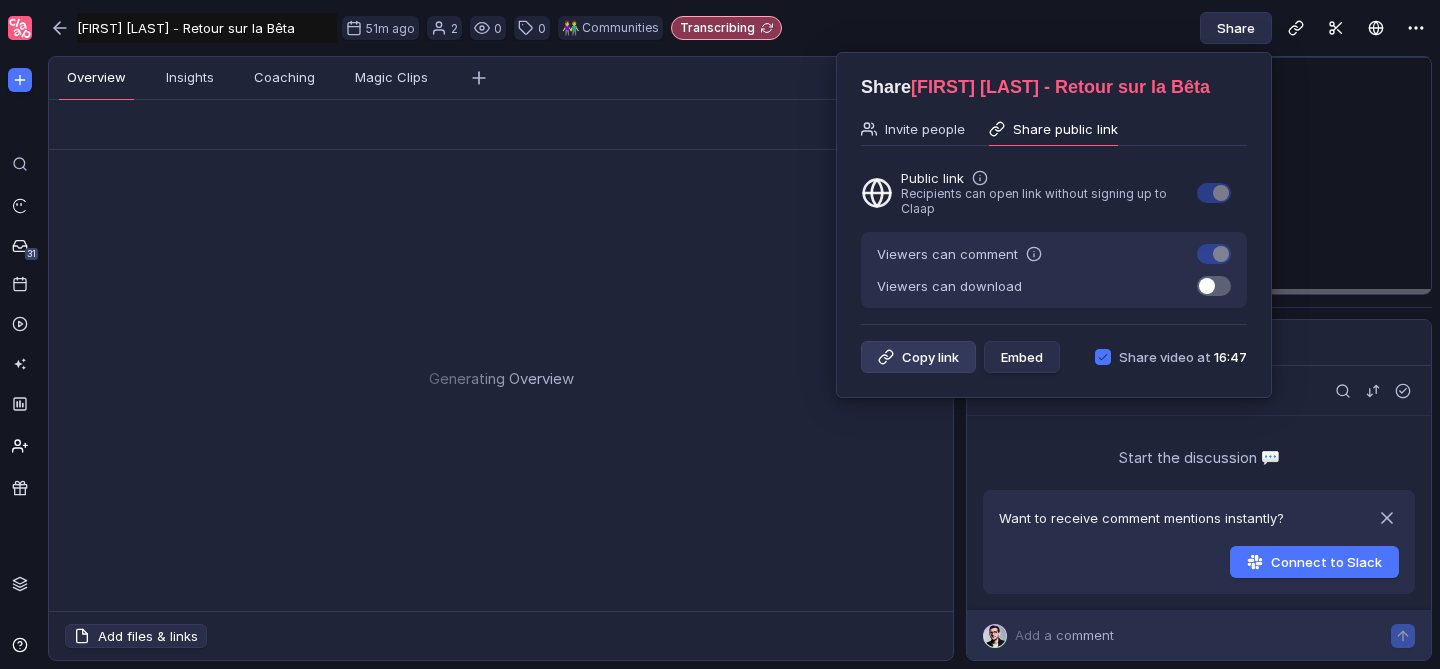 click on "Copy link" at bounding box center [918, 357] 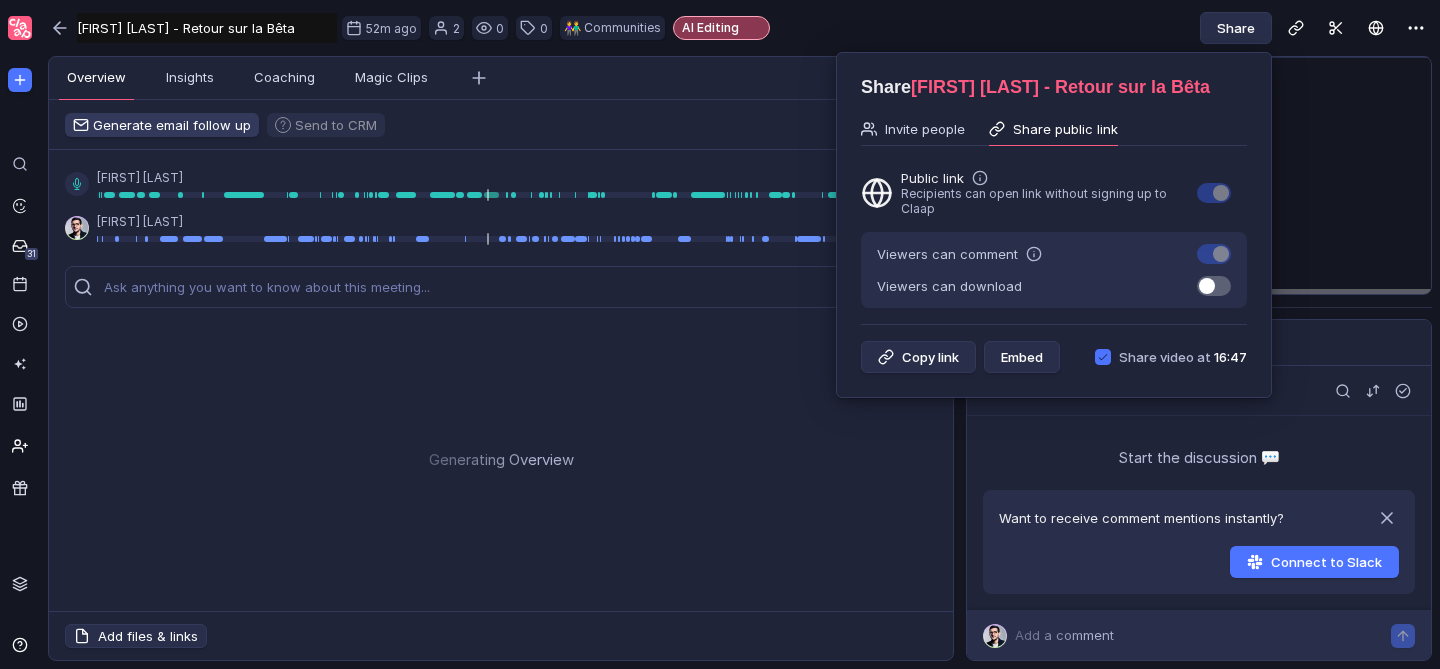 click at bounding box center (720, 334) 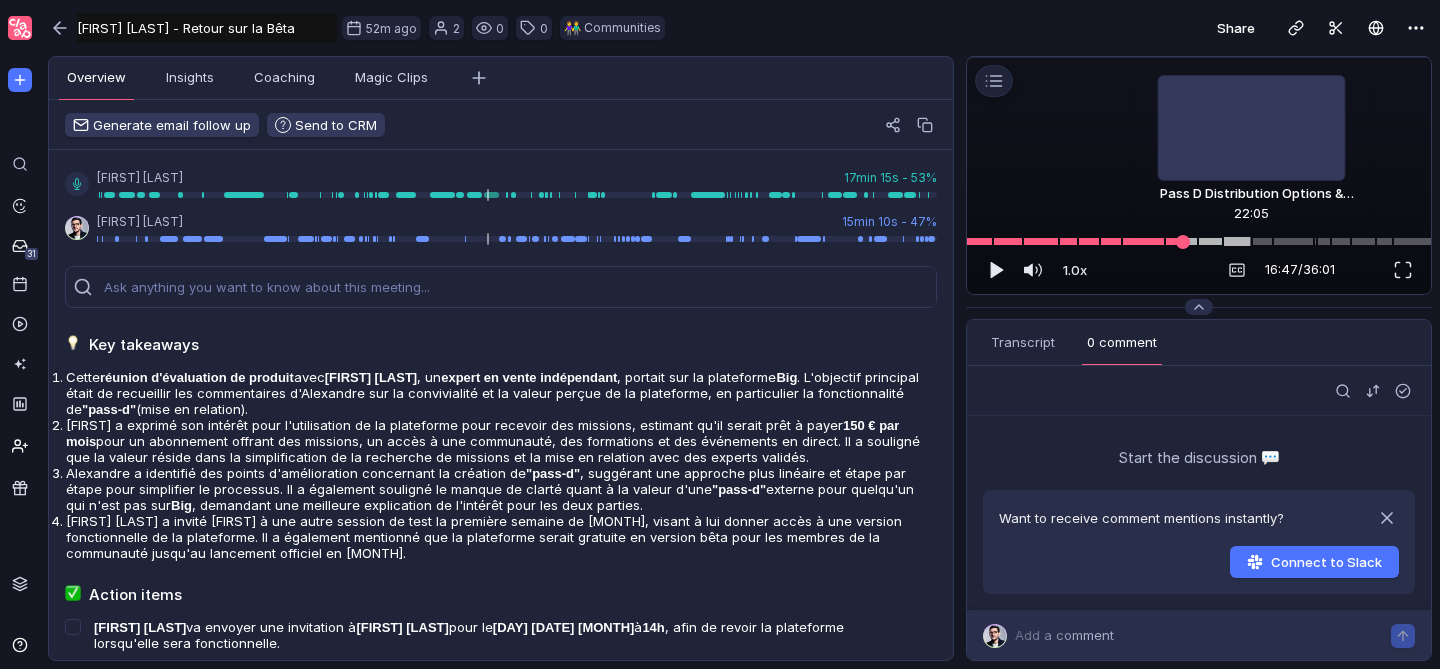 click at bounding box center [1199, 241] 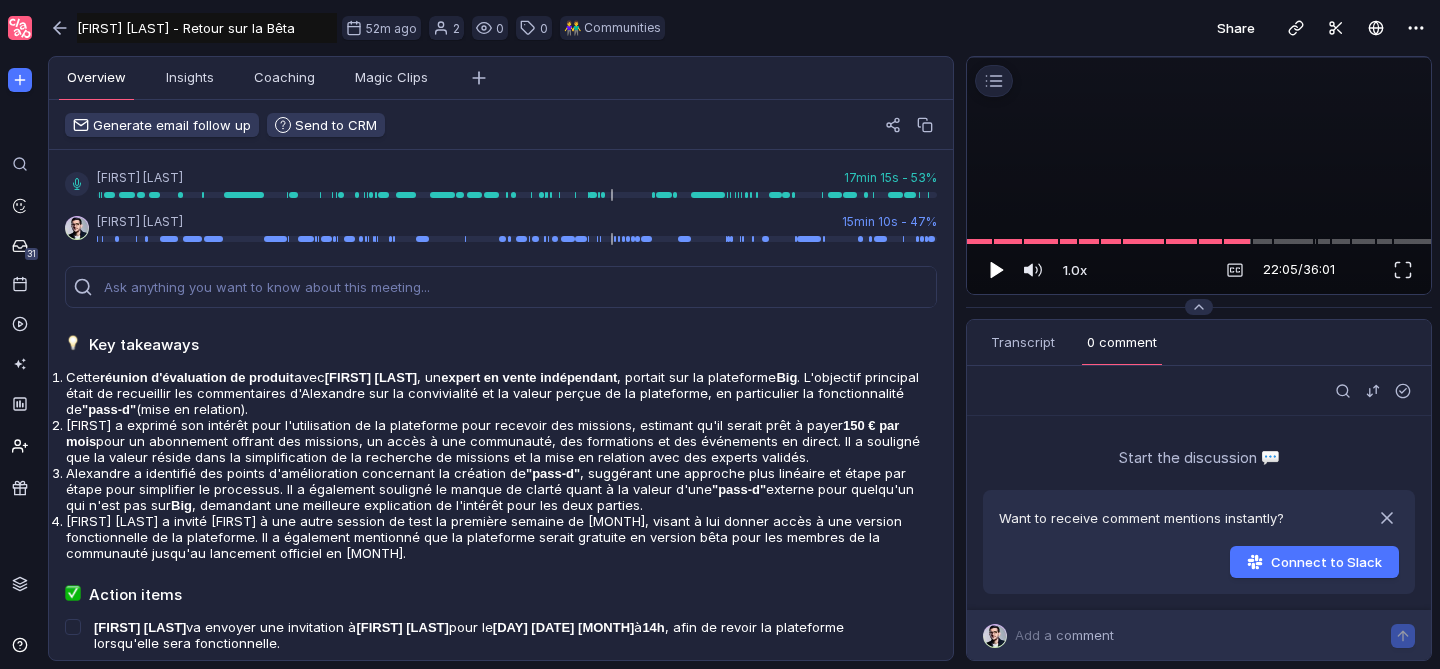 click at bounding box center [995, 270] 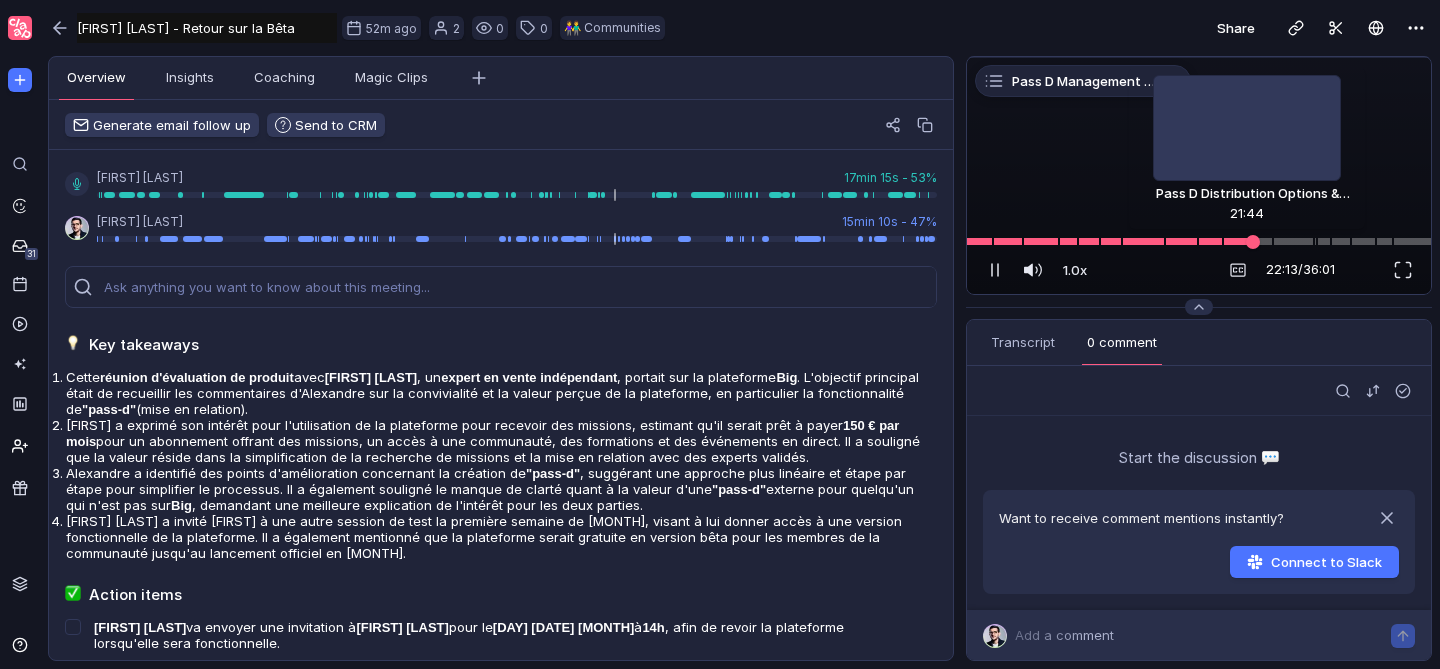 click at bounding box center [1253, 242] 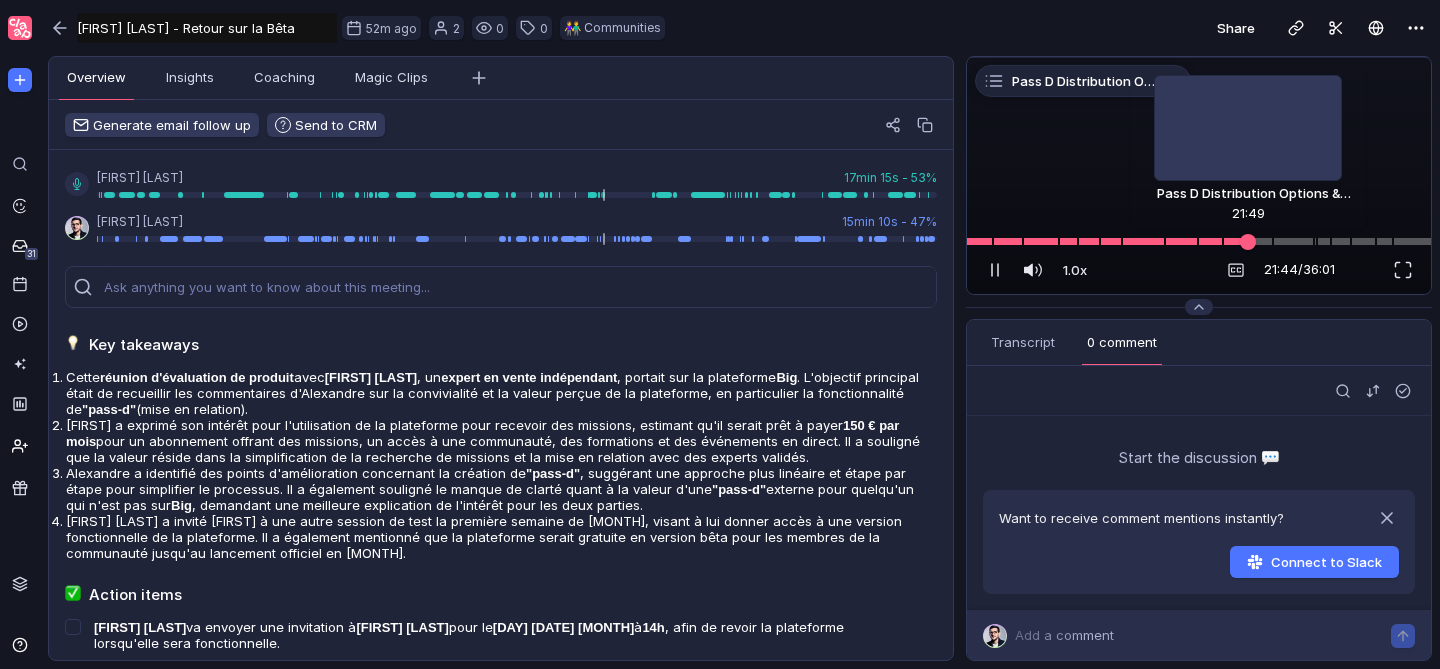 click at bounding box center (1248, 241) 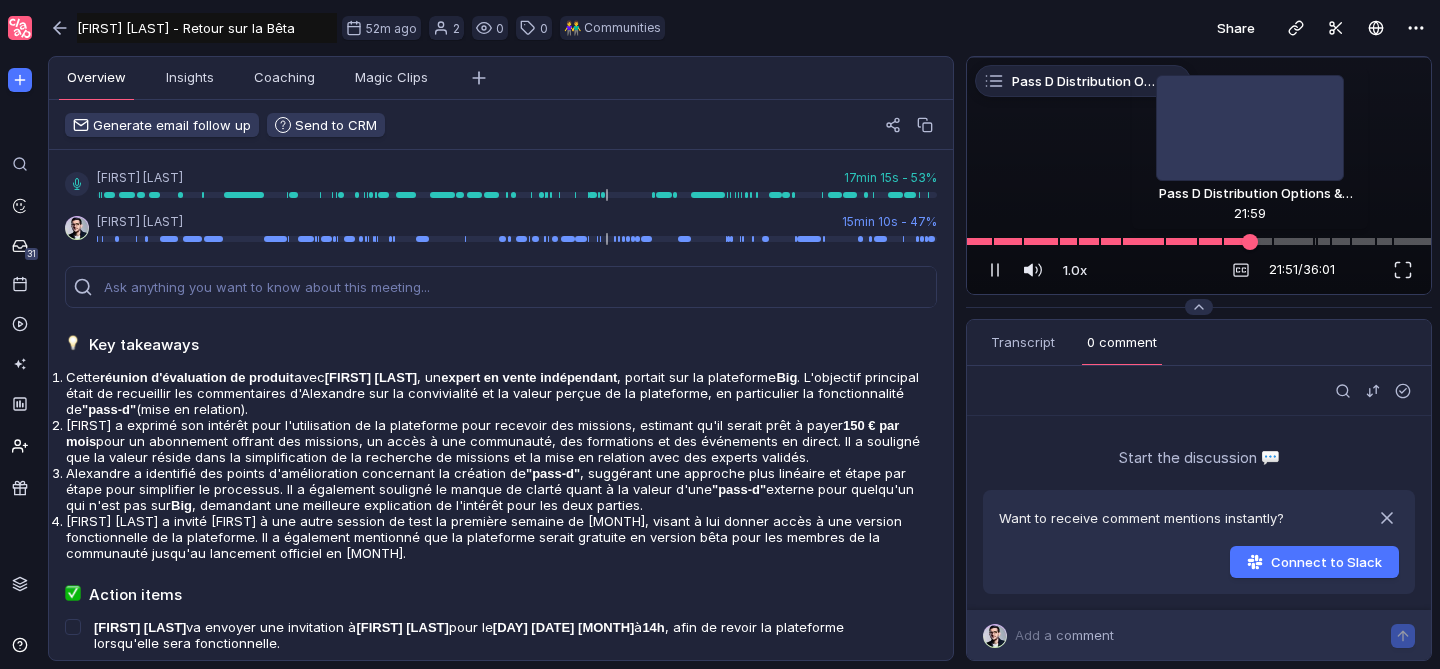 click at bounding box center [1250, 241] 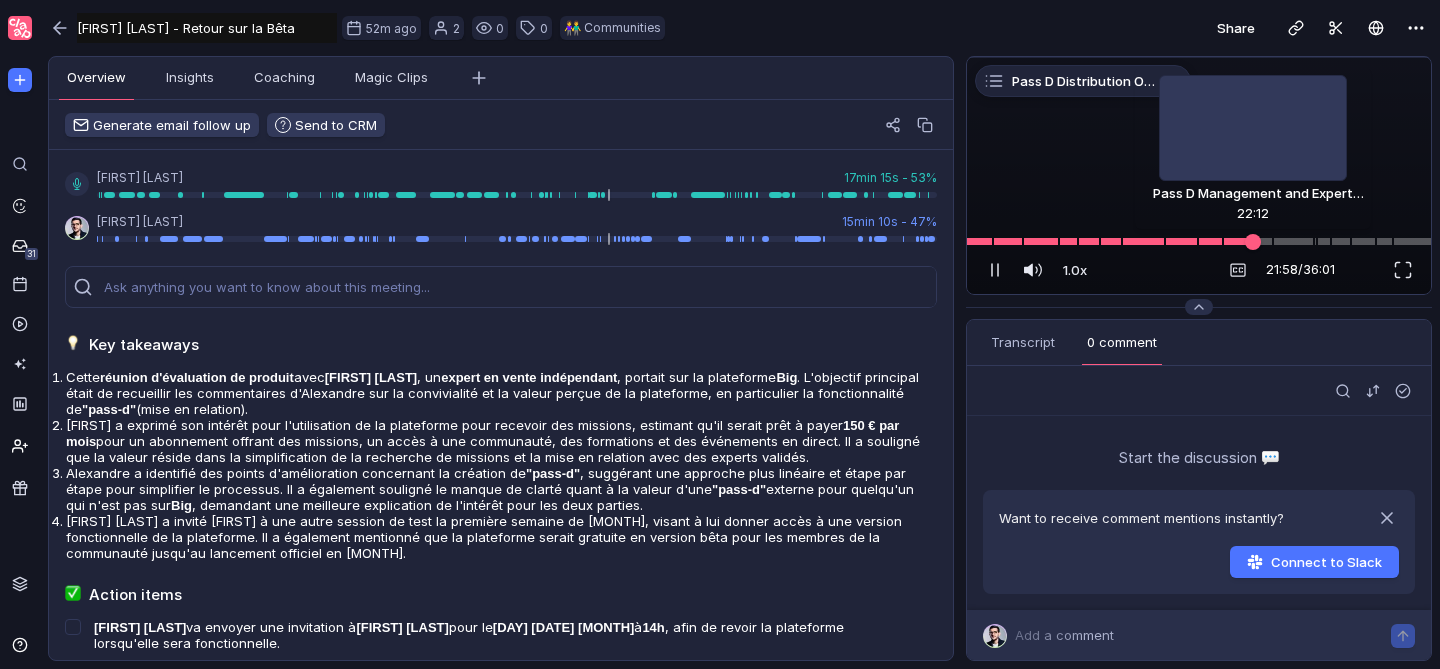 click at bounding box center (1253, 241) 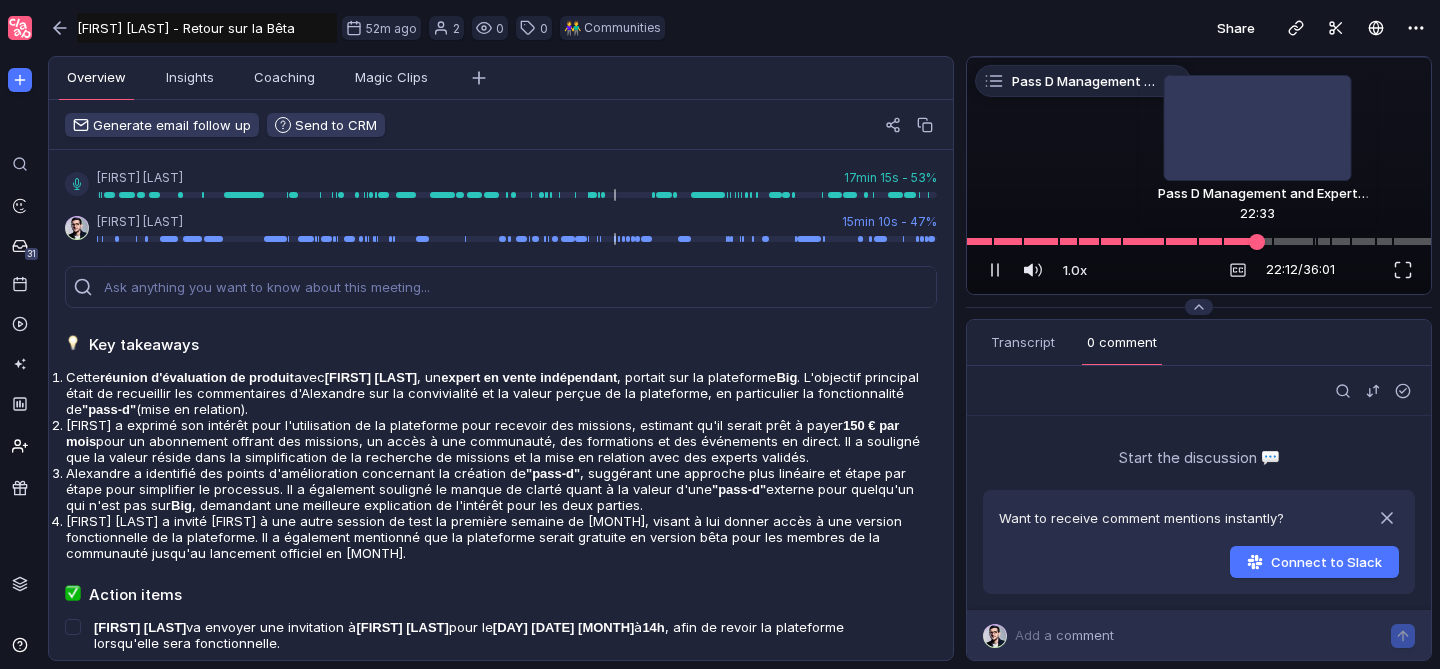 click at bounding box center [1257, 241] 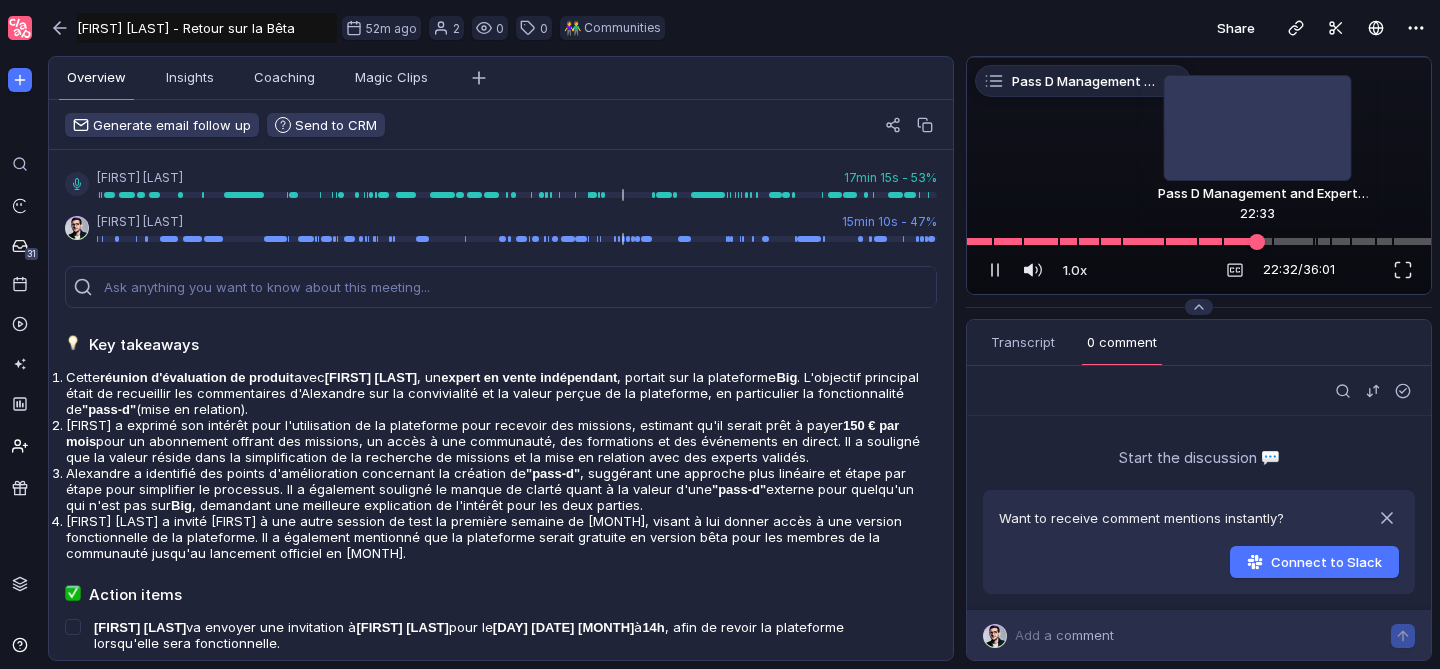 click at bounding box center [1257, 241] 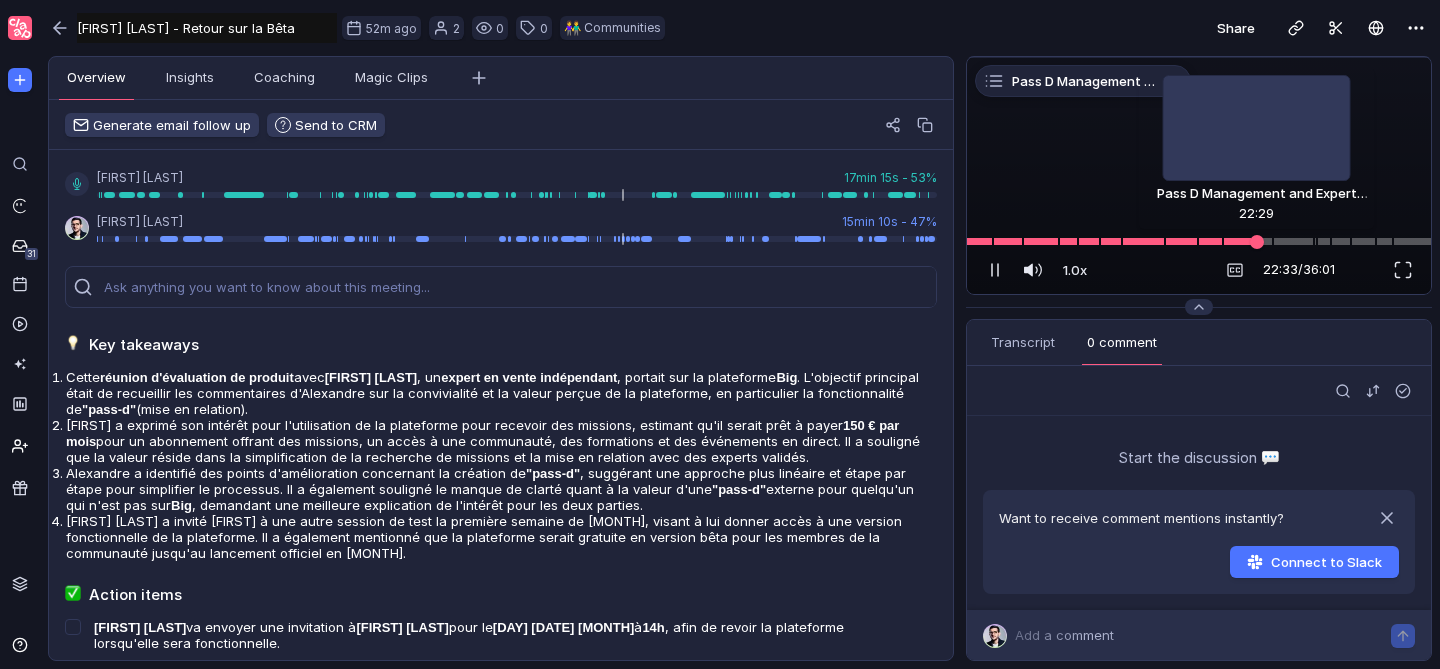 click at bounding box center (1257, 242) 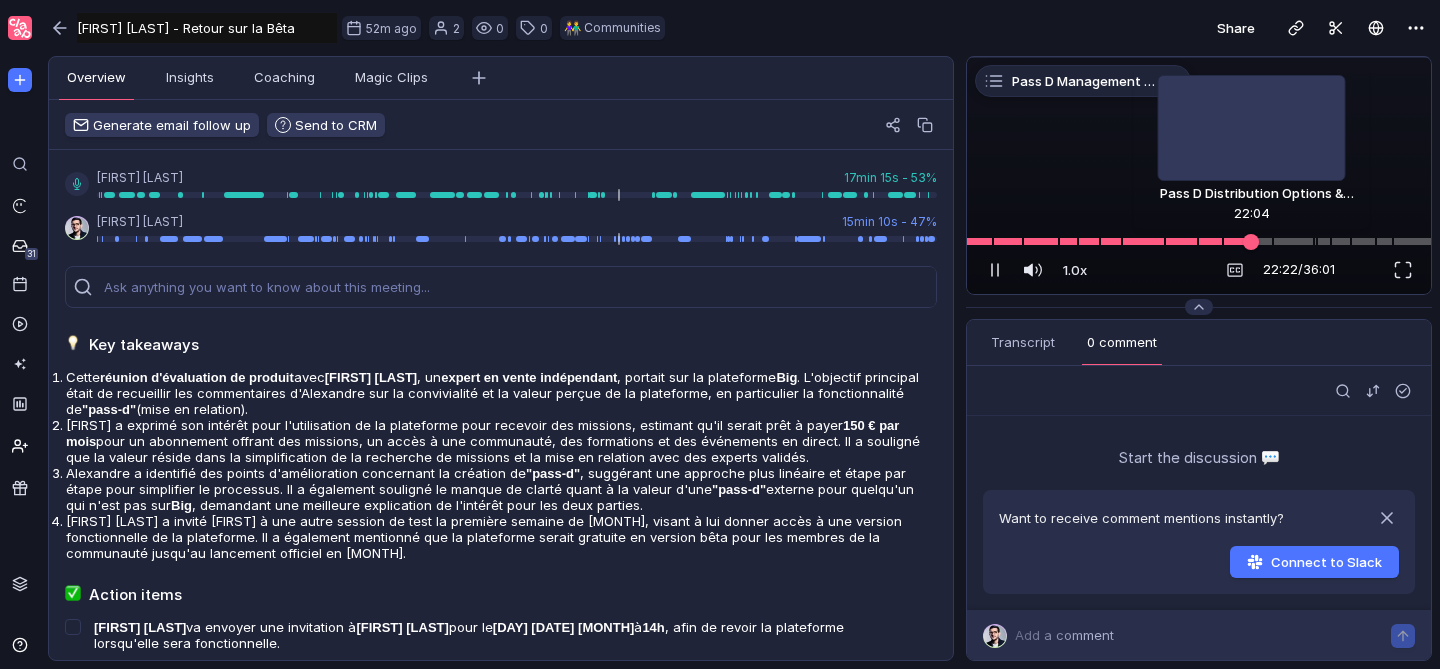 click at bounding box center [1251, 241] 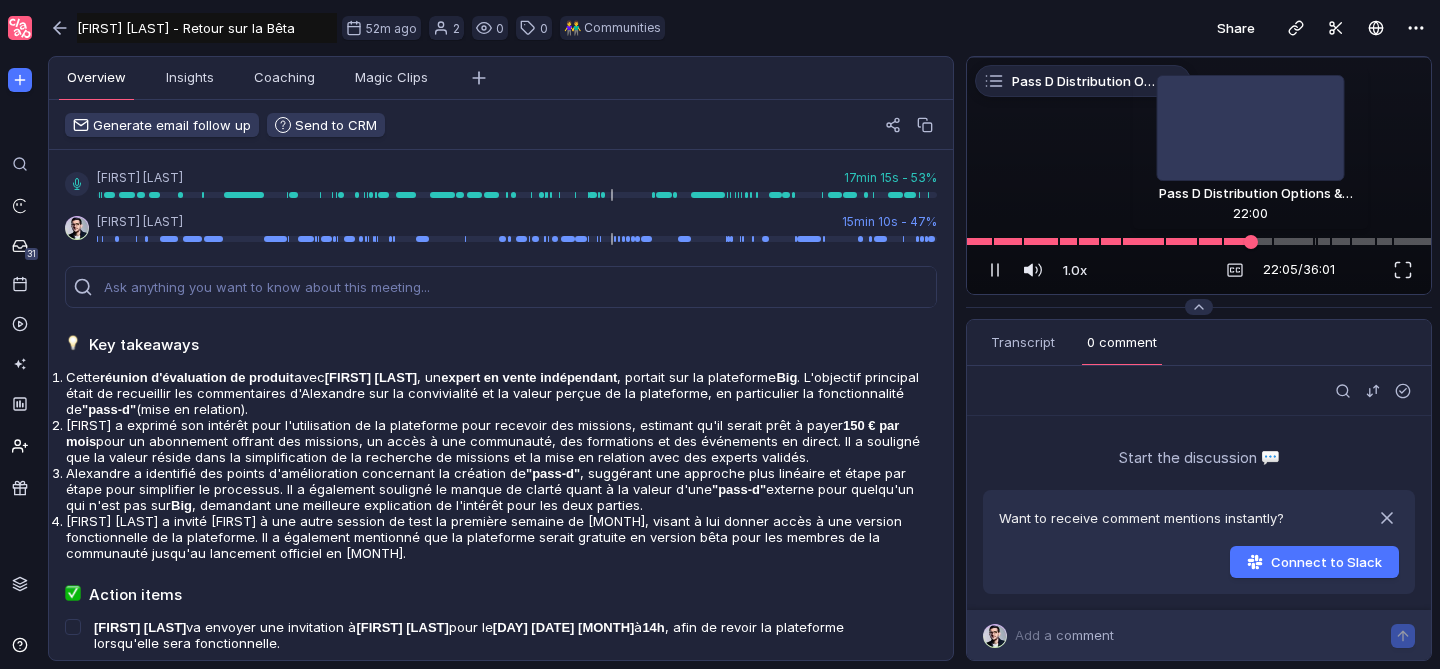 click at bounding box center (1251, 242) 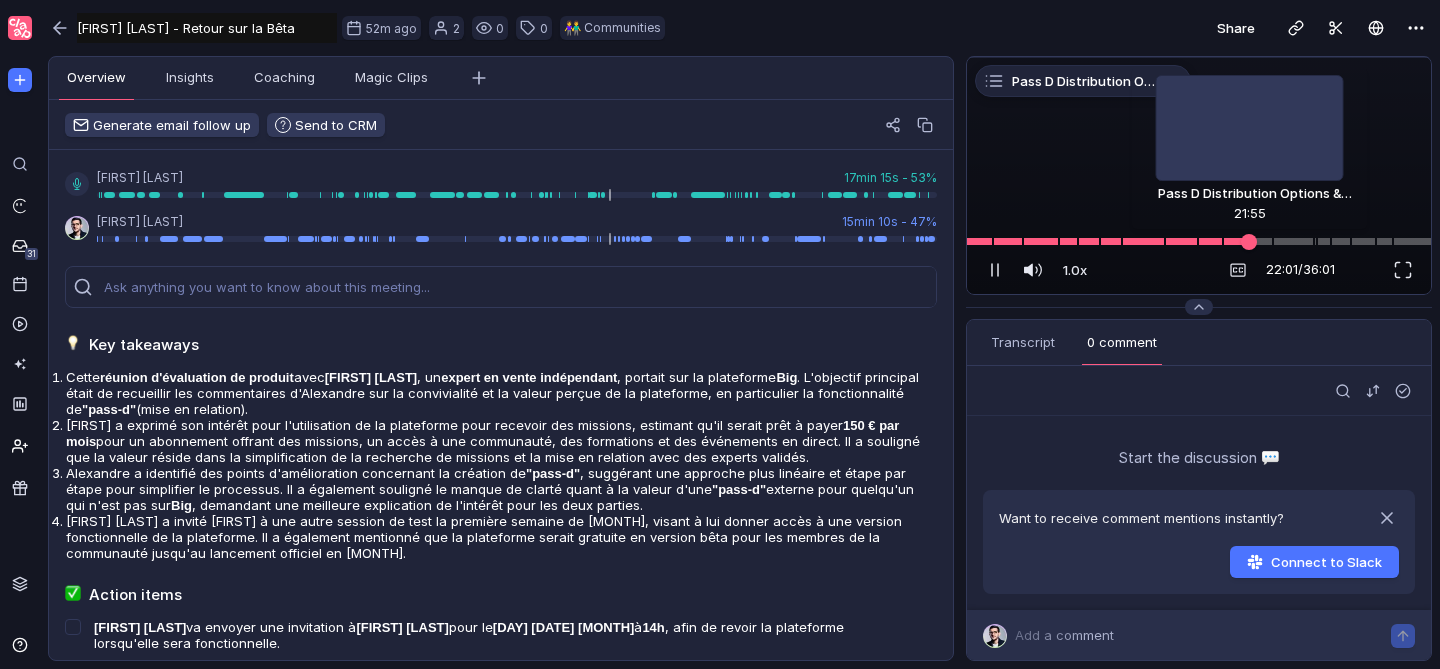 click at bounding box center [1249, 241] 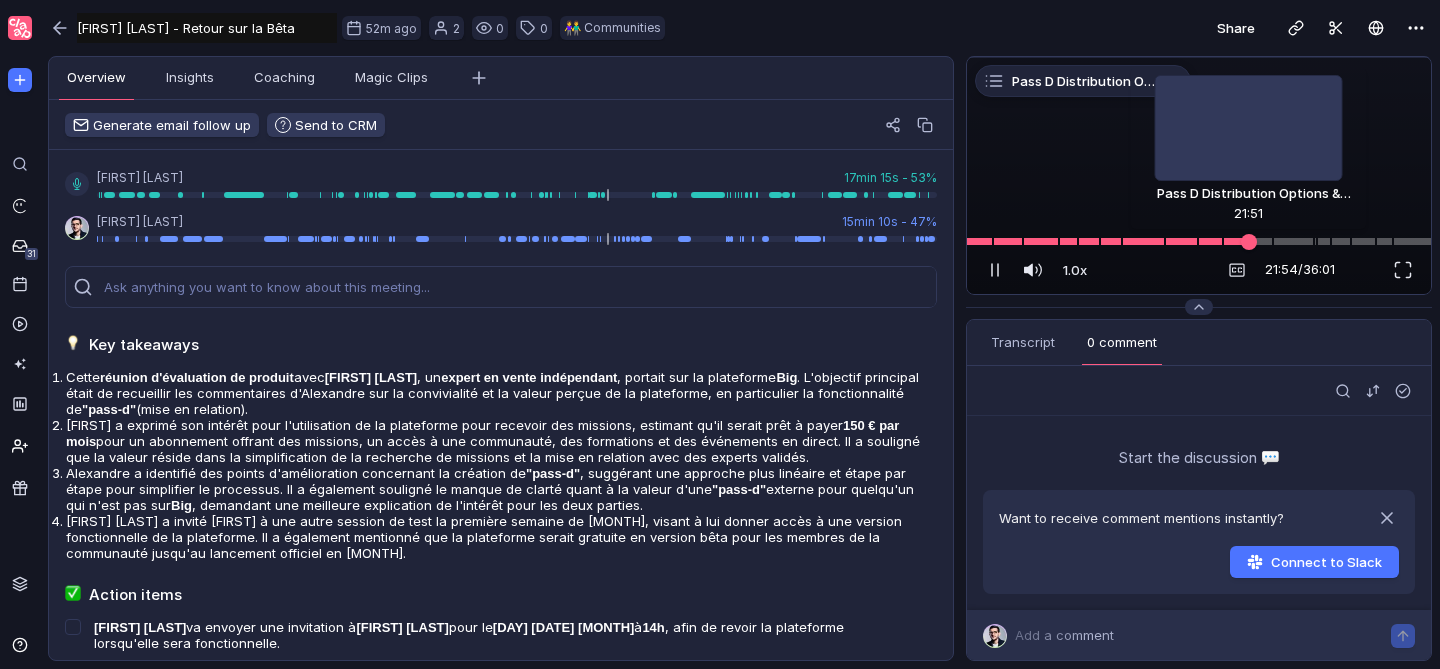 click at bounding box center [1249, 241] 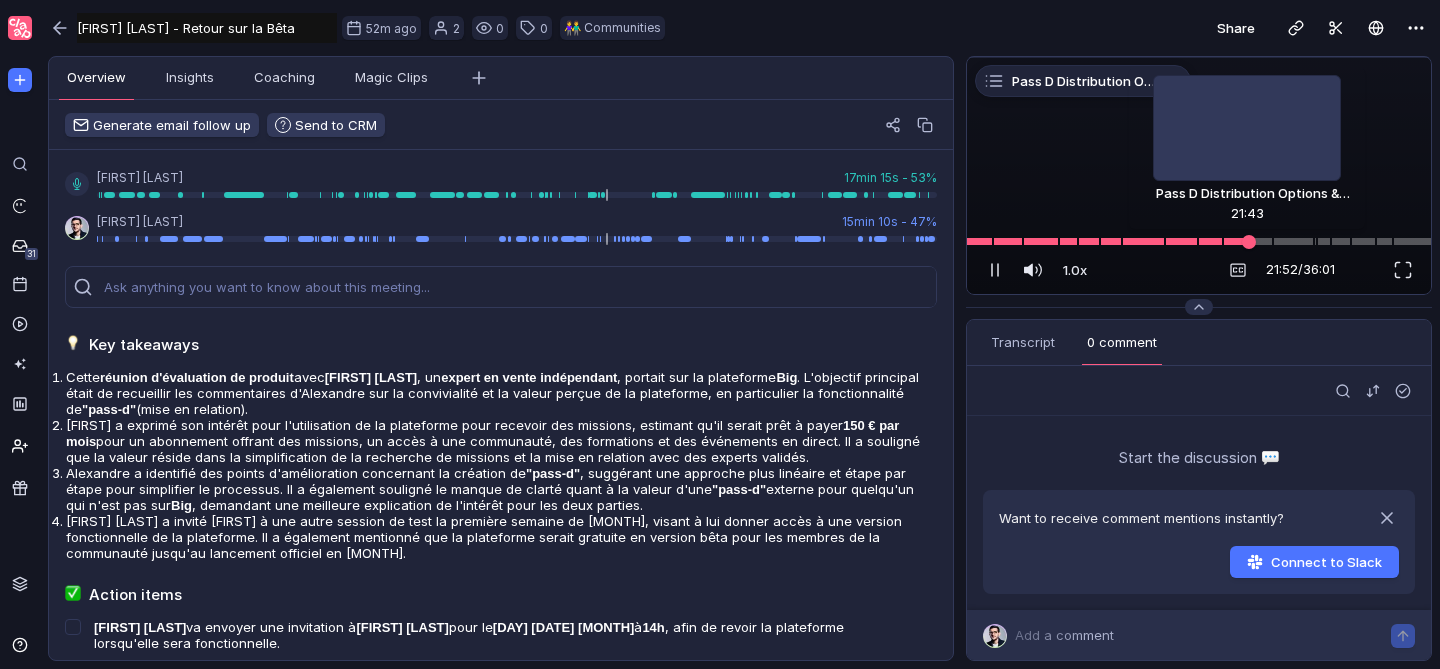 click at bounding box center (1249, 242) 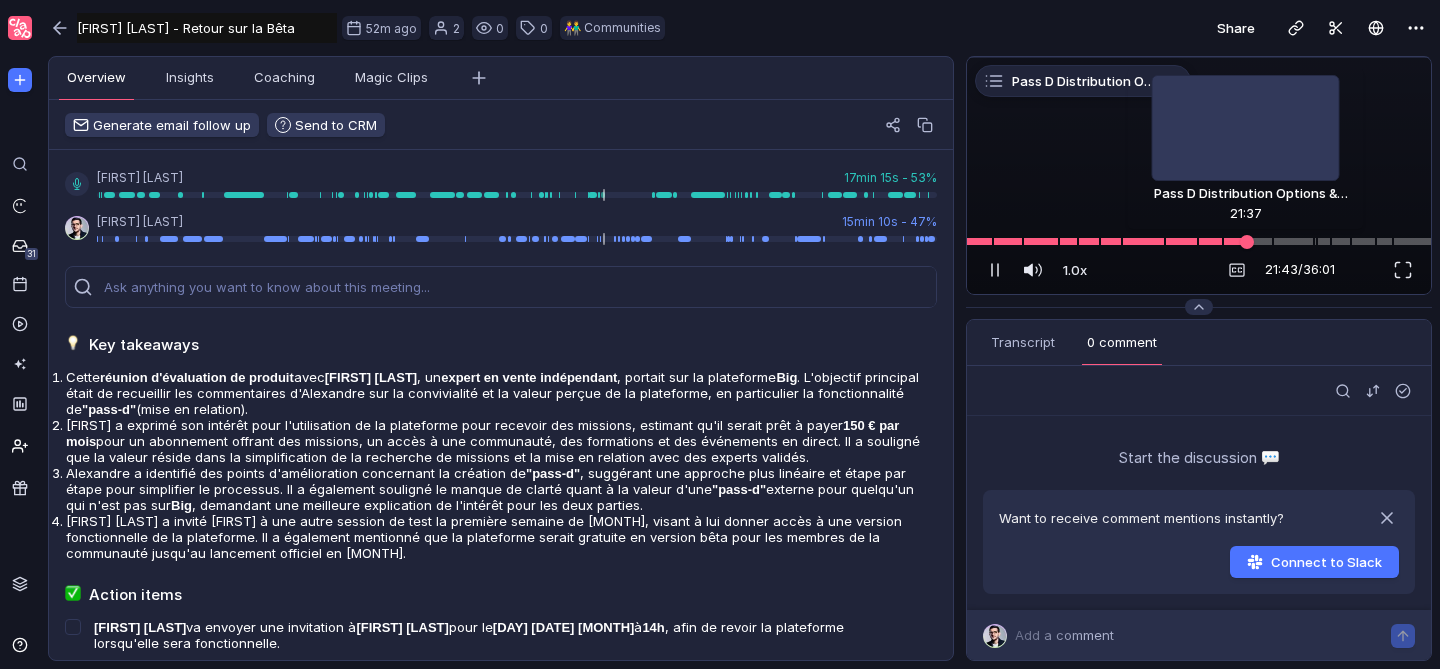 click at bounding box center (1247, 242) 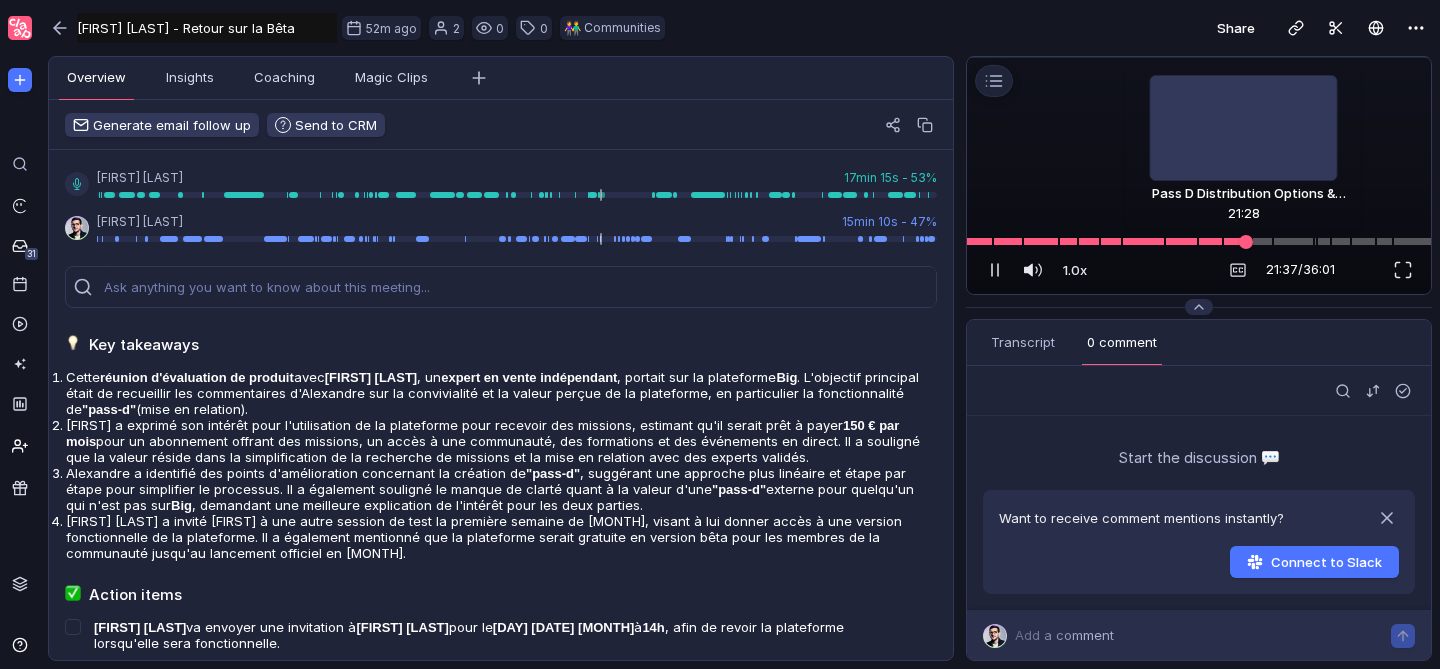 click at bounding box center [1246, 242] 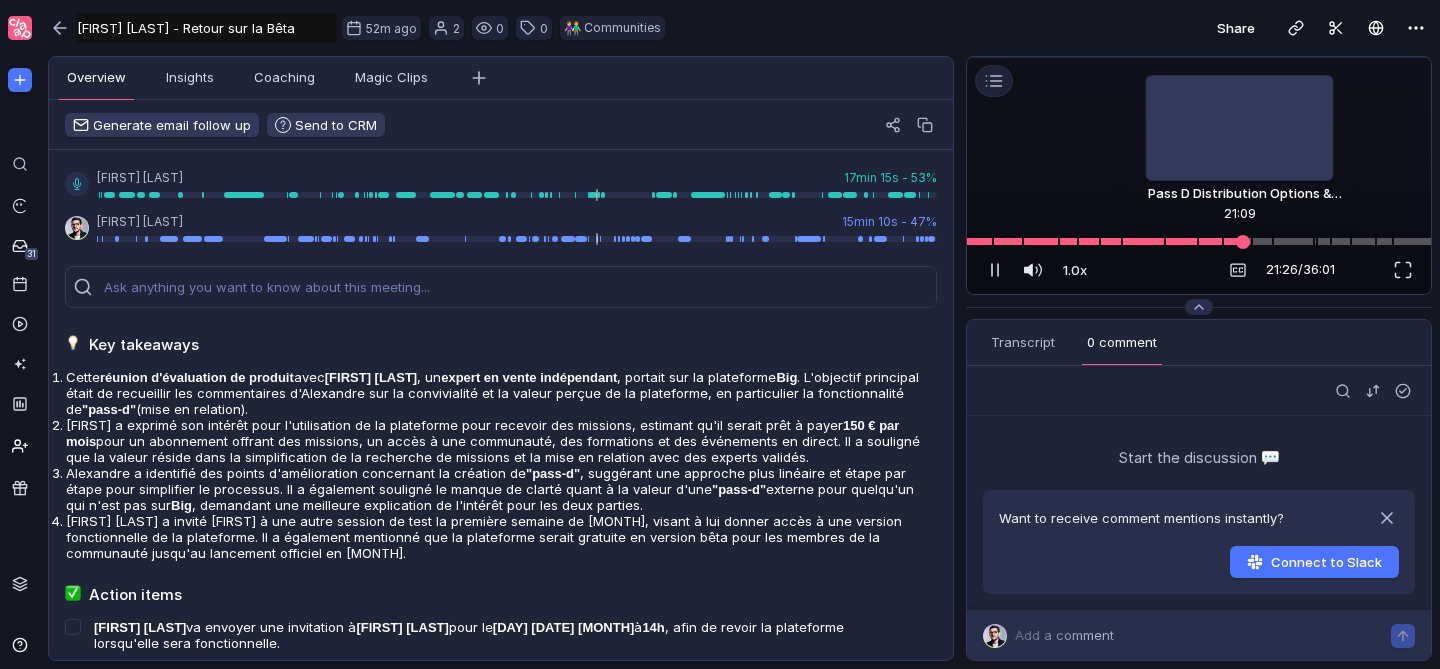 click at bounding box center [1243, 242] 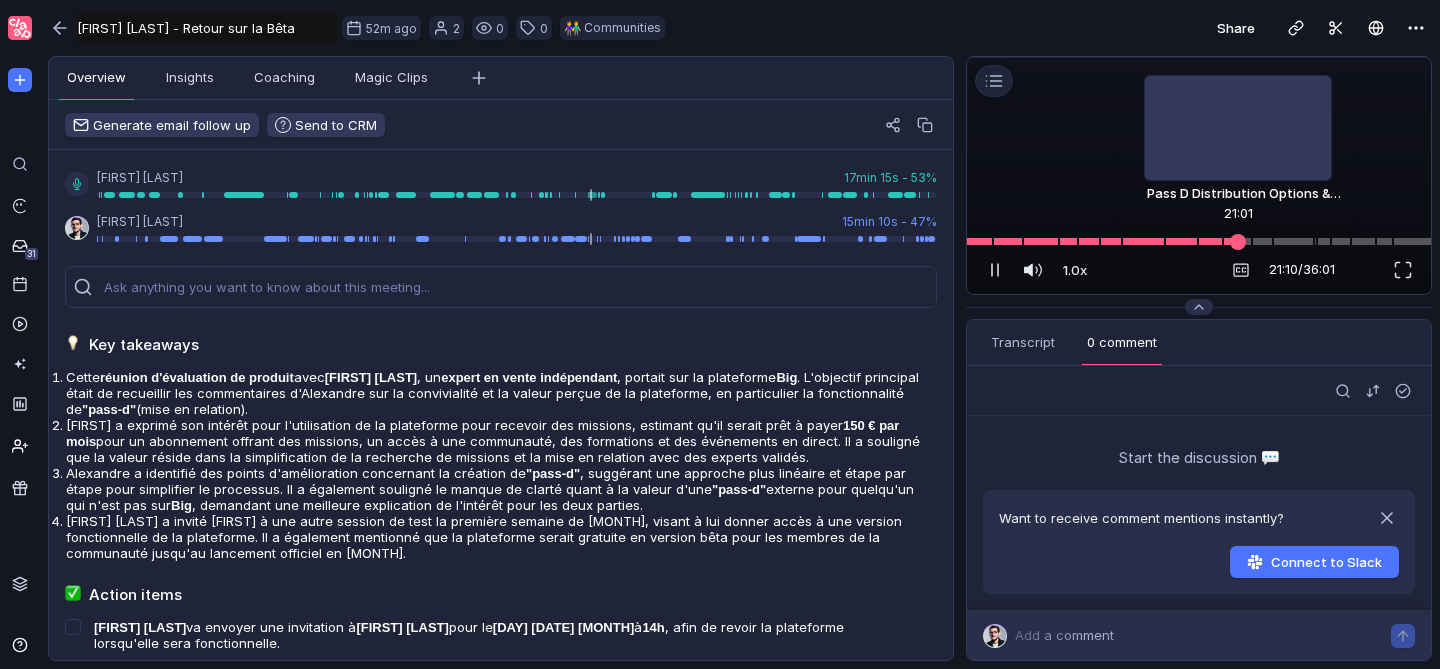 click at bounding box center (1238, 241) 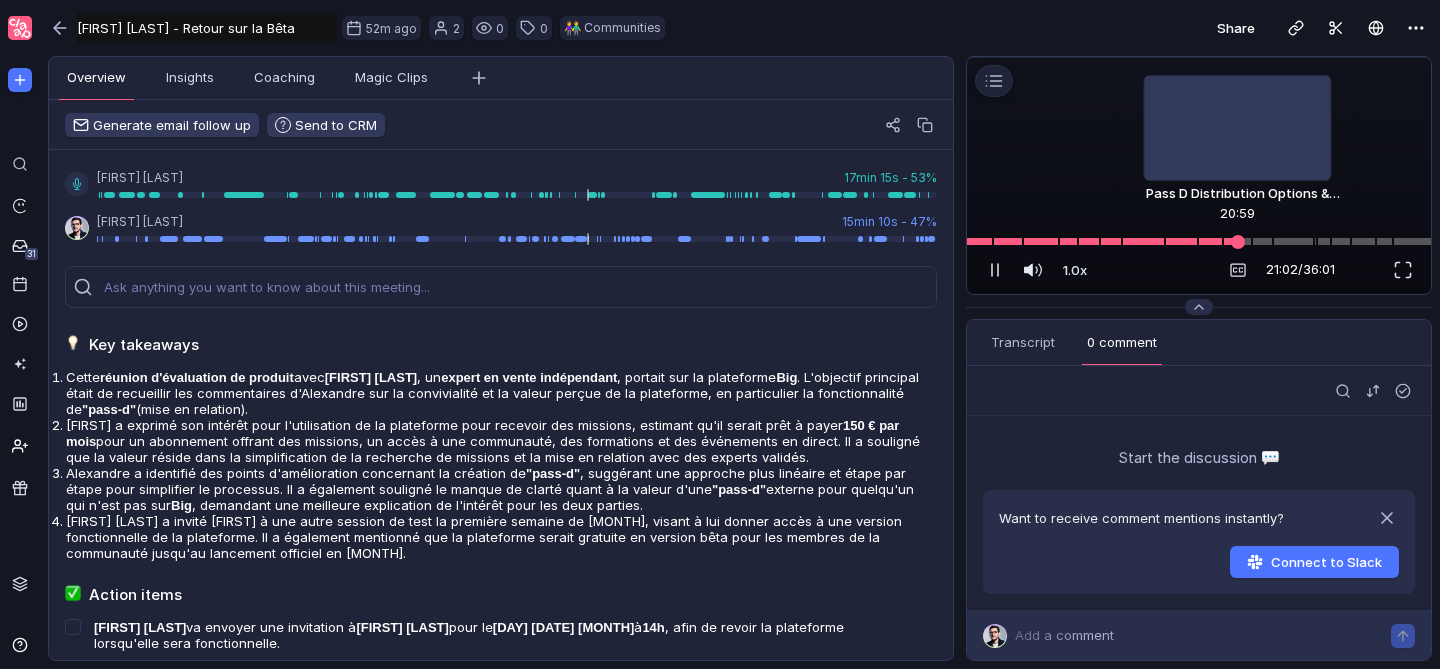 click at bounding box center (1238, 242) 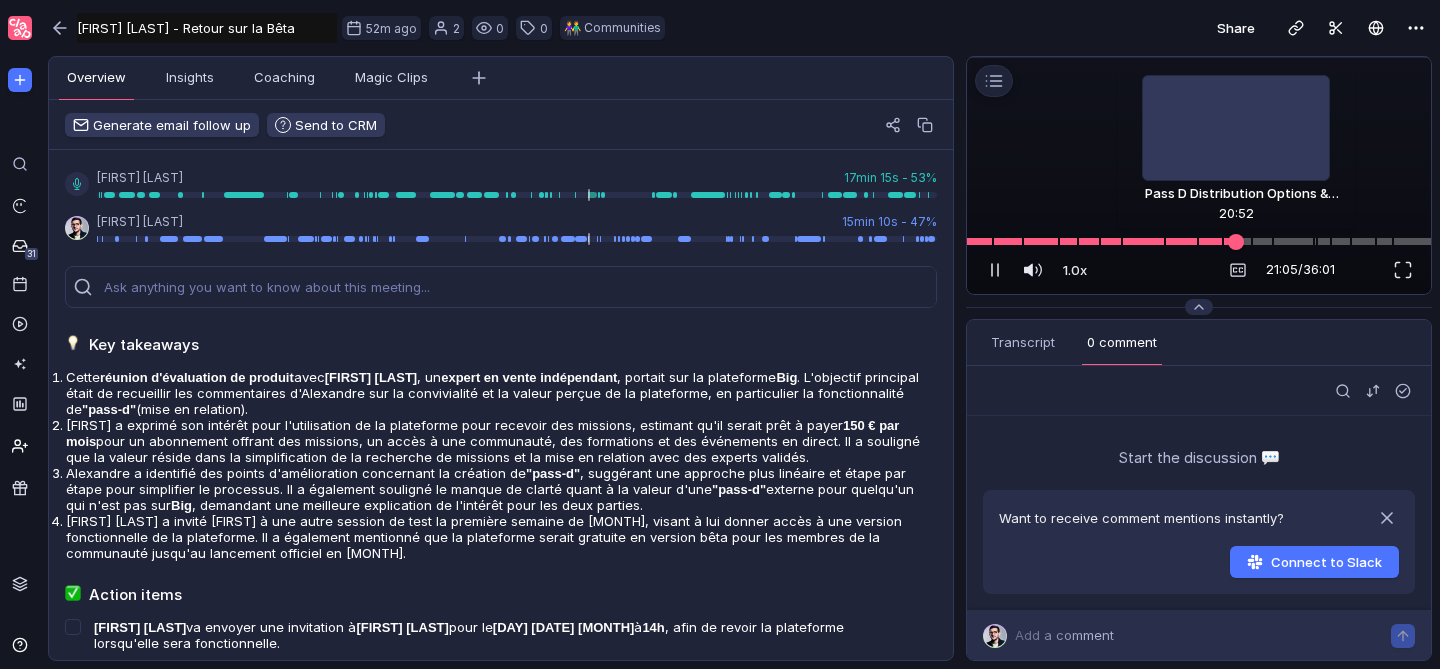 click at bounding box center (1236, 241) 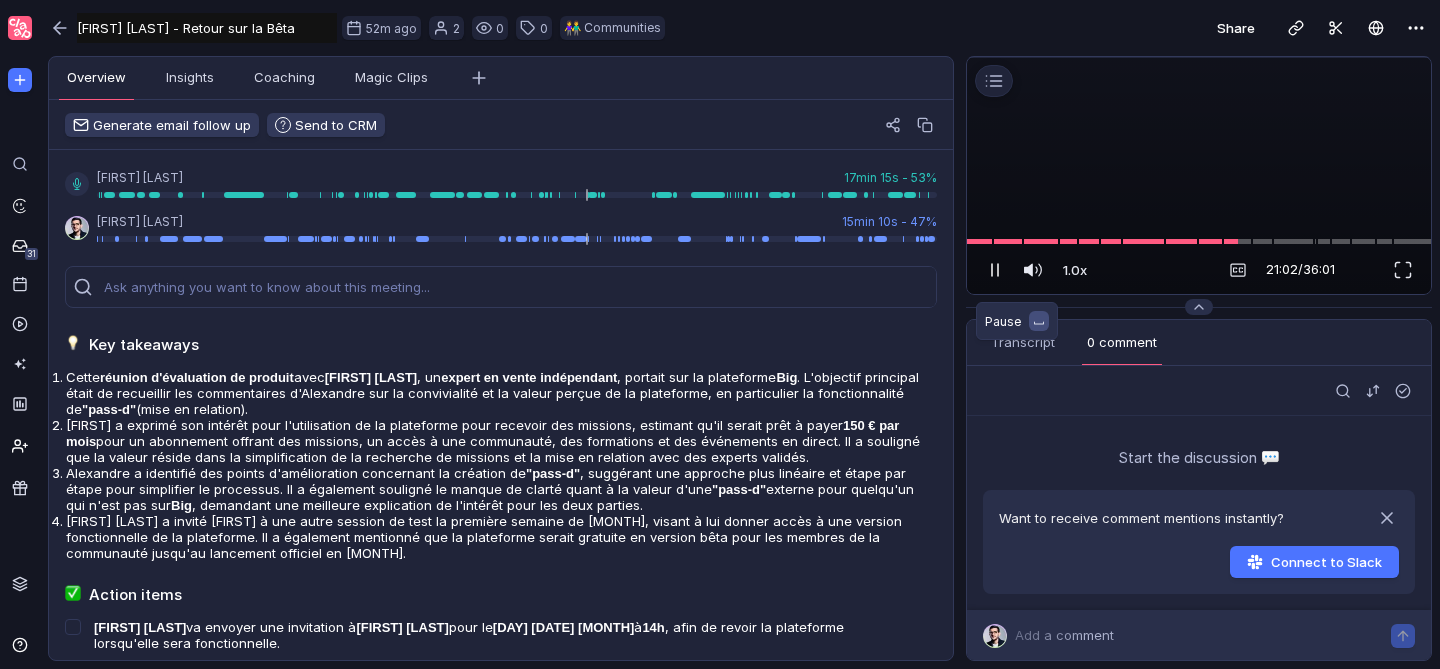 click at bounding box center [995, 270] 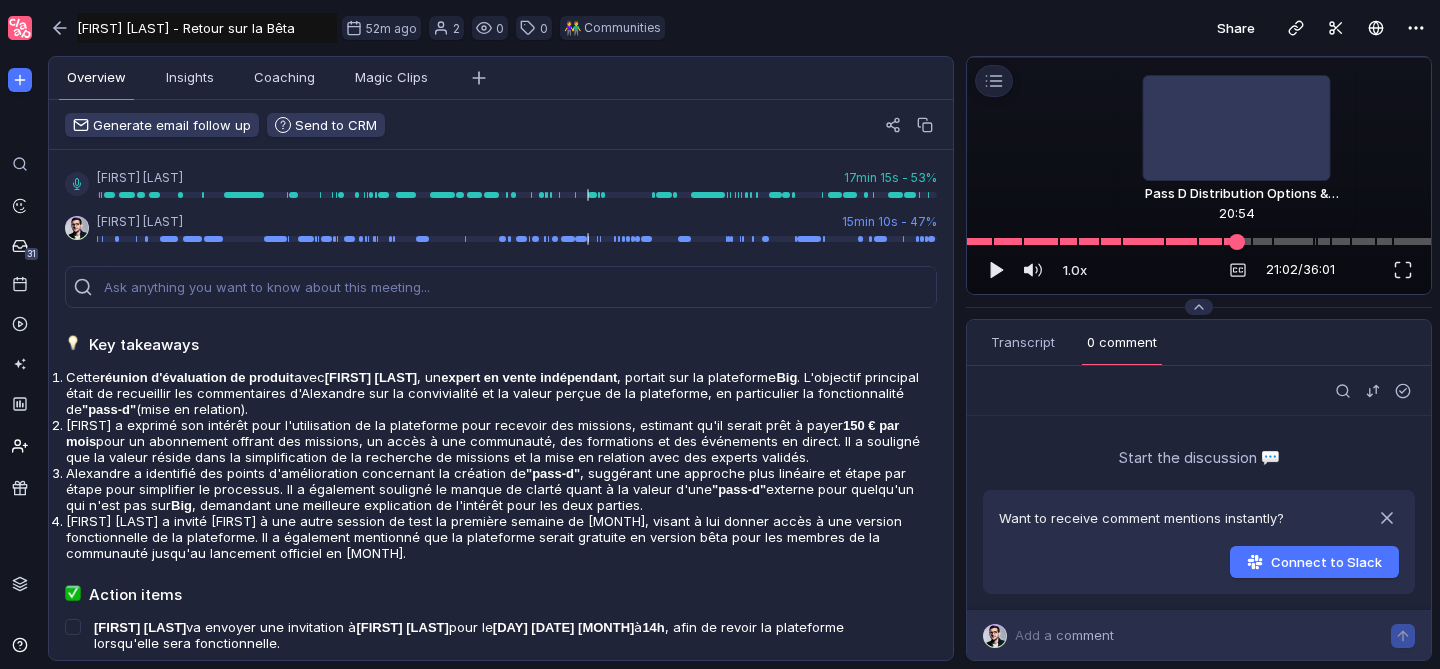 click at bounding box center (1237, 241) 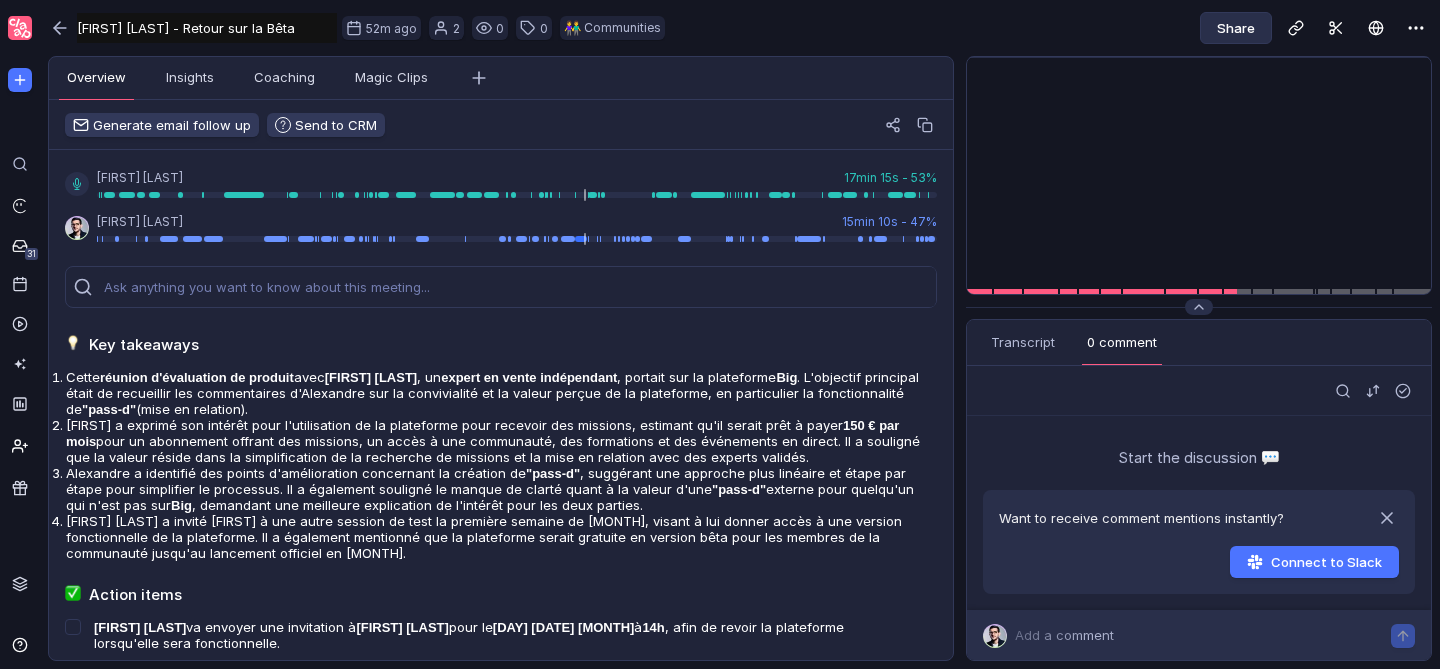 click on "Share" at bounding box center (1236, 28) 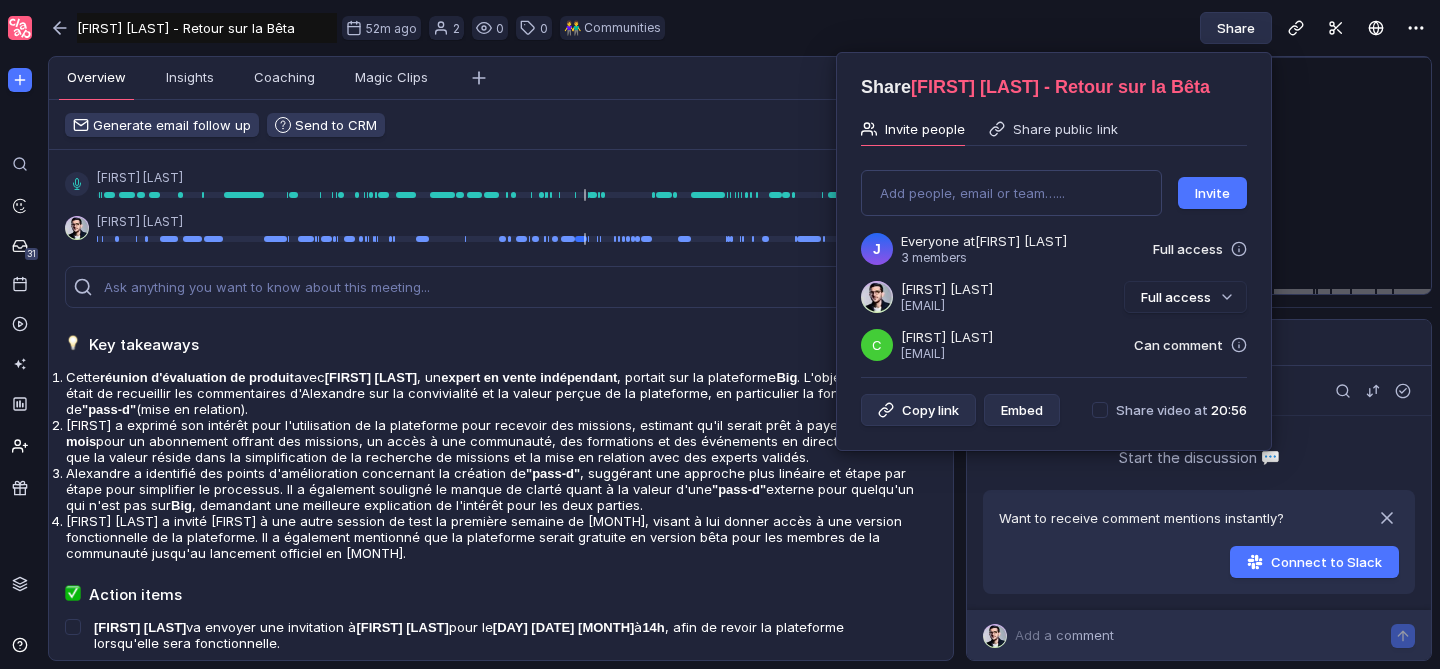 click on "Invite people Share public link" at bounding box center (1054, 129) 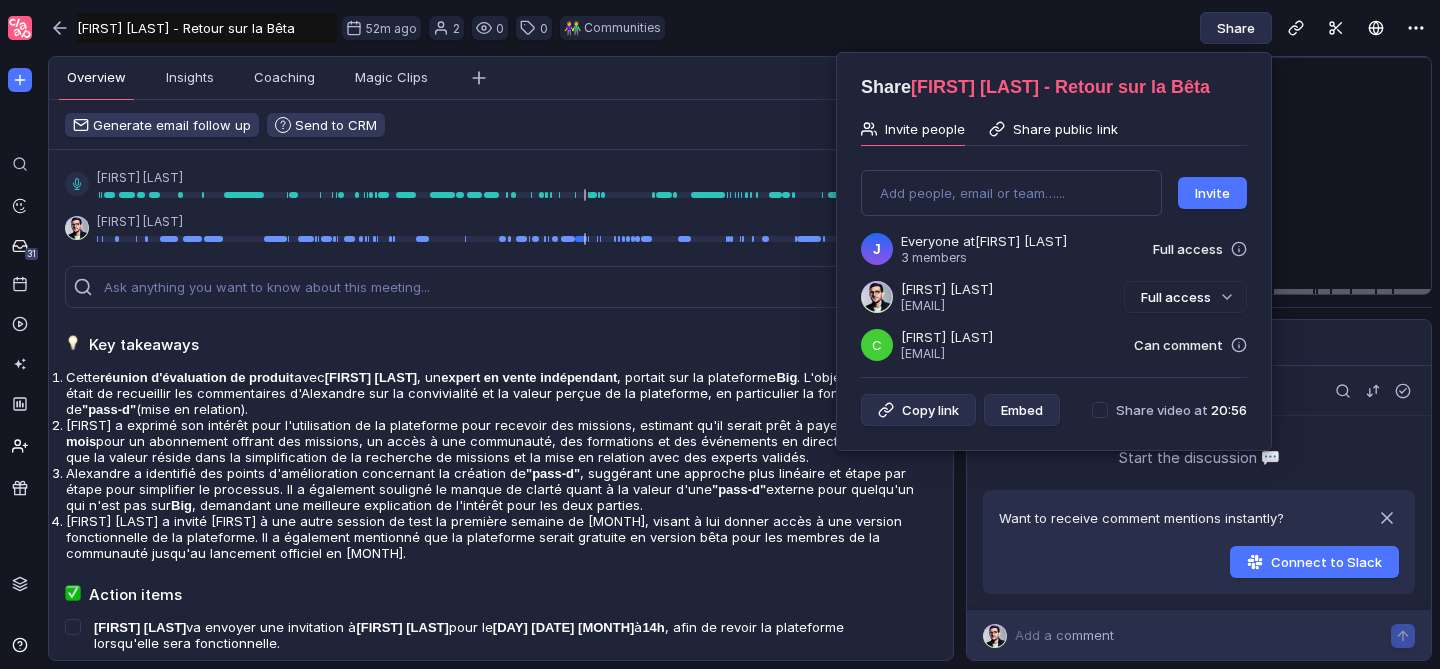 click on "Share public link" at bounding box center (1065, 129) 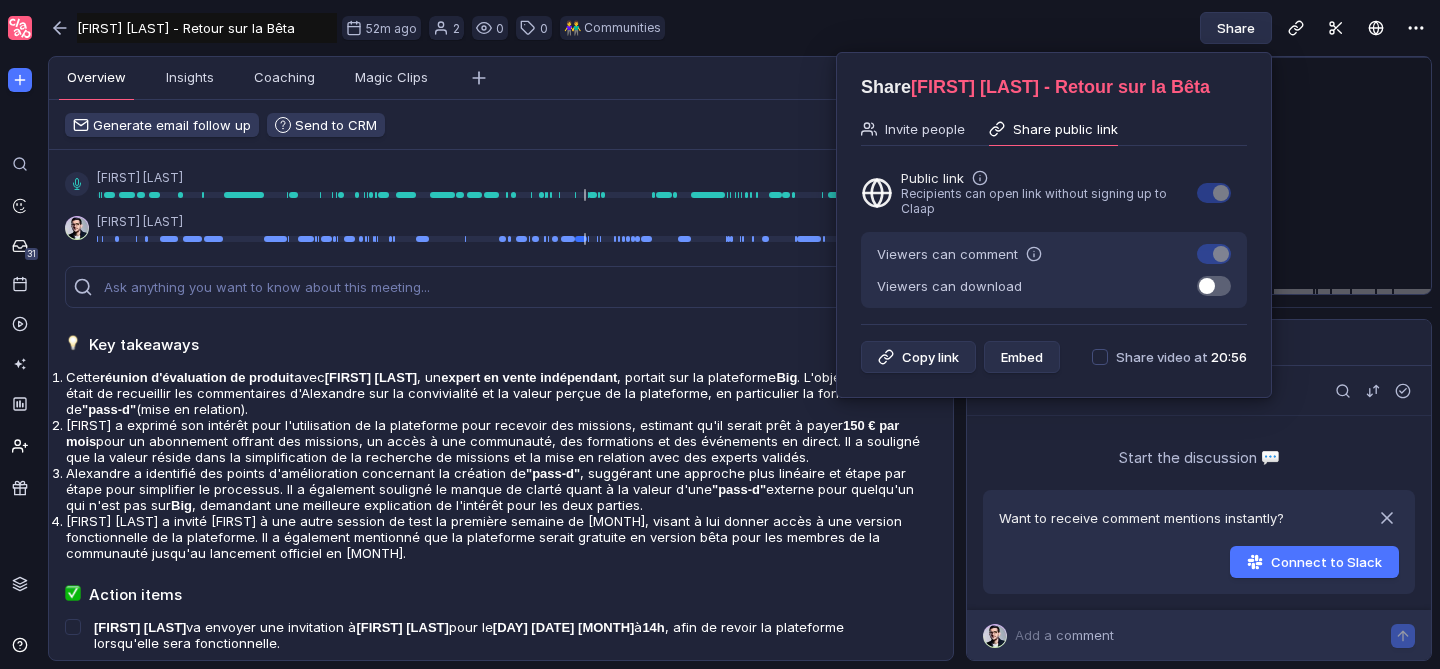 click at bounding box center [1100, 357] 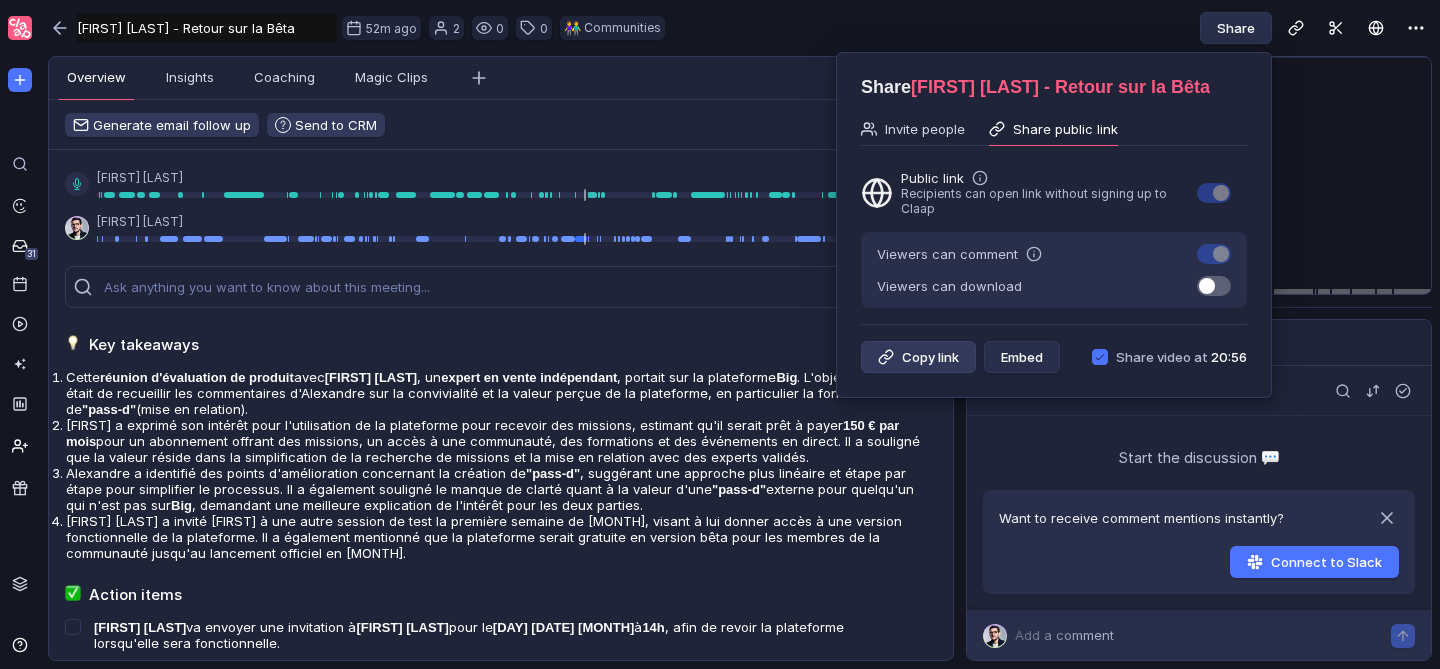 click on "Copy link" at bounding box center (918, 357) 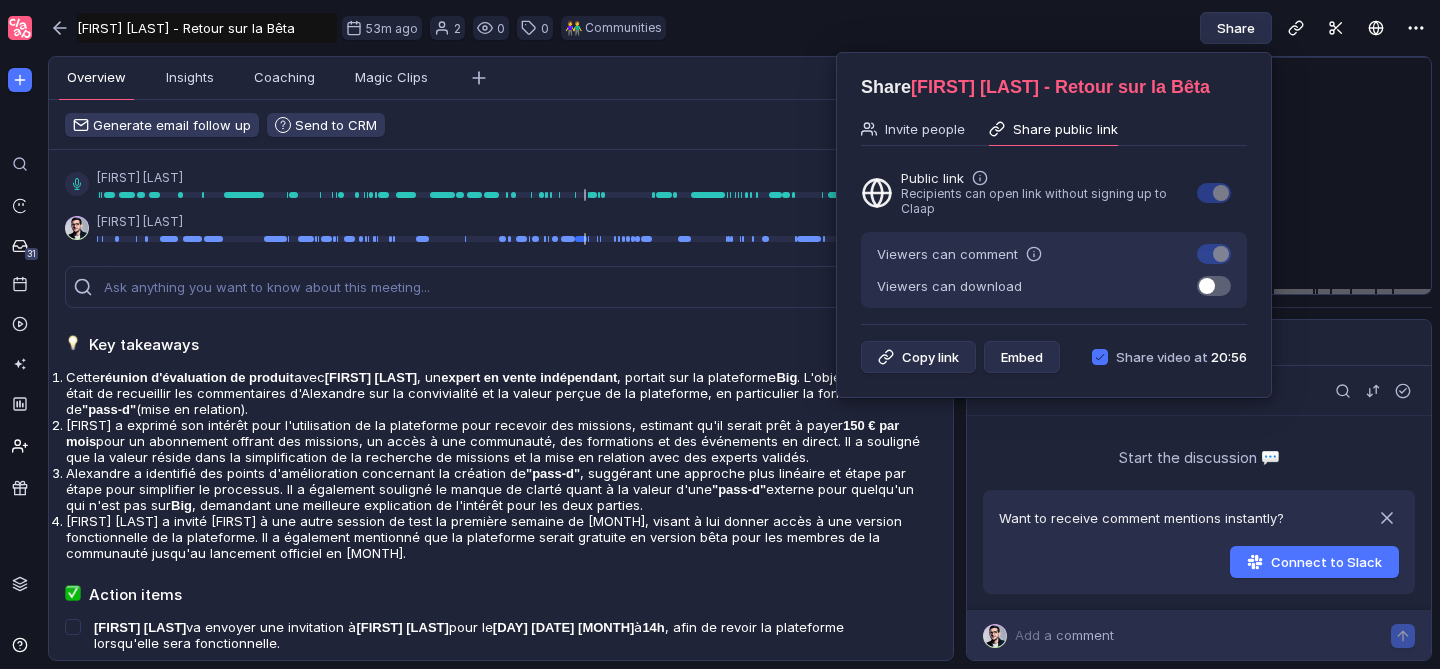 click at bounding box center [720, 334] 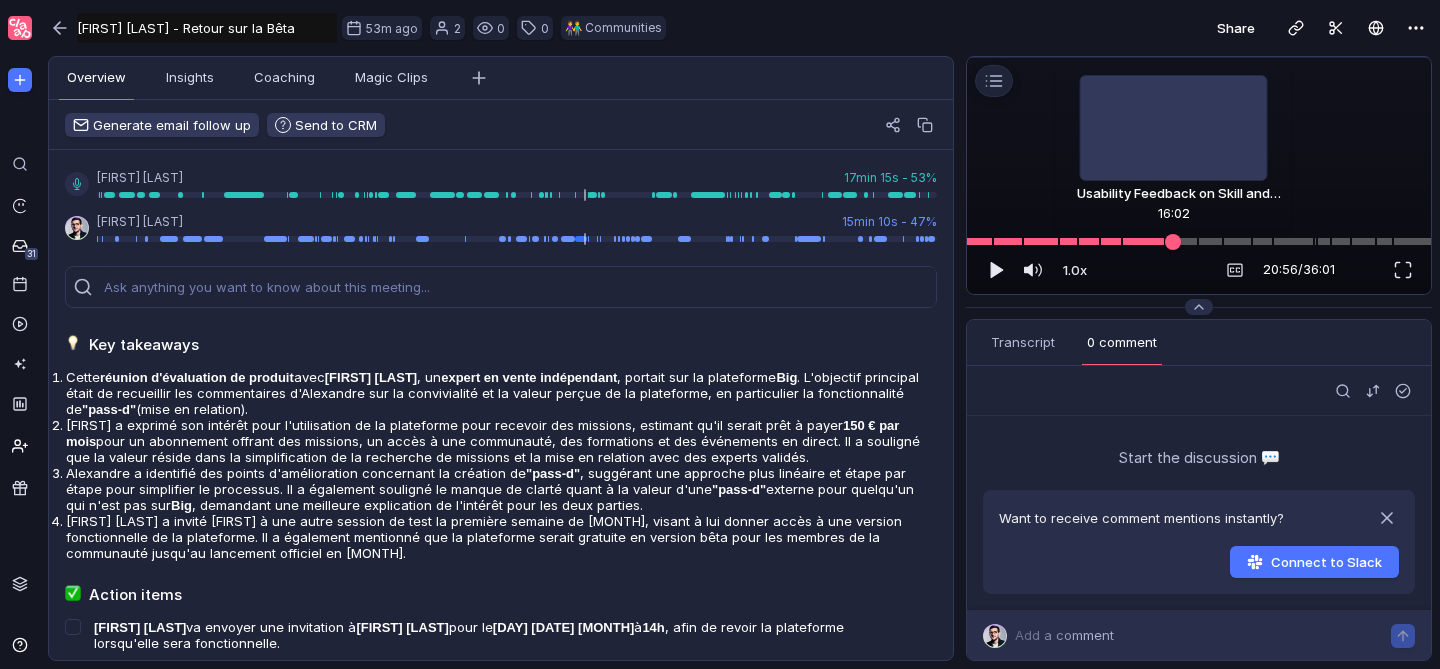 click at bounding box center (1199, 241) 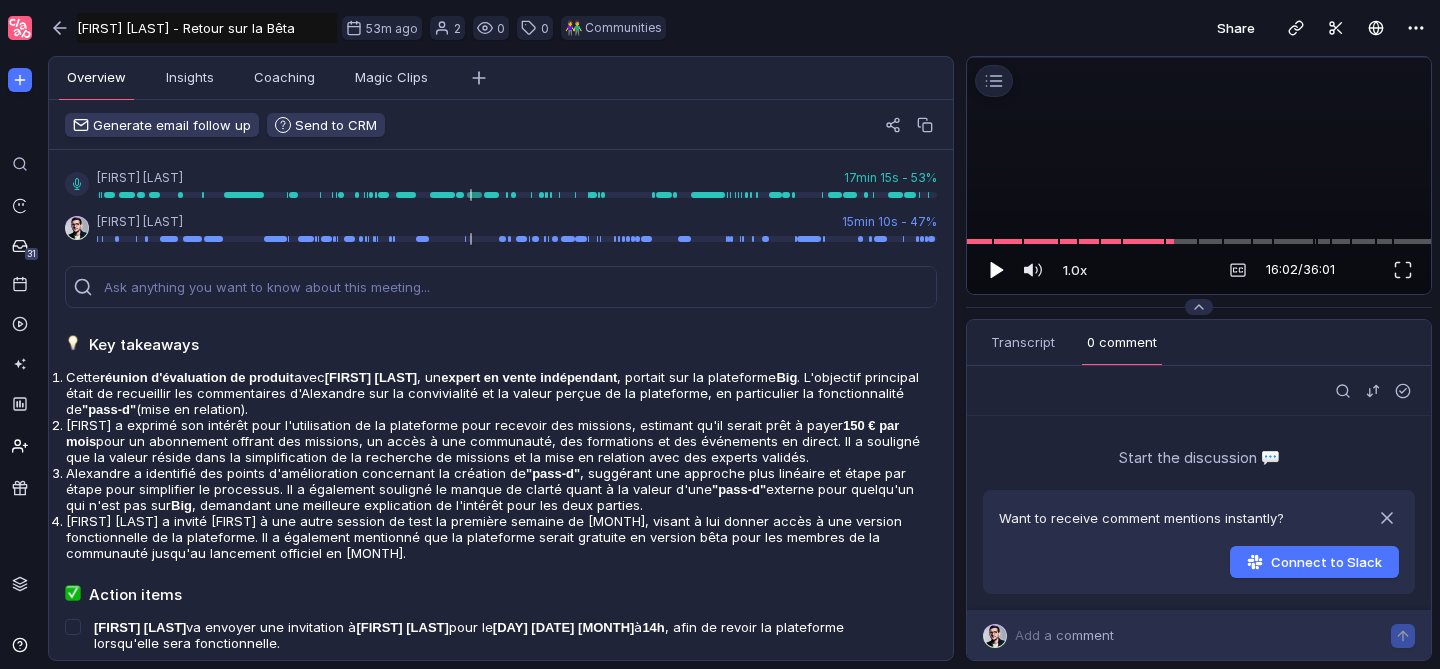 click at bounding box center (997, 270) 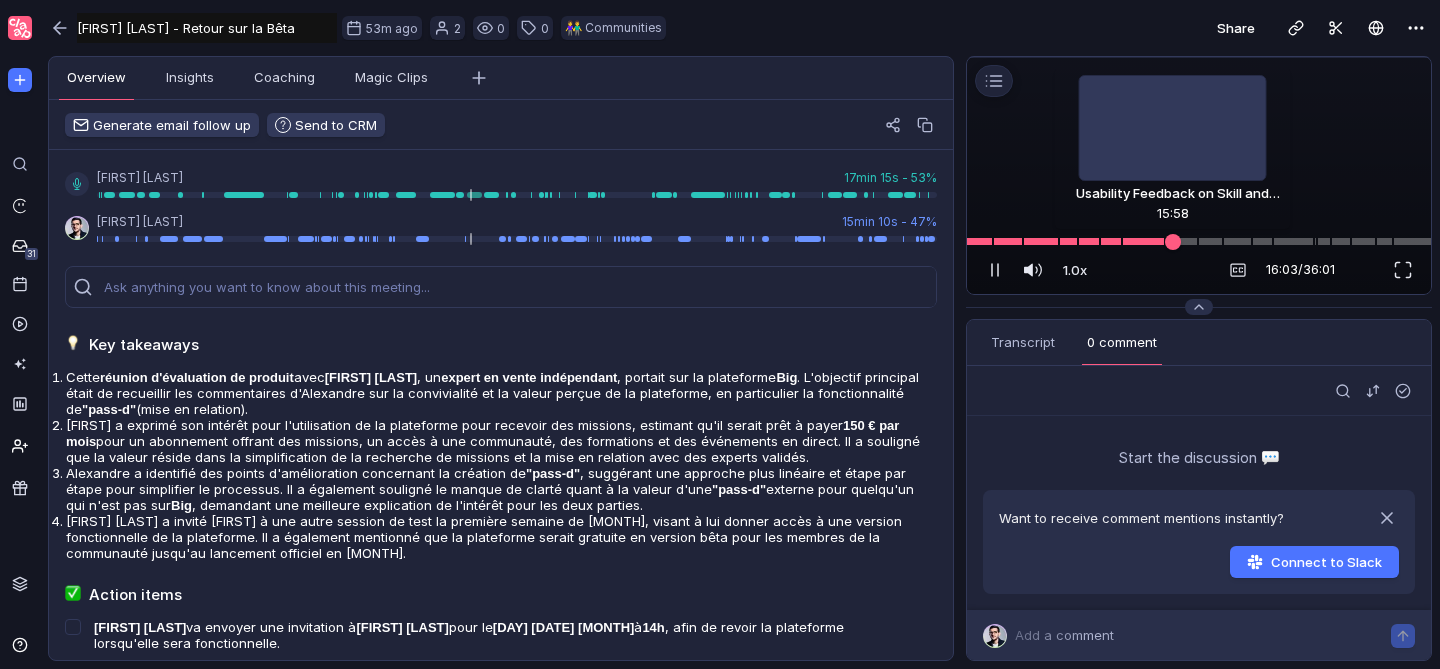 click at bounding box center (1172, 241) 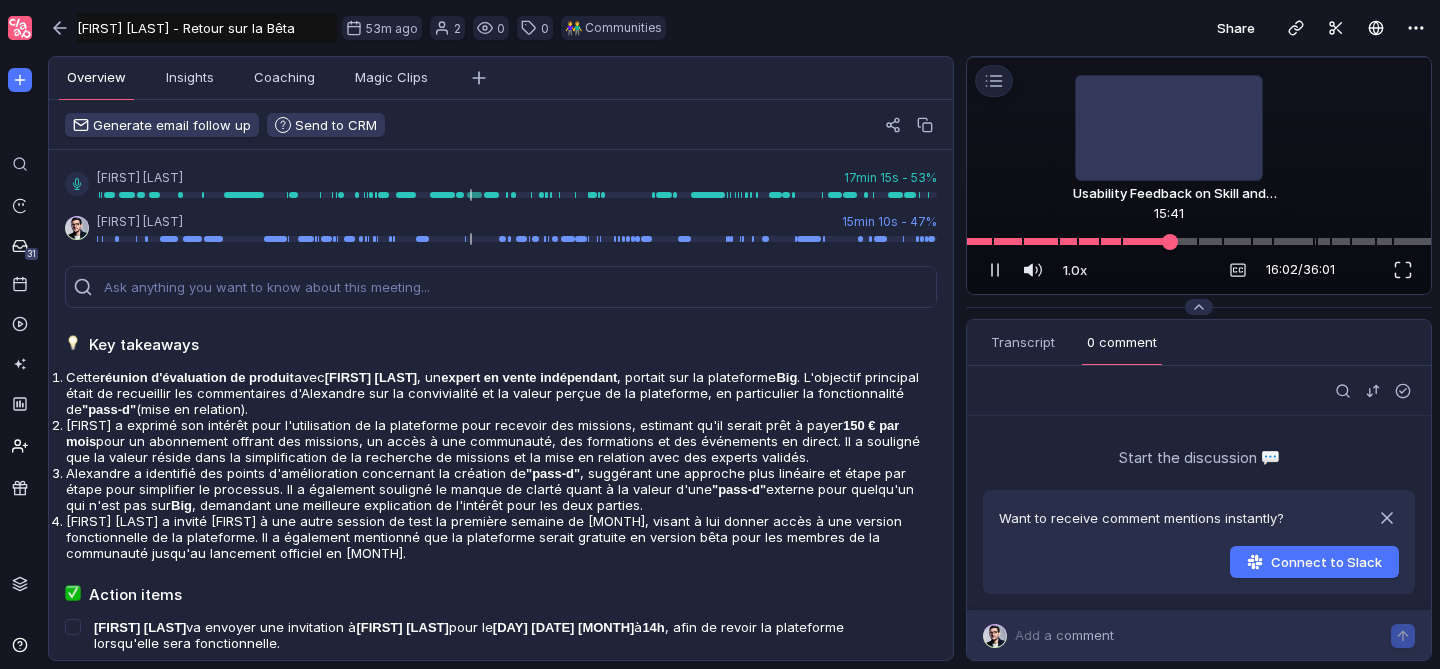 click at bounding box center [1170, 241] 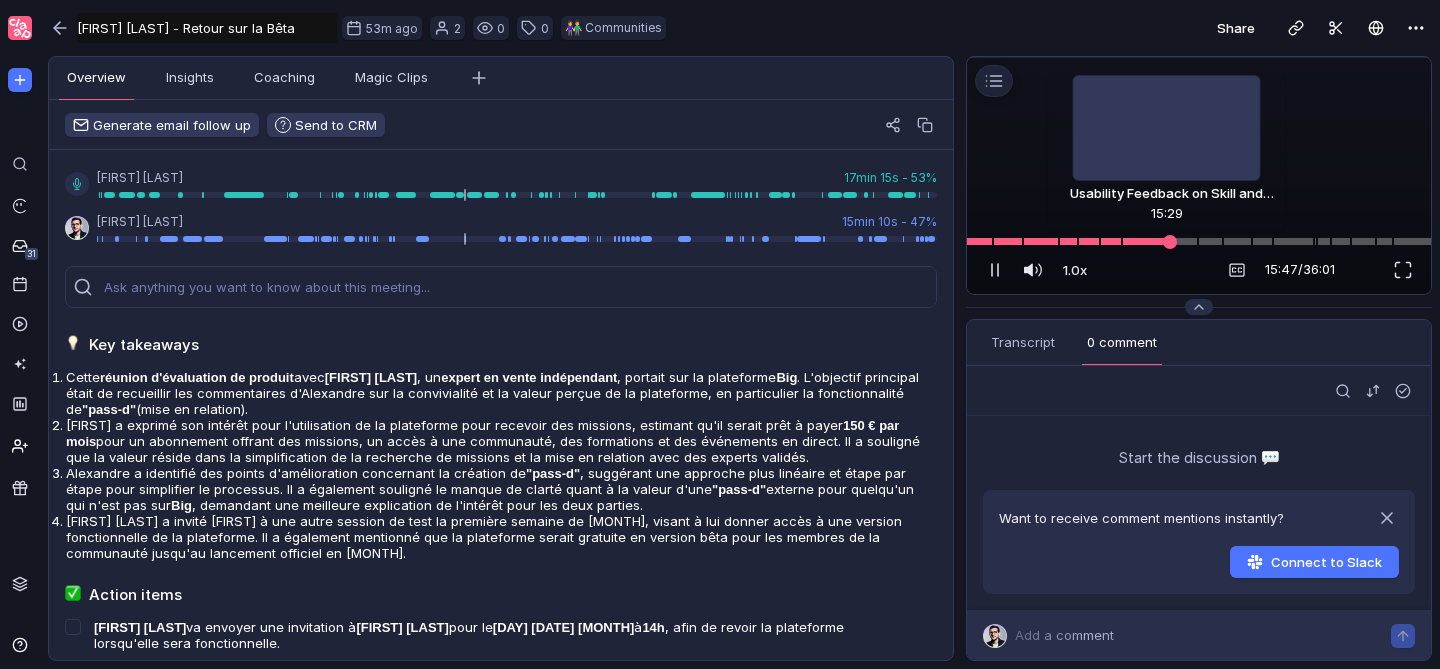 click at bounding box center [1170, 242] 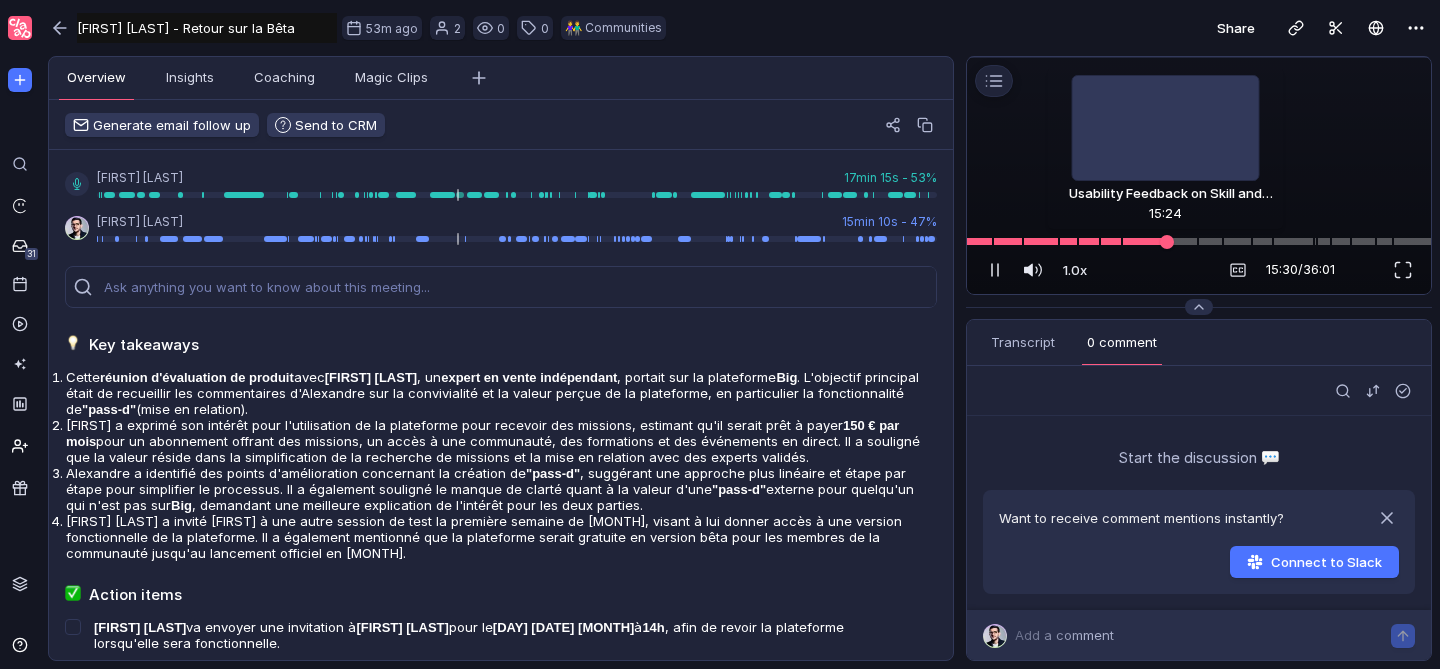 click at bounding box center [1167, 242] 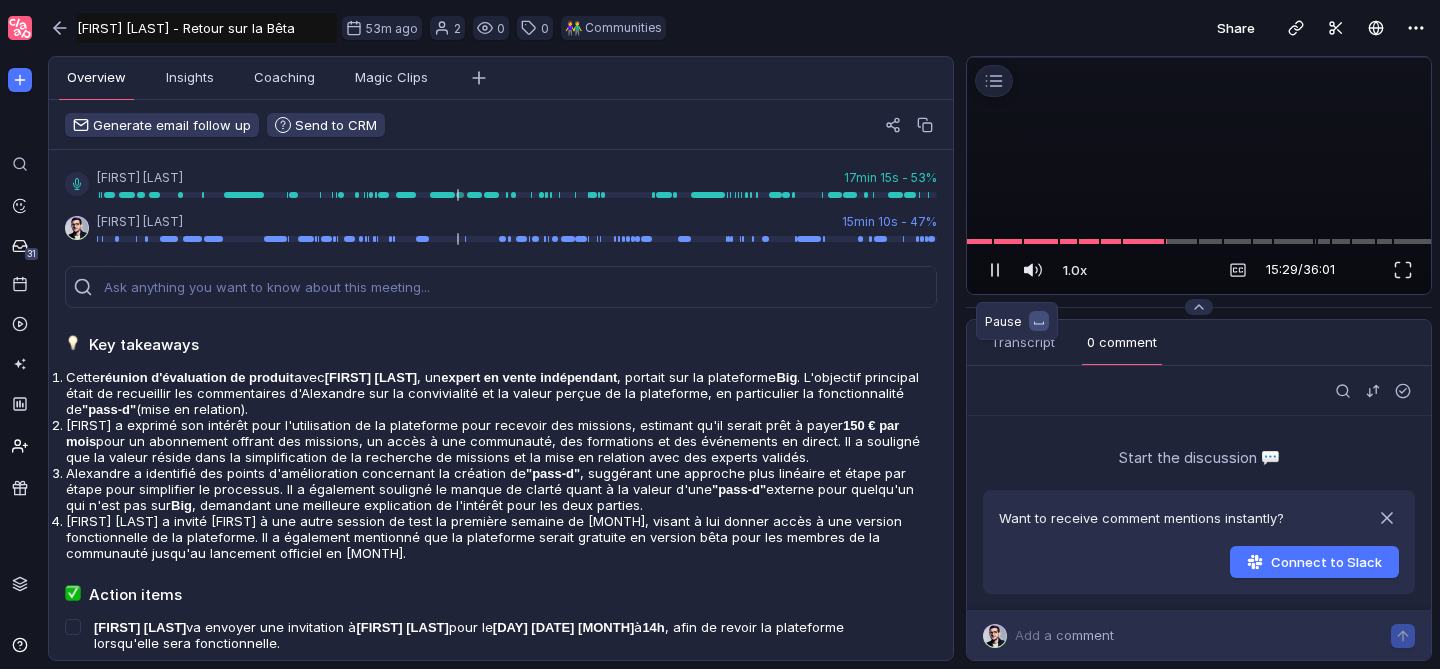 click at bounding box center (995, 270) 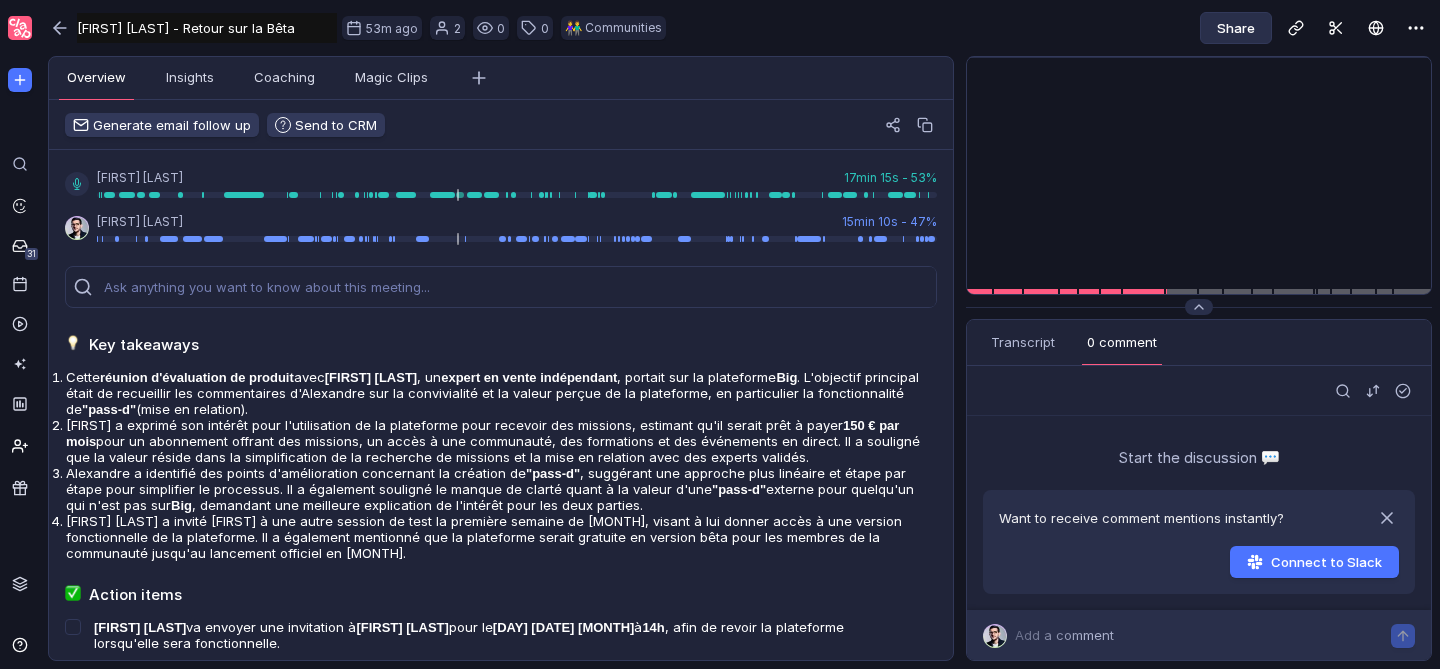 click on "Share" at bounding box center [1236, 28] 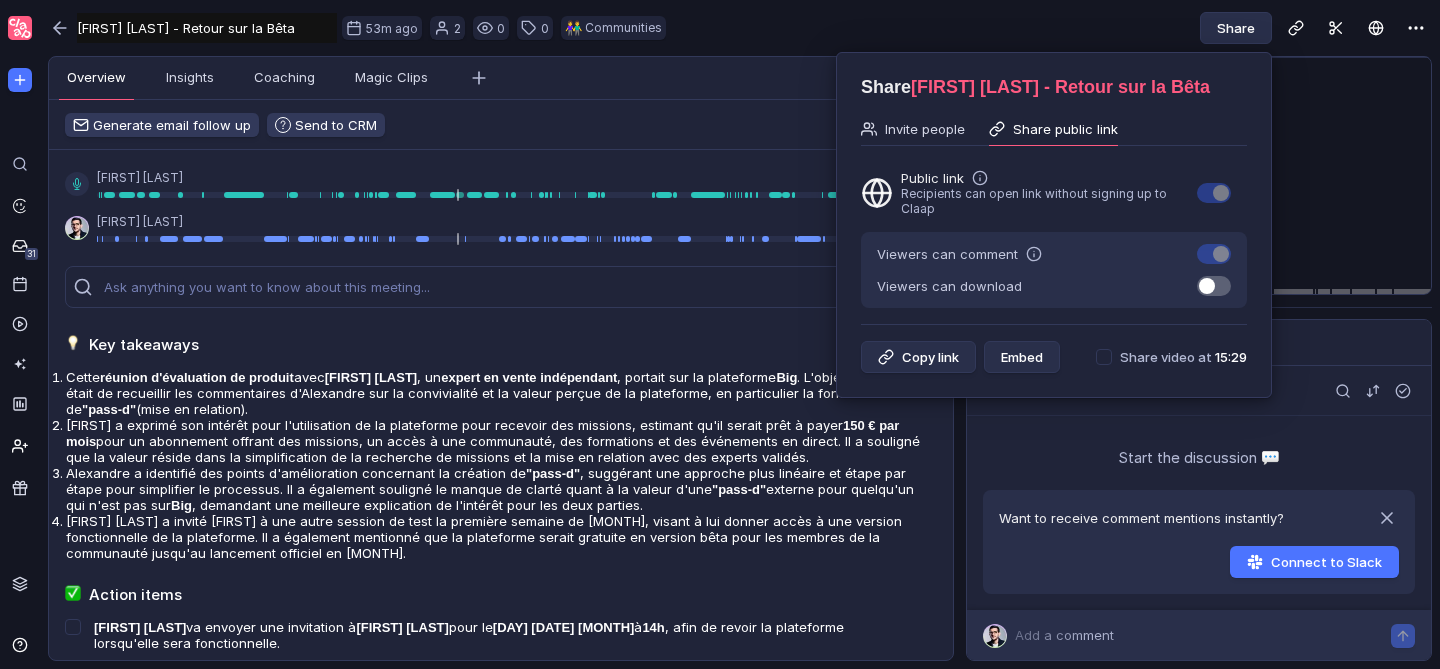 click on "Share public link" at bounding box center (1065, 129) 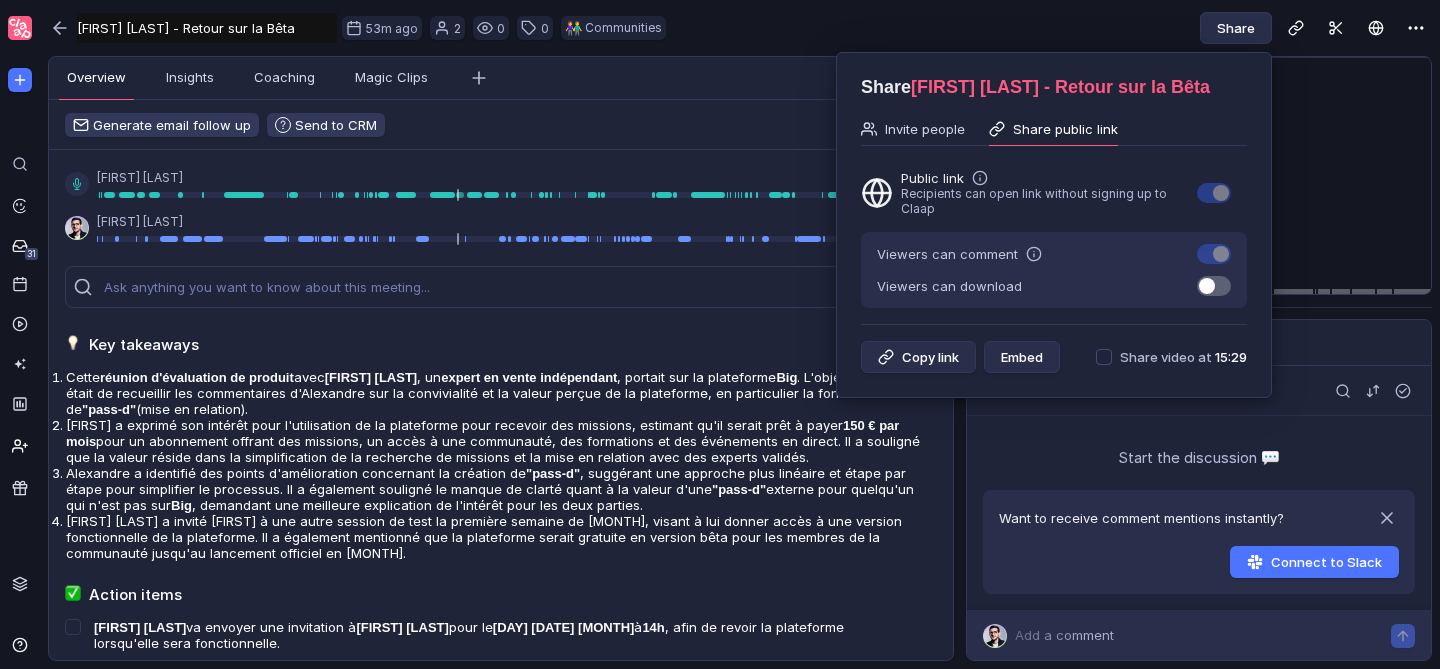 click at bounding box center [1104, 357] 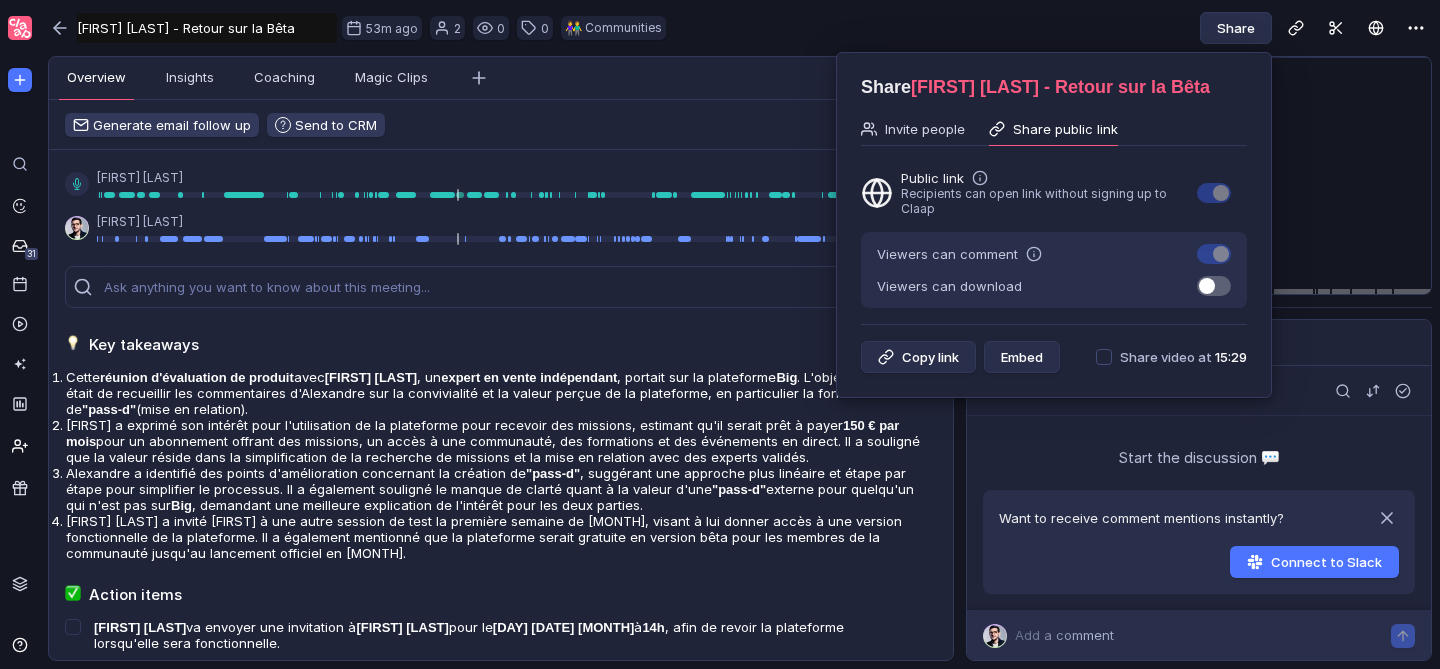 checkbox on "true" 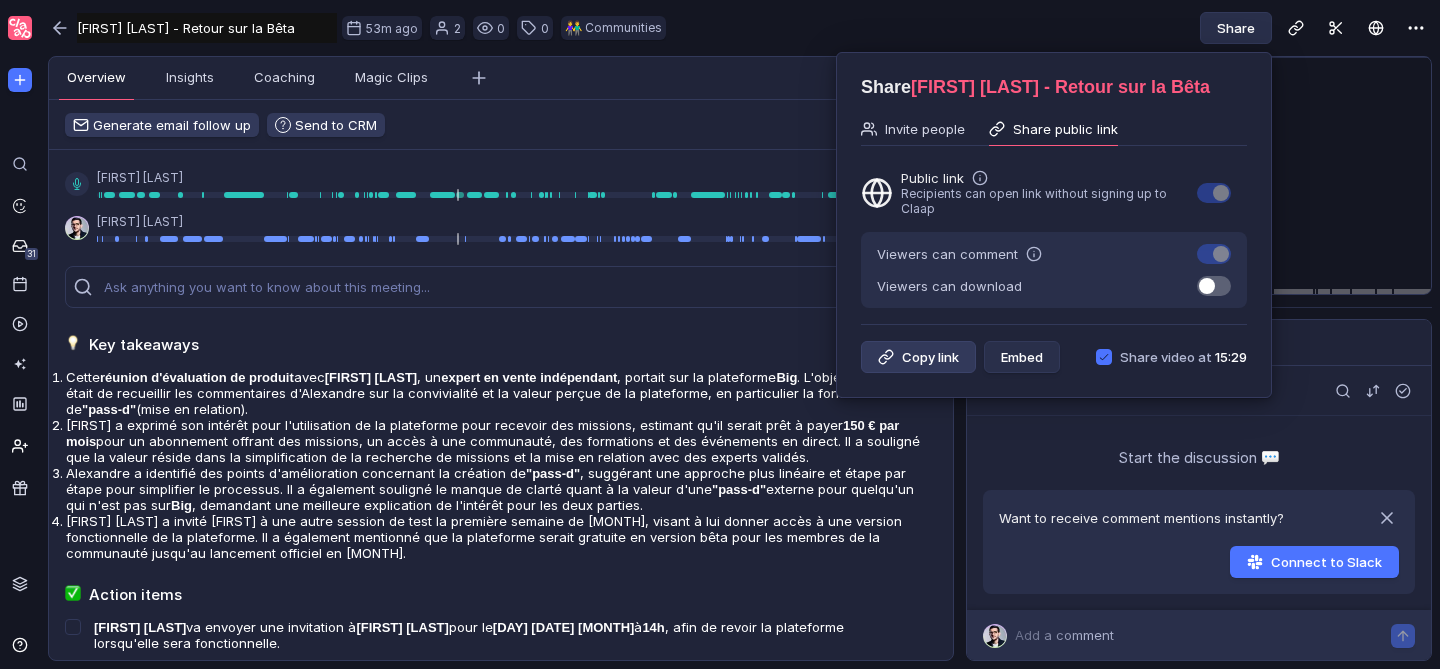 click on "Copy link" at bounding box center [918, 357] 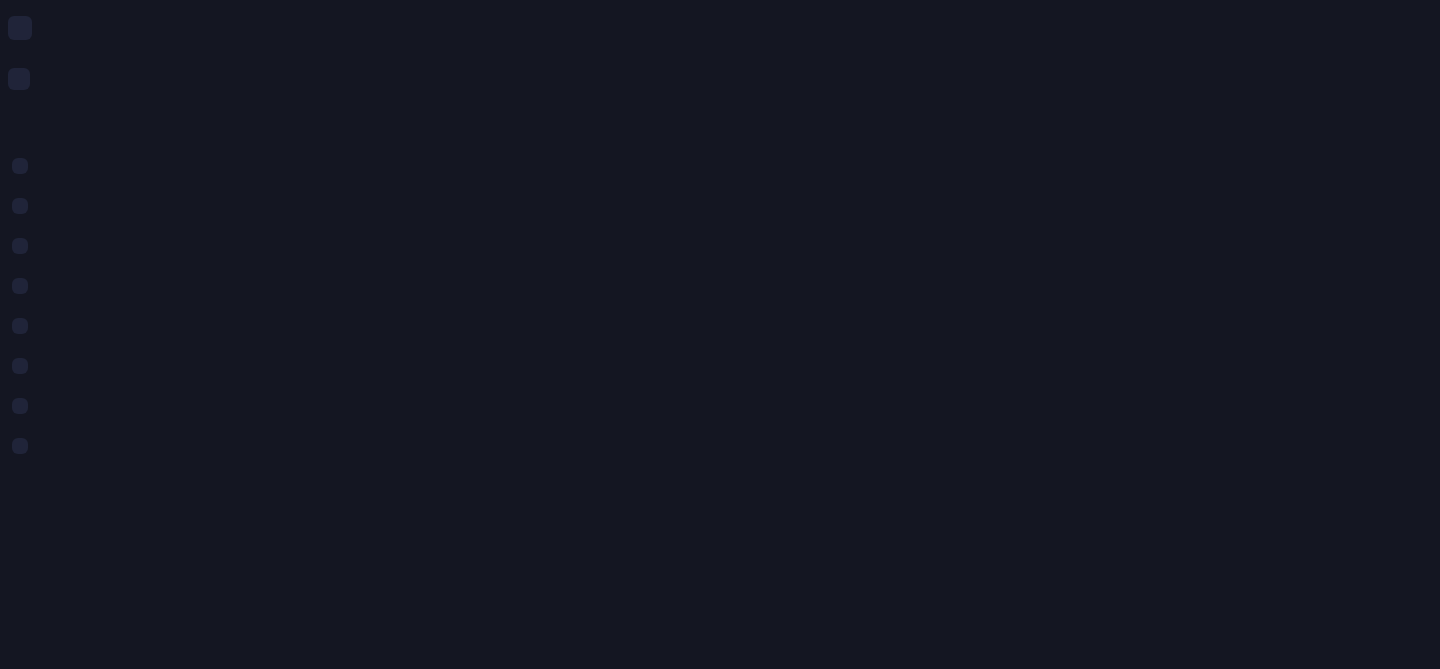 scroll, scrollTop: 0, scrollLeft: 0, axis: both 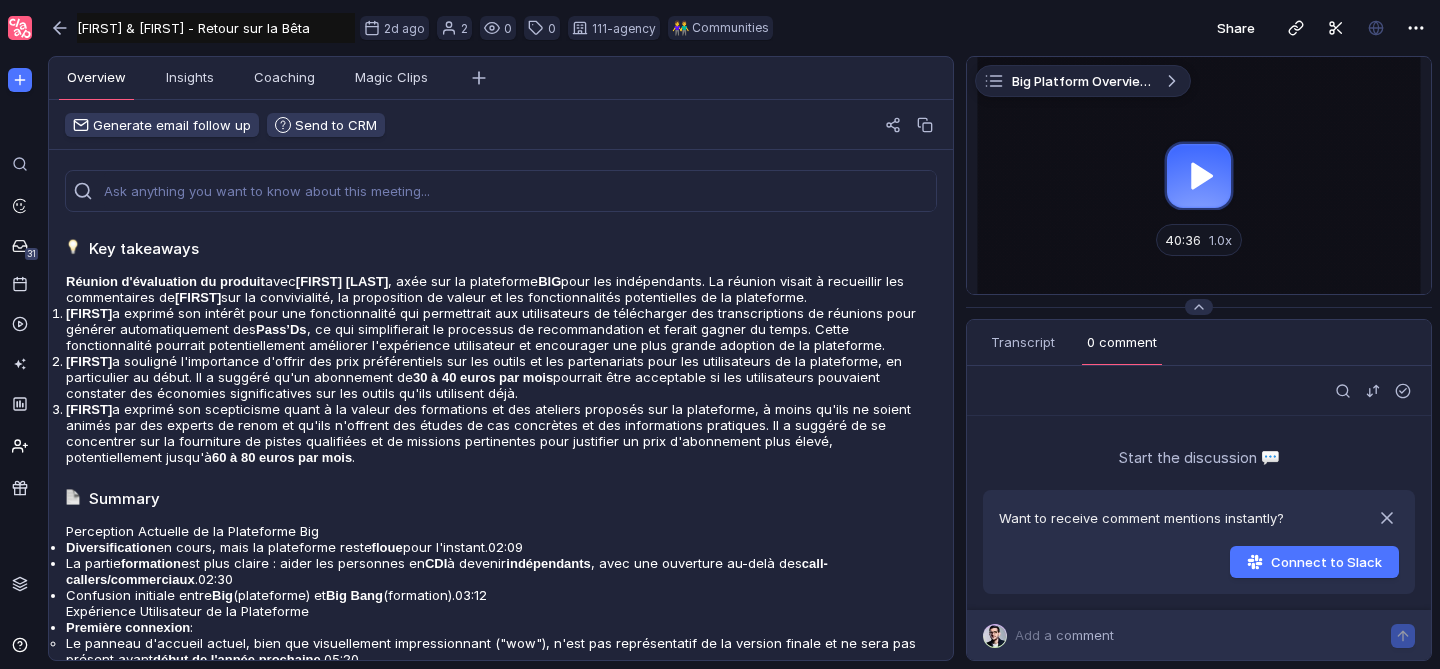 drag, startPoint x: 185, startPoint y: 25, endPoint x: 355, endPoint y: 32, distance: 170.14406 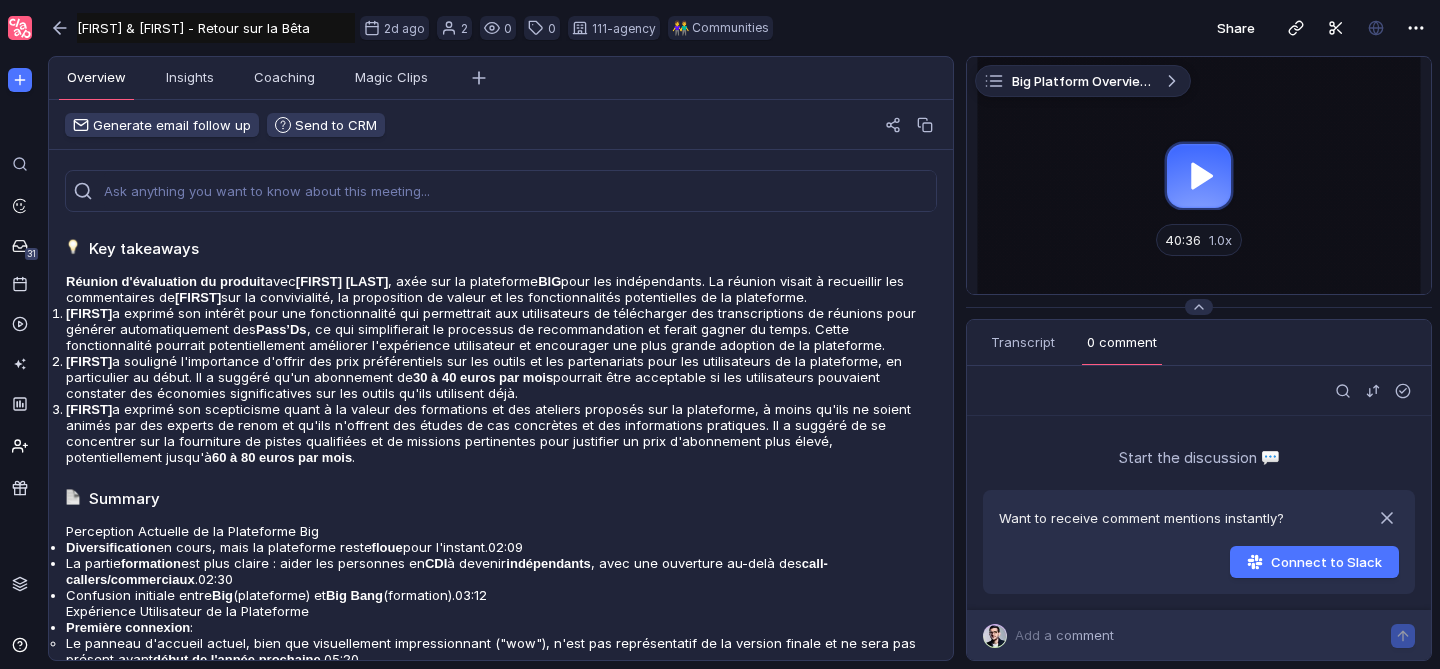 click on "Taslim & Jim - Retour sur la Bêta" at bounding box center [216, 28] 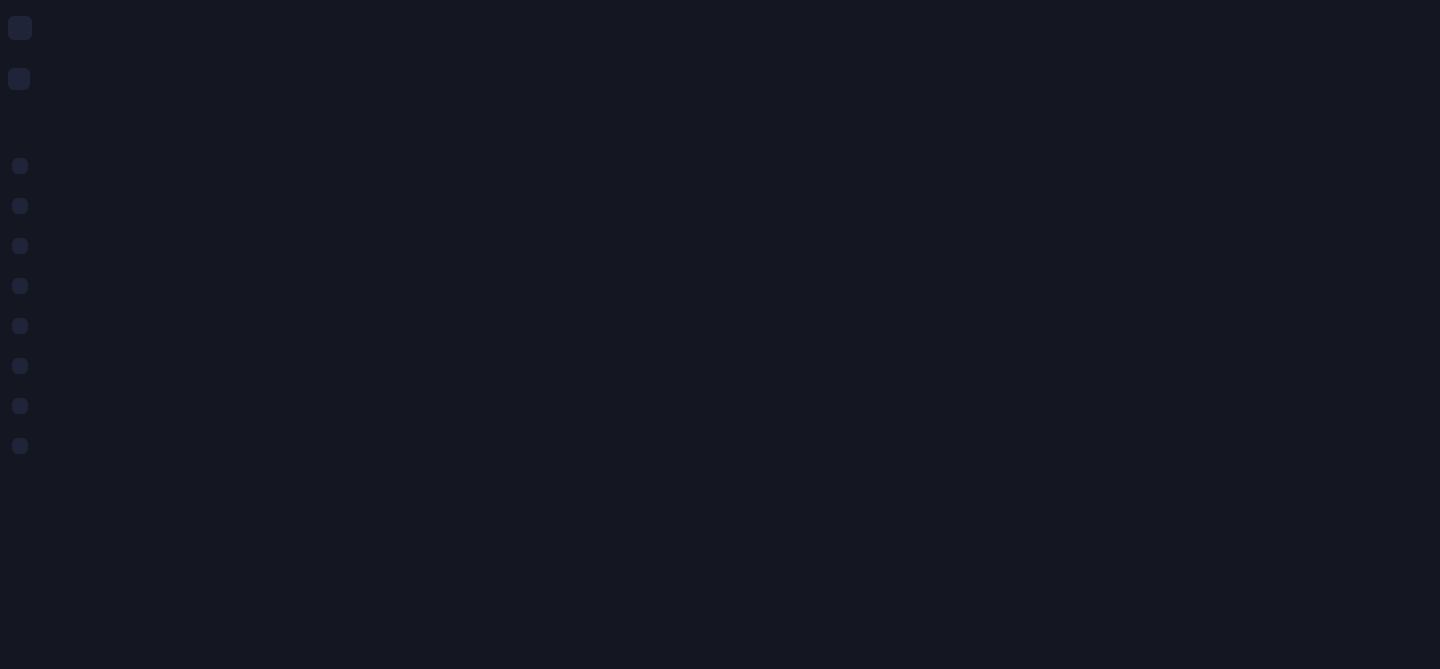 scroll, scrollTop: 0, scrollLeft: 0, axis: both 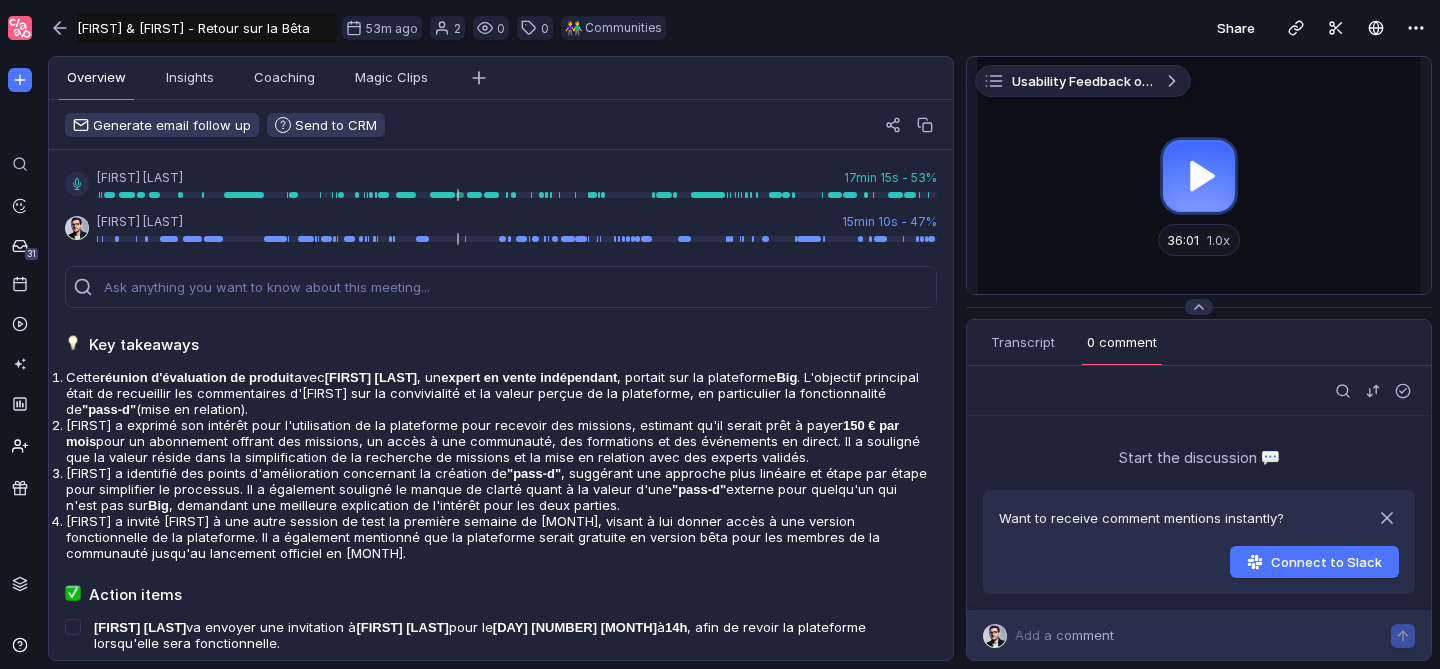 click at bounding box center [1199, 175] 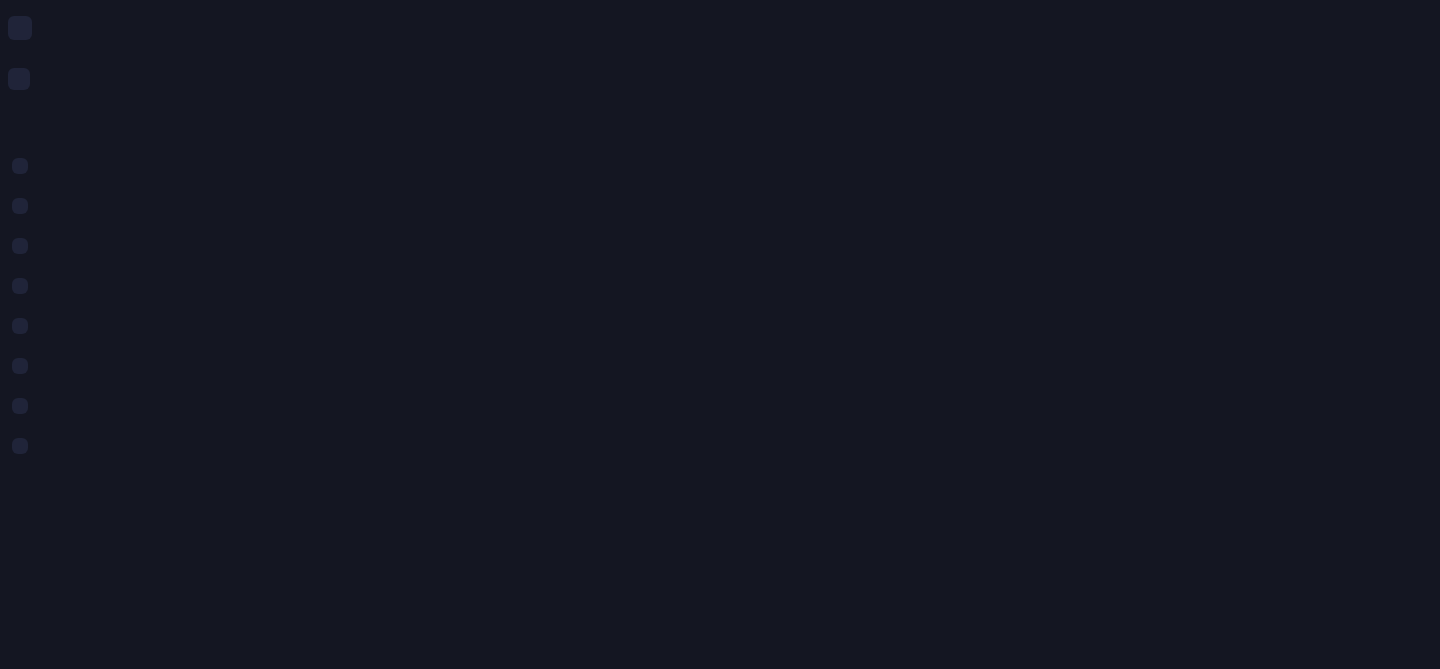 scroll, scrollTop: 0, scrollLeft: 0, axis: both 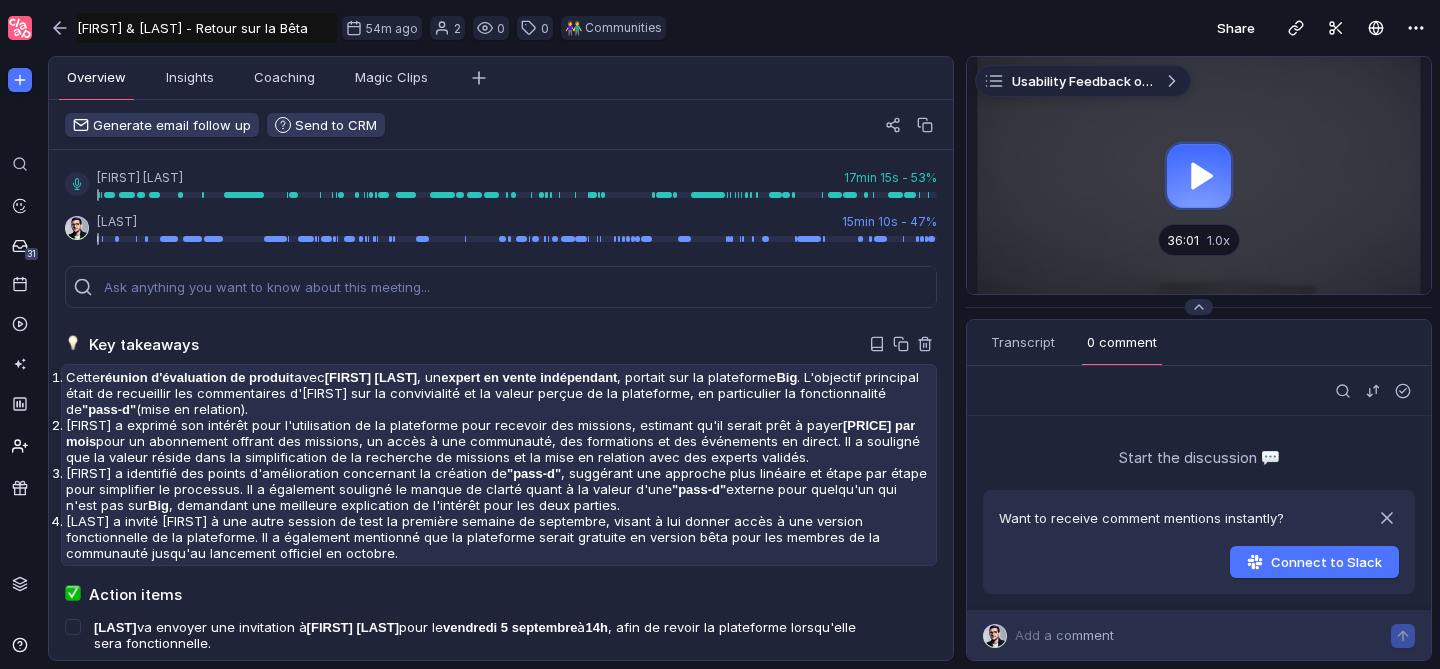 click on "Cette réunion d'évaluation de produit avec [FIRST] [LAST], un expert en vente indépendant, portait sur la plateforme Big. L'objectif principal était de recueillir les commentaires d'[FIRST] sur la convivialité et la valeur perçue de la plateforme, en particulier la fonctionnalité de "pass-d" (mise en relation)." at bounding box center (499, 393) 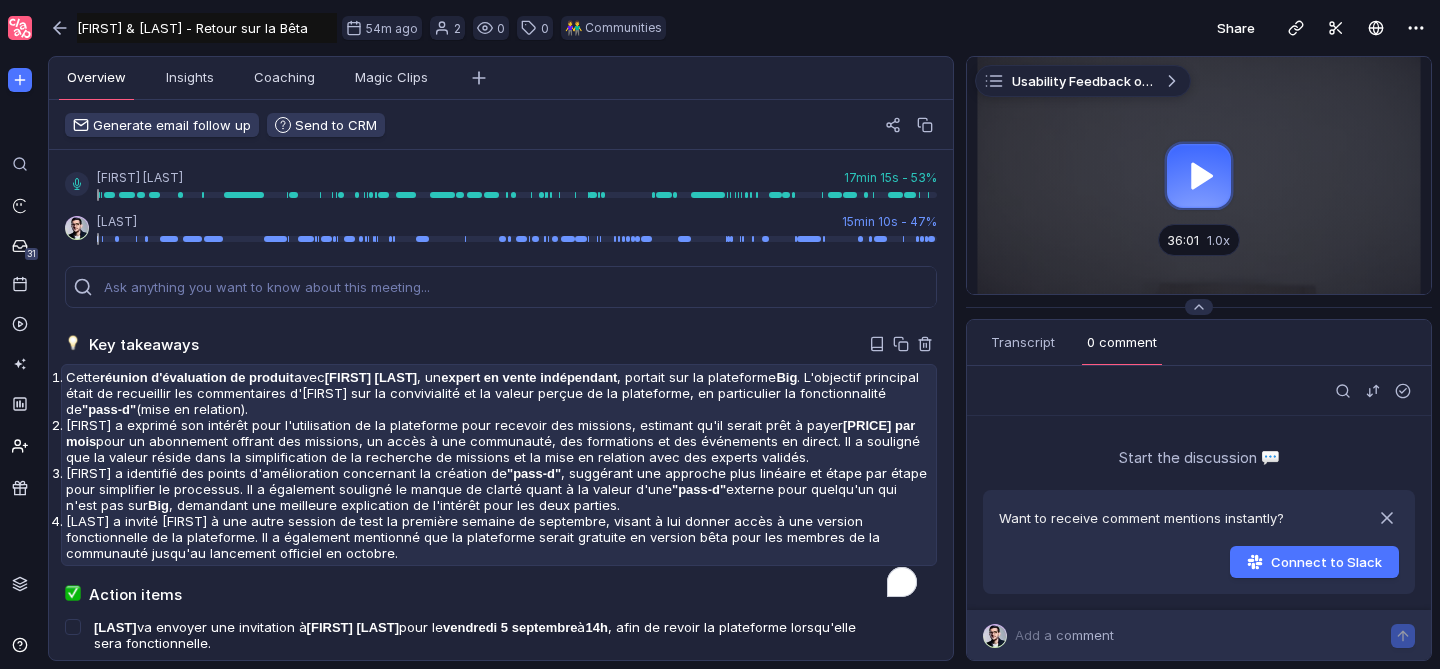 click on "Cette réunion d'évaluation de produit avec [FIRST] [LAST], un expert en vente indépendant, portait sur la plateforme Big. L'objectif principal était de recueillir les commentaires d'[FIRST] sur la convivialité et la valeur perçue de la plateforme, en particulier la fonctionnalité de "pass-d" (mise en relation)." at bounding box center [499, 393] 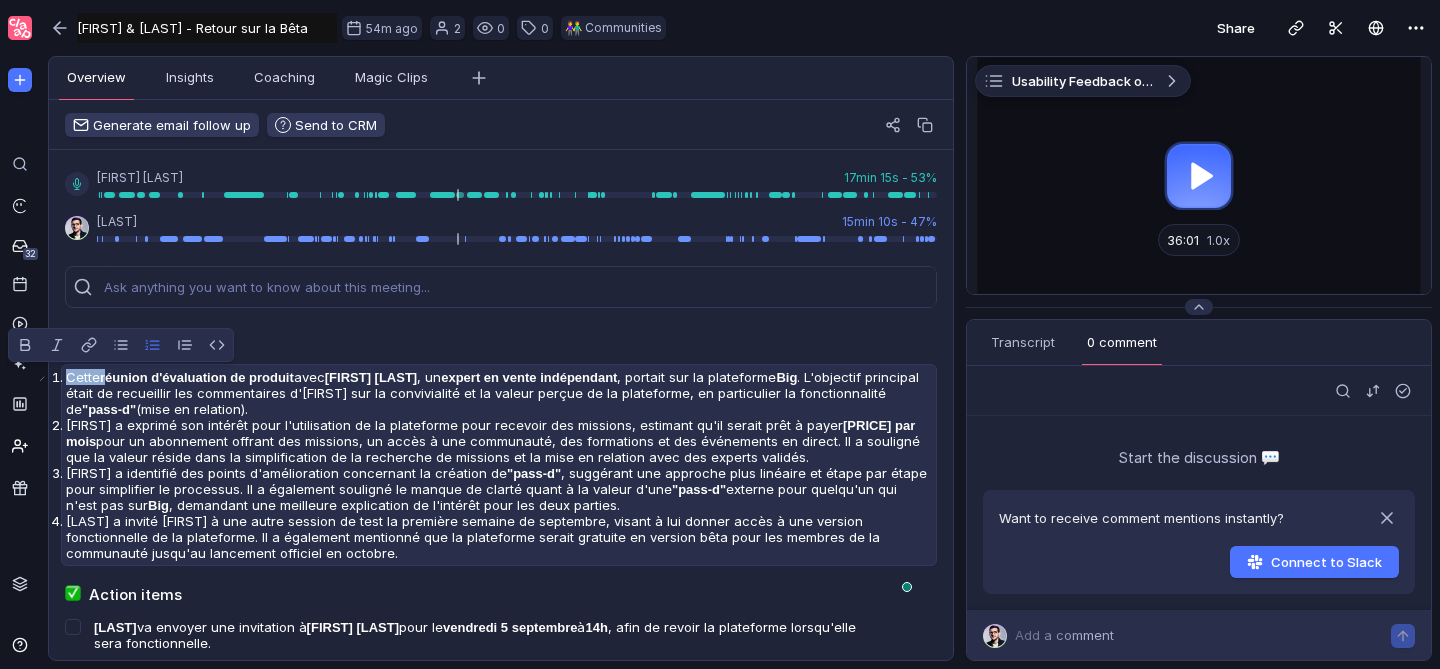 drag, startPoint x: 134, startPoint y: 378, endPoint x: 58, endPoint y: 380, distance: 76.02631 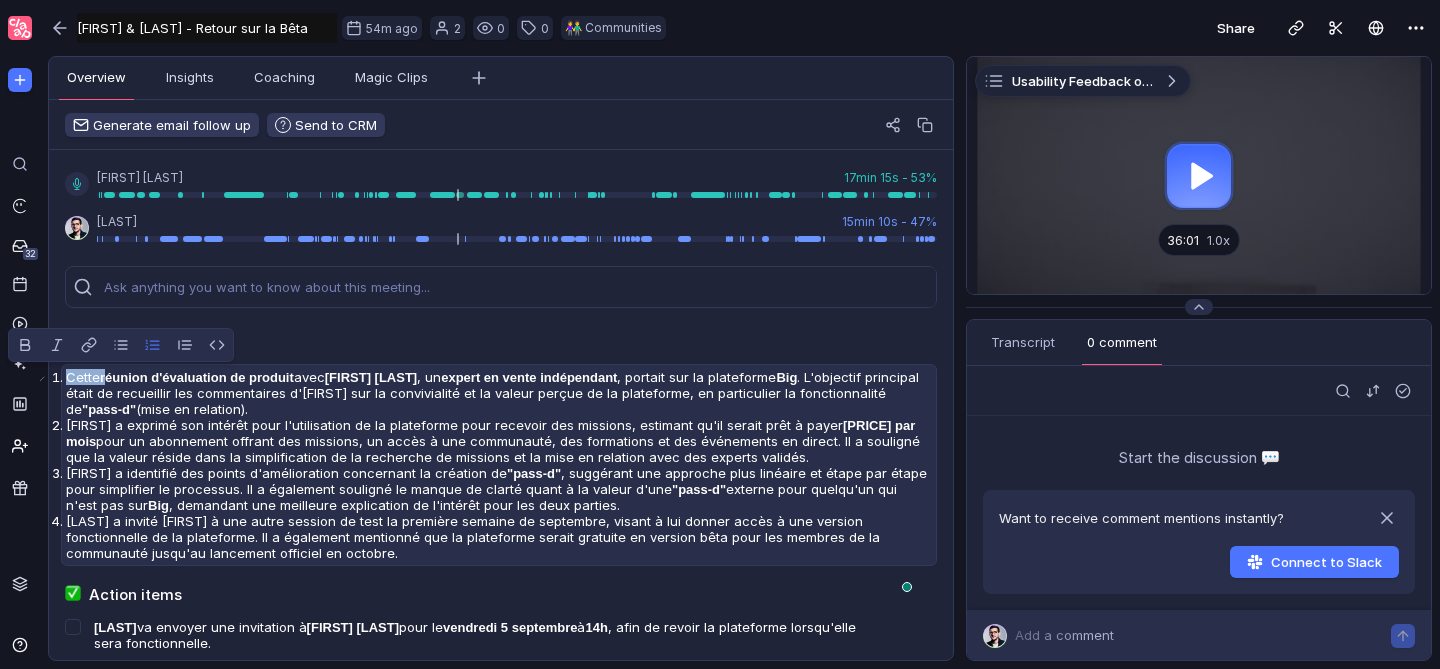 click on "[FIRST] [LAST] 17min 15s - 53% [LAST] 15min 10s - 47% Key takeaways Cette réunion d'évaluation de produit avec [FIRST] [LAST], un expert en vente indépendant, portait sur la plateforme Big. L'objectif principal était de recueillir les commentaires d'[FIRST] sur la convivialité et la valeur perçue de la plateforme, en particulier la fonctionnalité de "pass-d" (mise en relation). [FIRST] a exprimé son intérêt pour l'utilisation de la plateforme pour recevoir des missions, estimant qu'il serait prêt à payer [PRICE] par mois pour un abonnement offrant des missions, un accès à une communauté, des formations et des événements en direct. Il a souligné que la valeur réside dans la simplification de la recherche de missions et la mise en relation avec des experts validés. [FIRST] a identifié des points d'amélioration concernant la création de "pass-d" "pass-d" externe pour quelqu'un qui n'est pas sur Big Action items [LAST] va envoyer une invitation à pour le" at bounding box center [501, 751] 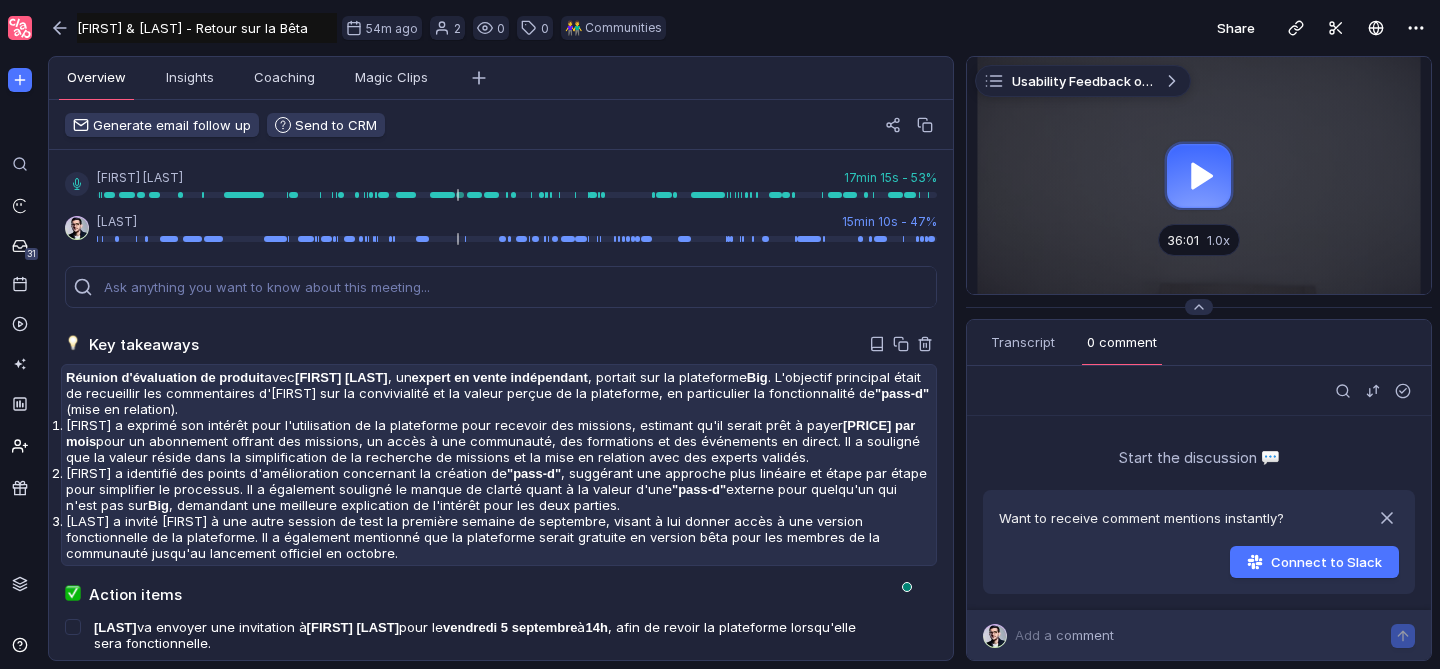 click on "Réunion d'évaluation de produit" at bounding box center (165, 377) 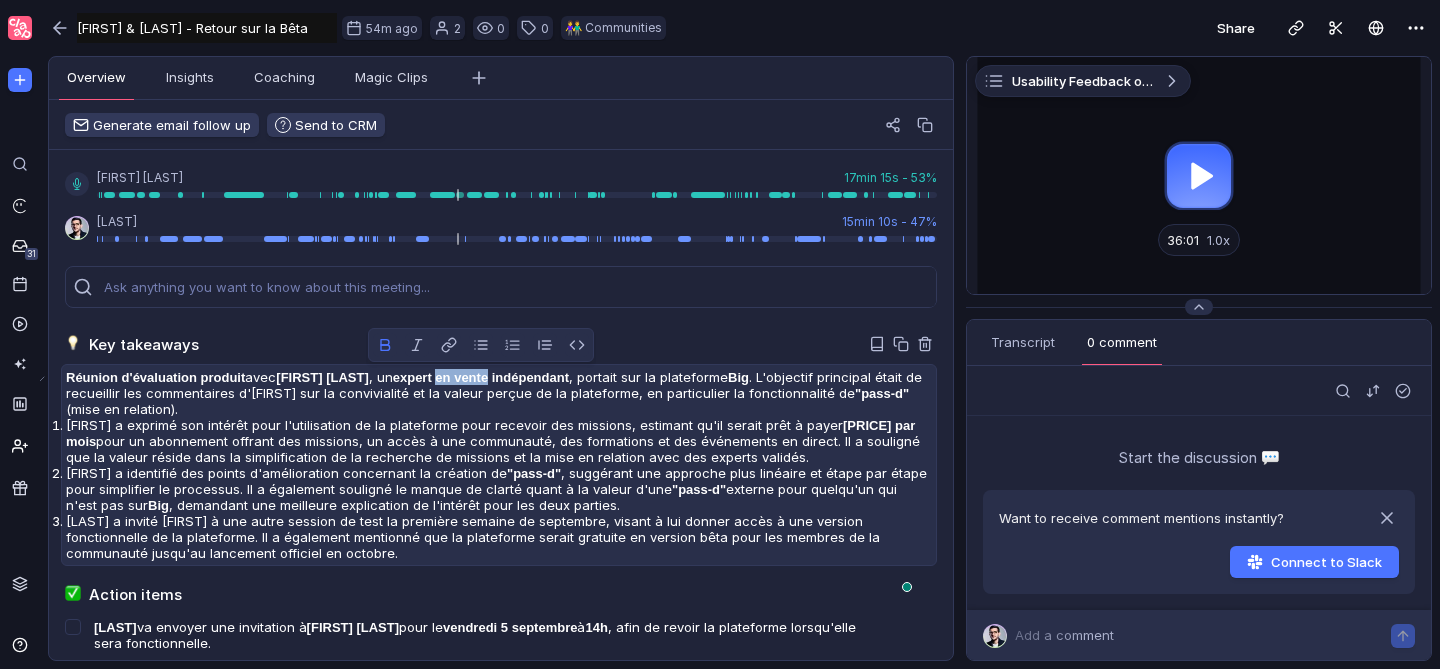 drag, startPoint x: 456, startPoint y: 379, endPoint x: 507, endPoint y: 379, distance: 51 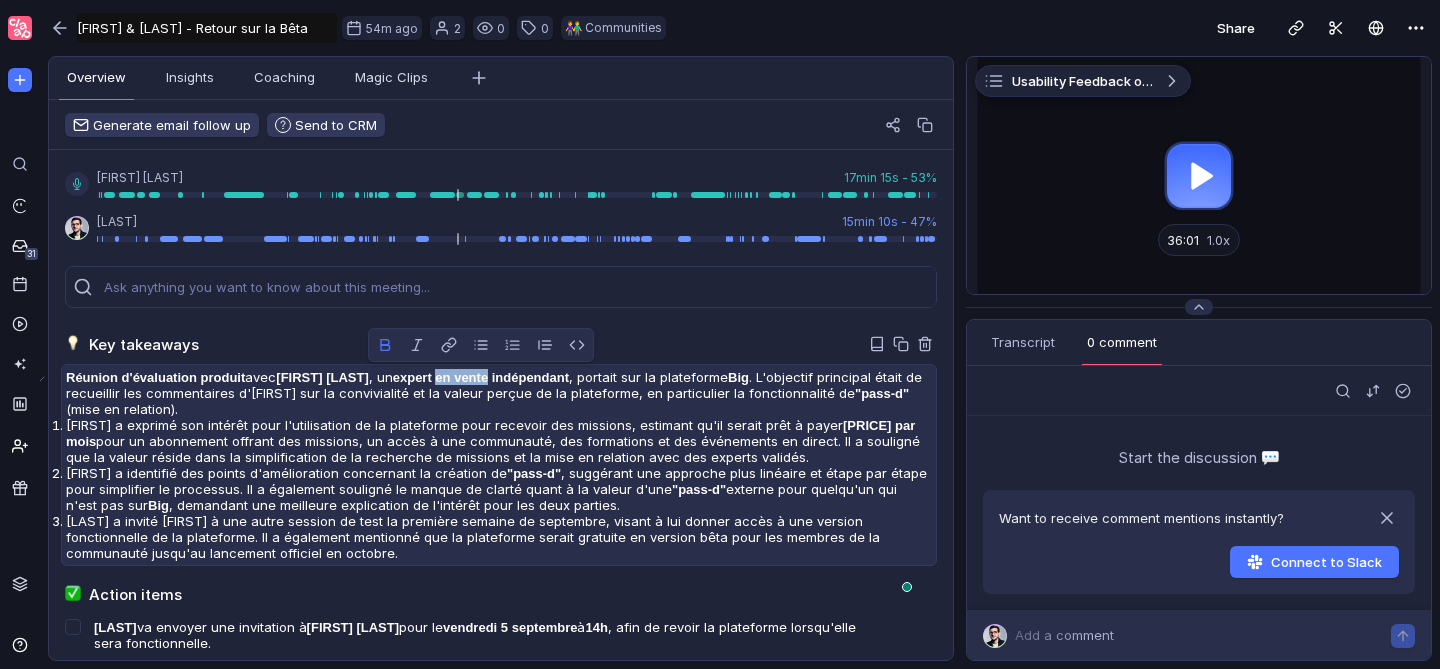 click on "expert en vente indépendant" at bounding box center (481, 377) 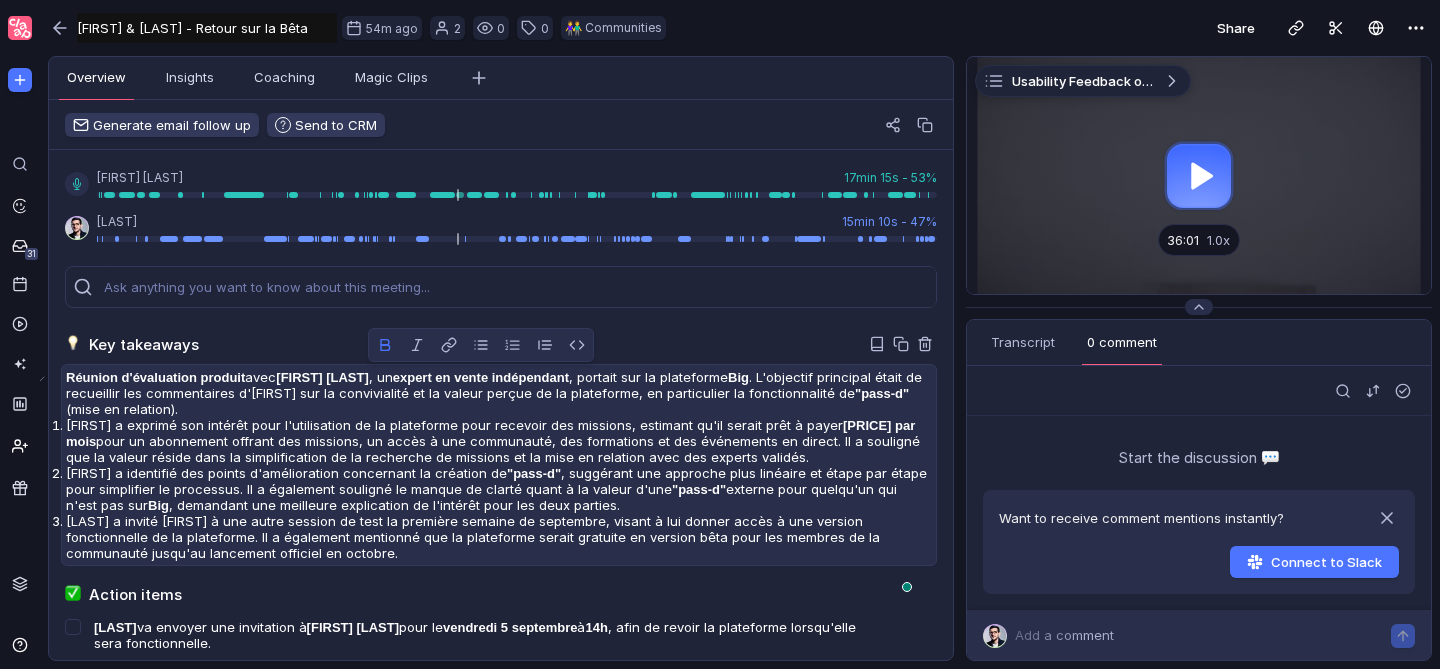 click on "Réunion d'évaluation produit avec [FIRST] [LAST], un expert en vente indépendant, portait sur la plateforme Big. L'objectif principal était de recueillir les commentaires d'[FIRST] sur la convivialité et la valeur perçue de la plateforme, en particulier la fonctionnalité de "pass-d" (mise en relation)." at bounding box center [499, 393] 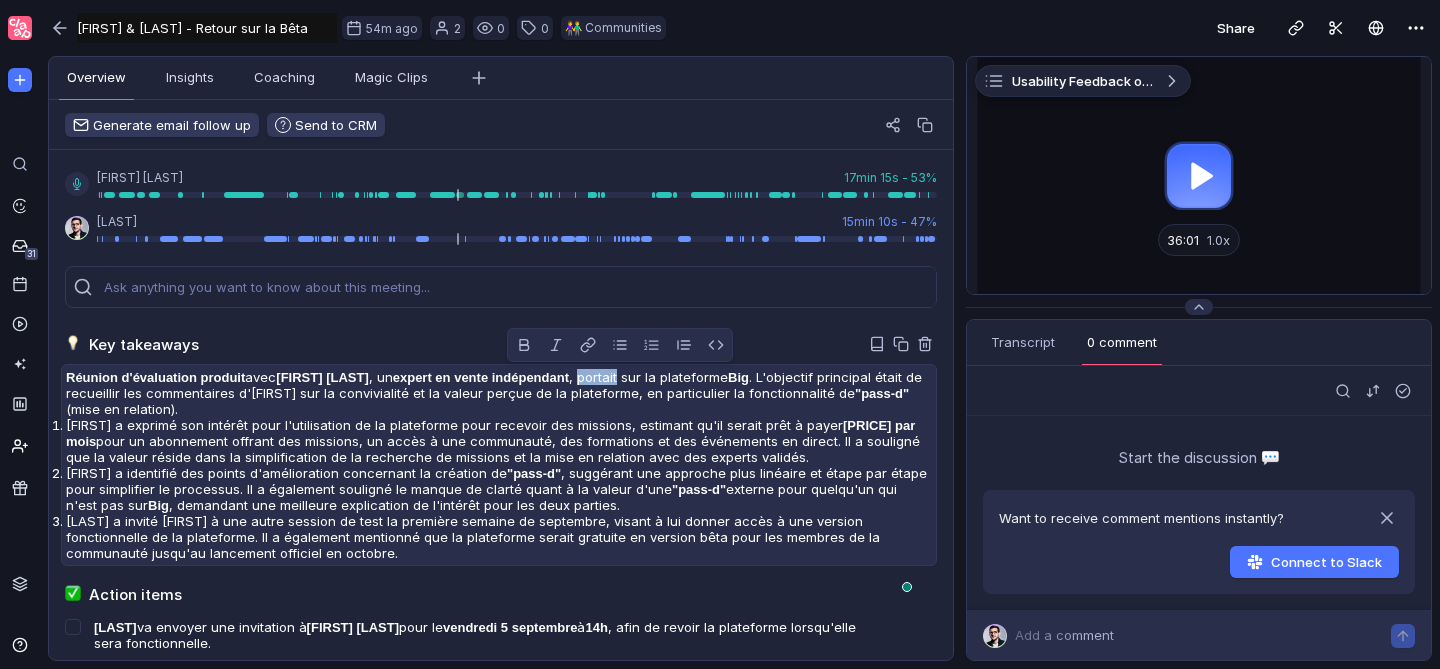 drag, startPoint x: 603, startPoint y: 380, endPoint x: 640, endPoint y: 380, distance: 37 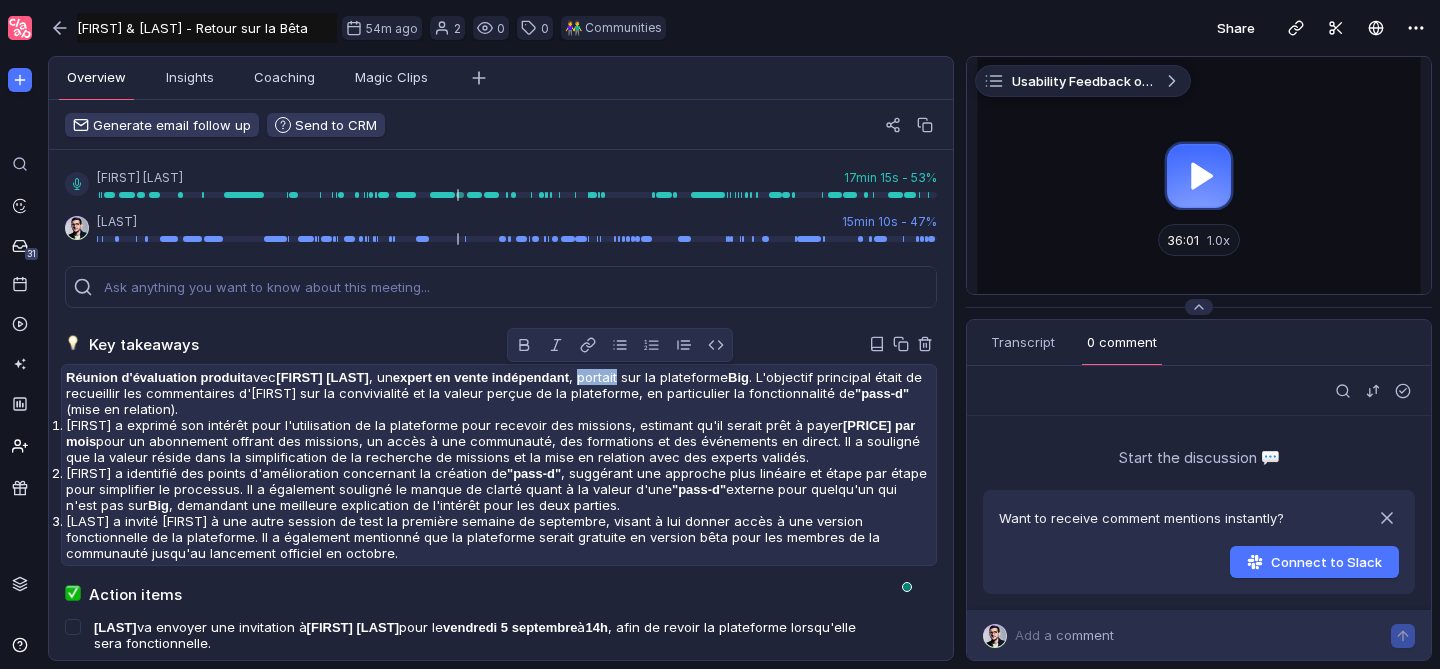 click on "Réunion d'évaluation produit avec [FIRST] [LAST], un expert en vente indépendant, portait sur la plateforme Big. L'objectif principal était de recueillir les commentaires d'[FIRST] sur la convivialité et la valeur perçue de la plateforme, en particulier la fonctionnalité de "pass-d" (mise en relation)." at bounding box center (499, 393) 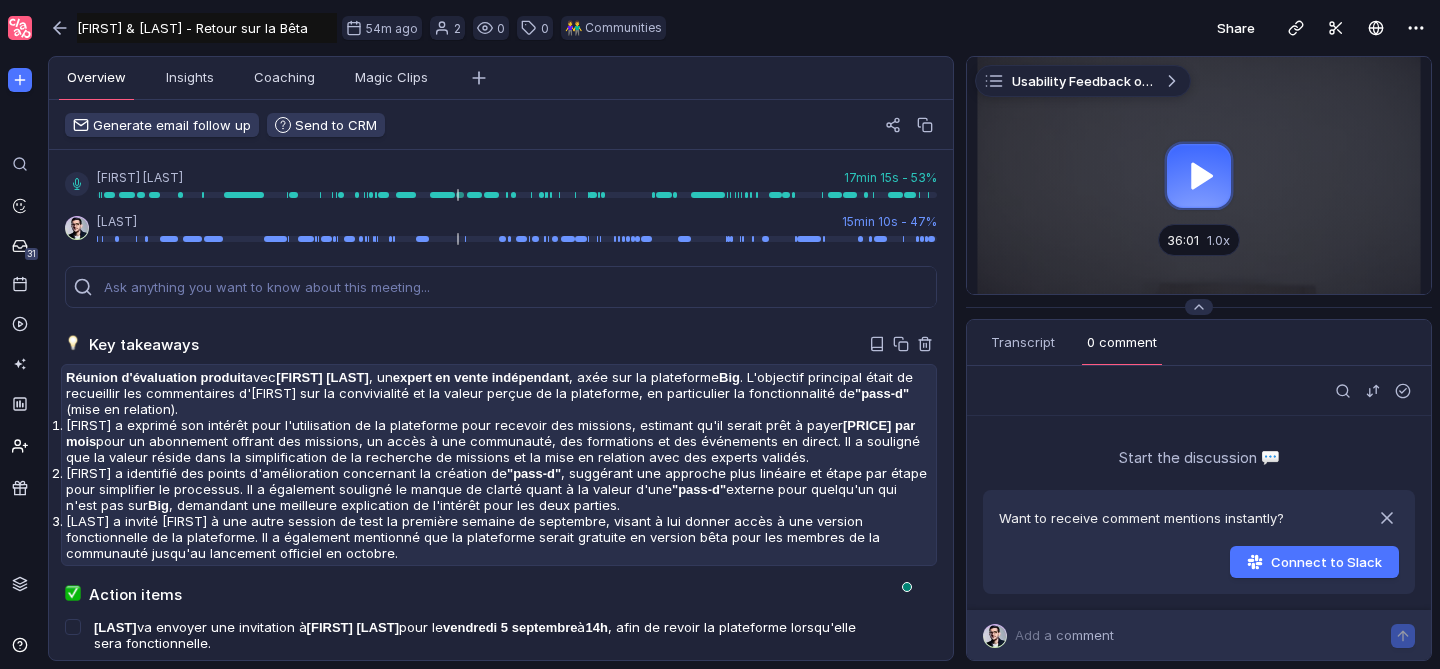 click on "Big" at bounding box center [729, 377] 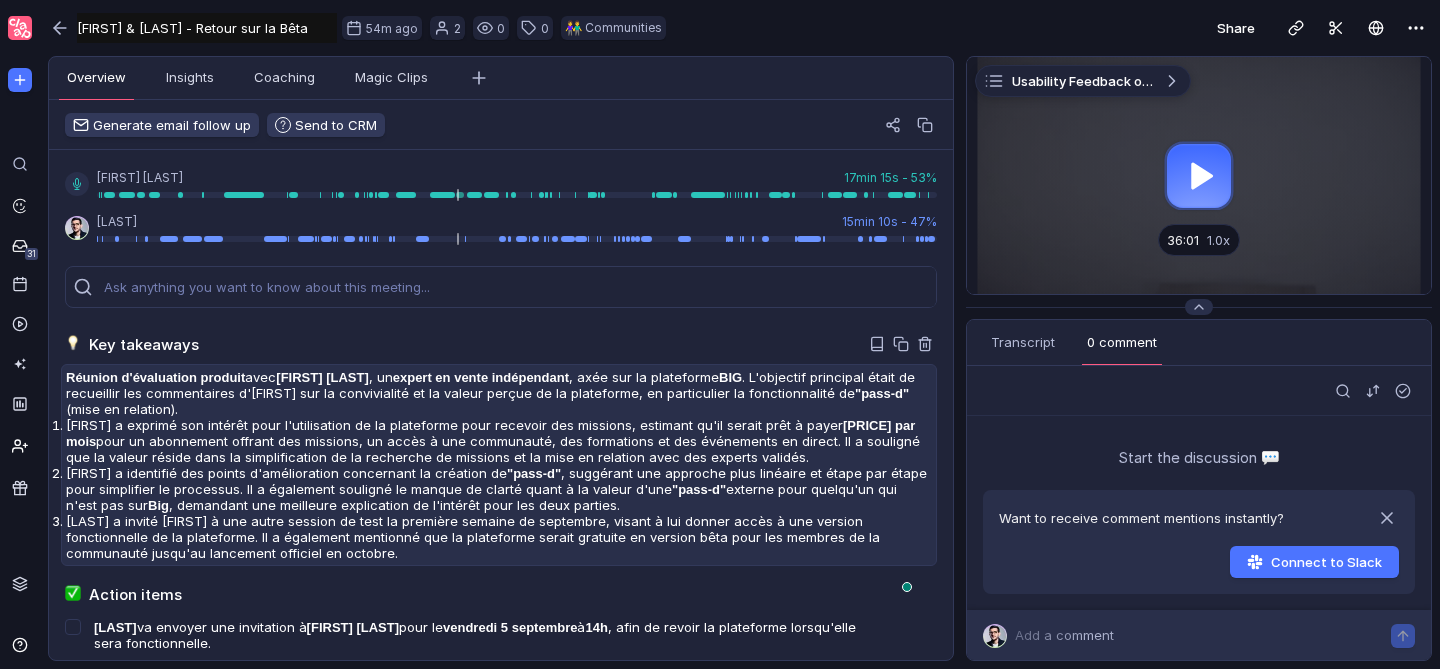 drag, startPoint x: 146, startPoint y: 390, endPoint x: 182, endPoint y: 391, distance: 36.013885 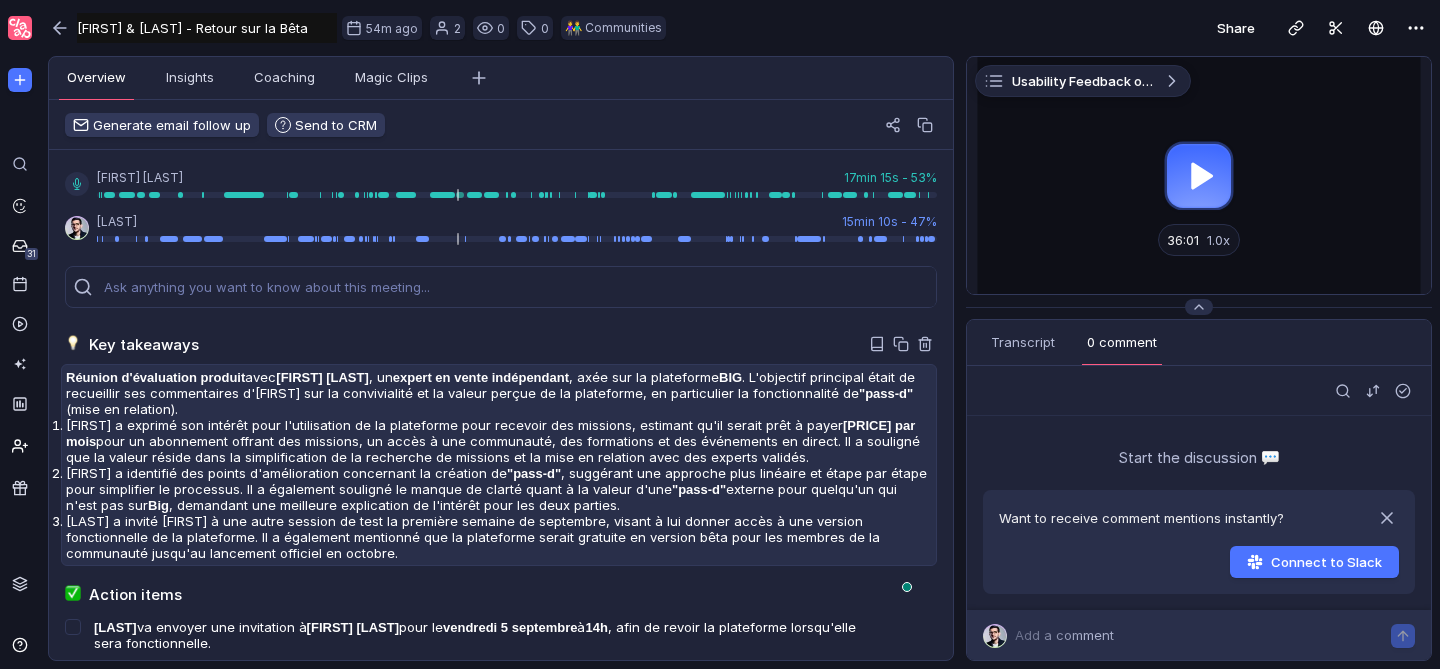 click on "Réunion d'évaluation produit avec [FIRST] [LAST], un expert en vente indépendant, axée sur la plateforme BIG. L'objectif principal était de recueillir ses commentaires d'[FIRST] sur la convivialité et la valeur perçue de la plateforme, en particulier la fonctionnalité de "pass-d" (mise en relation)." at bounding box center [499, 393] 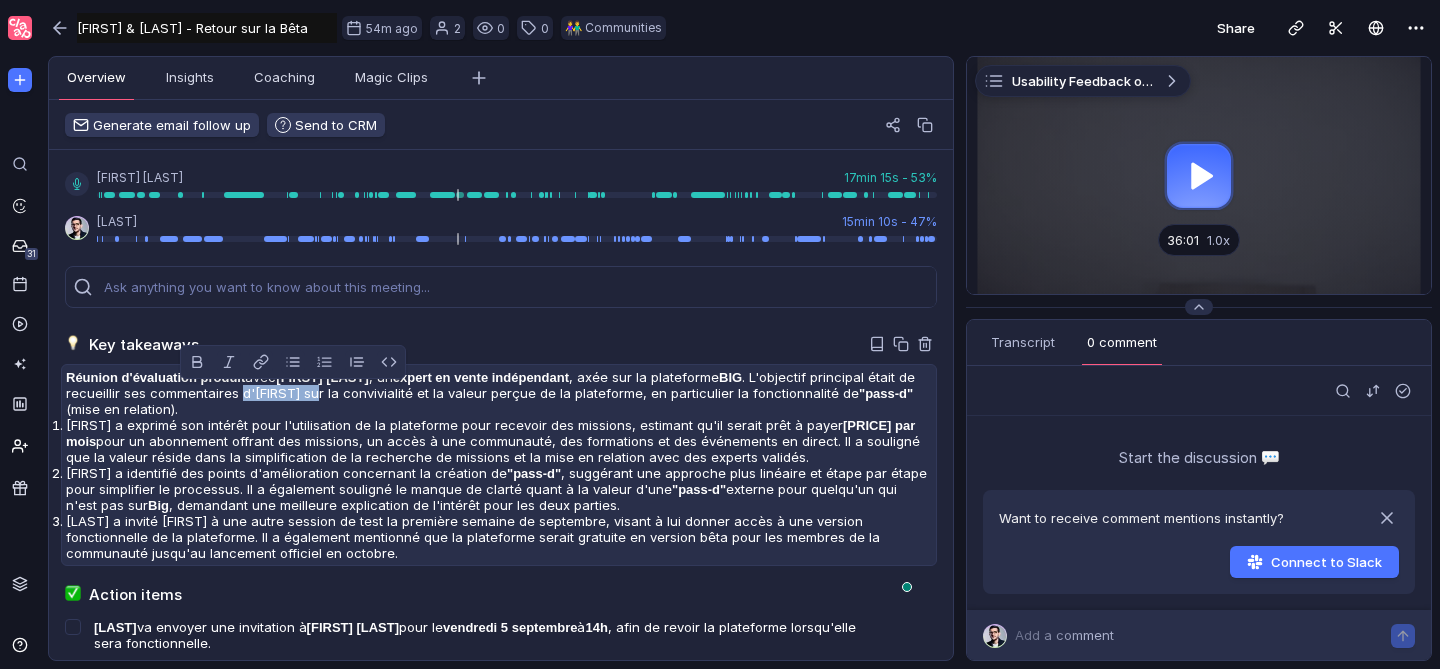 drag, startPoint x: 259, startPoint y: 394, endPoint x: 332, endPoint y: 394, distance: 73 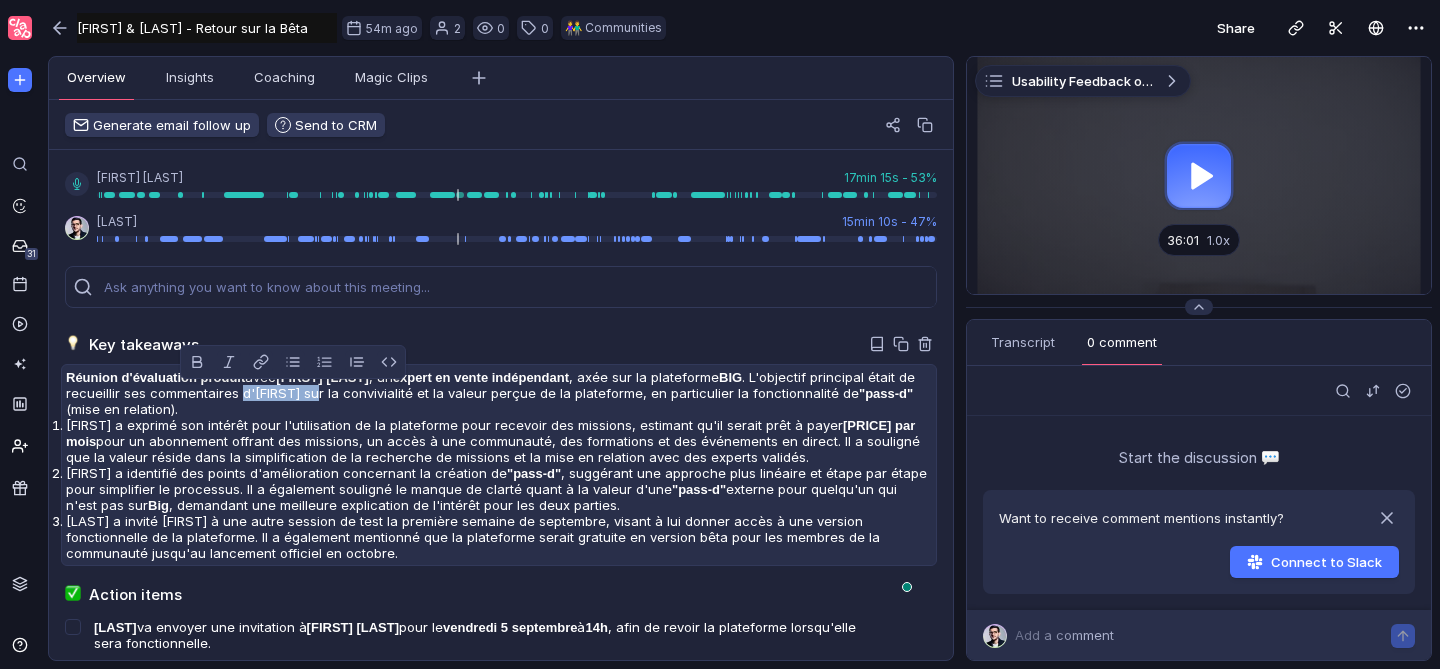 click on "Réunion d'évaluation produit avec [FIRST] [LAST], un expert en vente indépendant, axée sur la plateforme BIG. L'objectif principal était de recueillir ses commentaires d'[FIRST] sur la convivialité et la valeur perçue de la plateforme, en particulier la fonctionnalité de "pass-d" (mise en relation)." at bounding box center [499, 393] 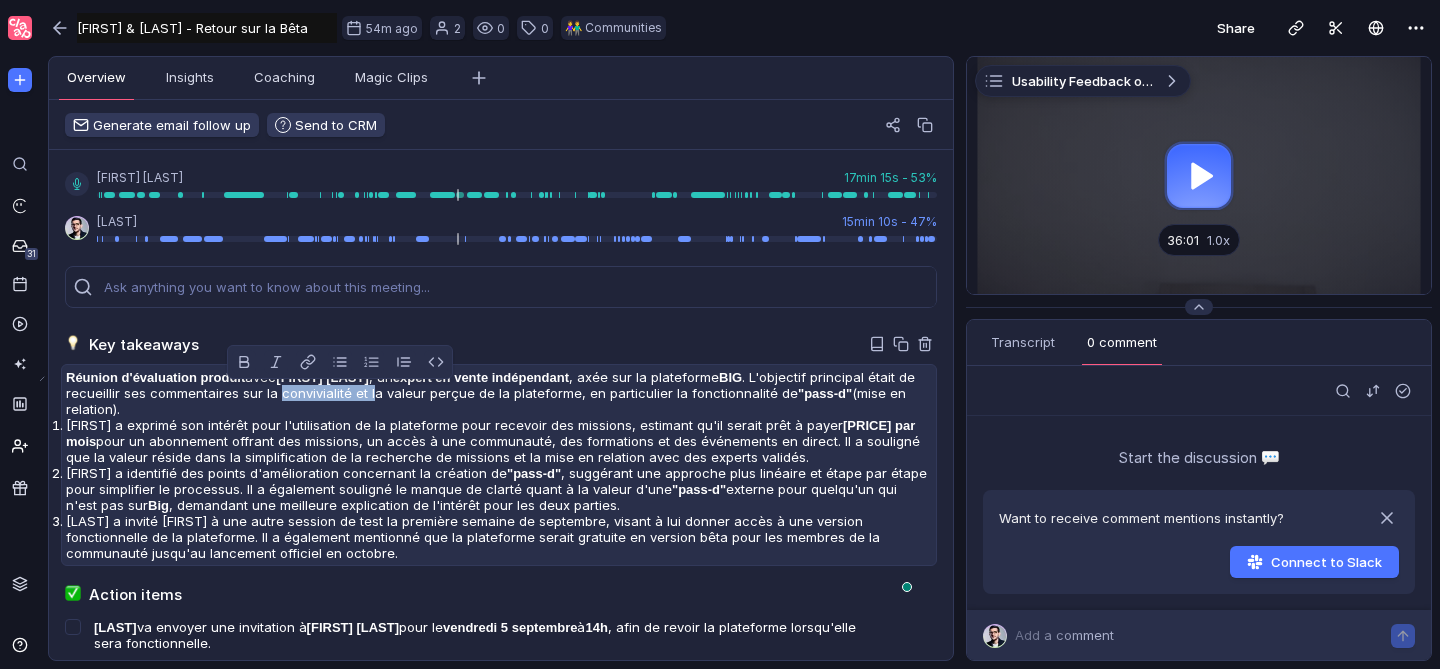 drag, startPoint x: 296, startPoint y: 391, endPoint x: 384, endPoint y: 398, distance: 88.27797 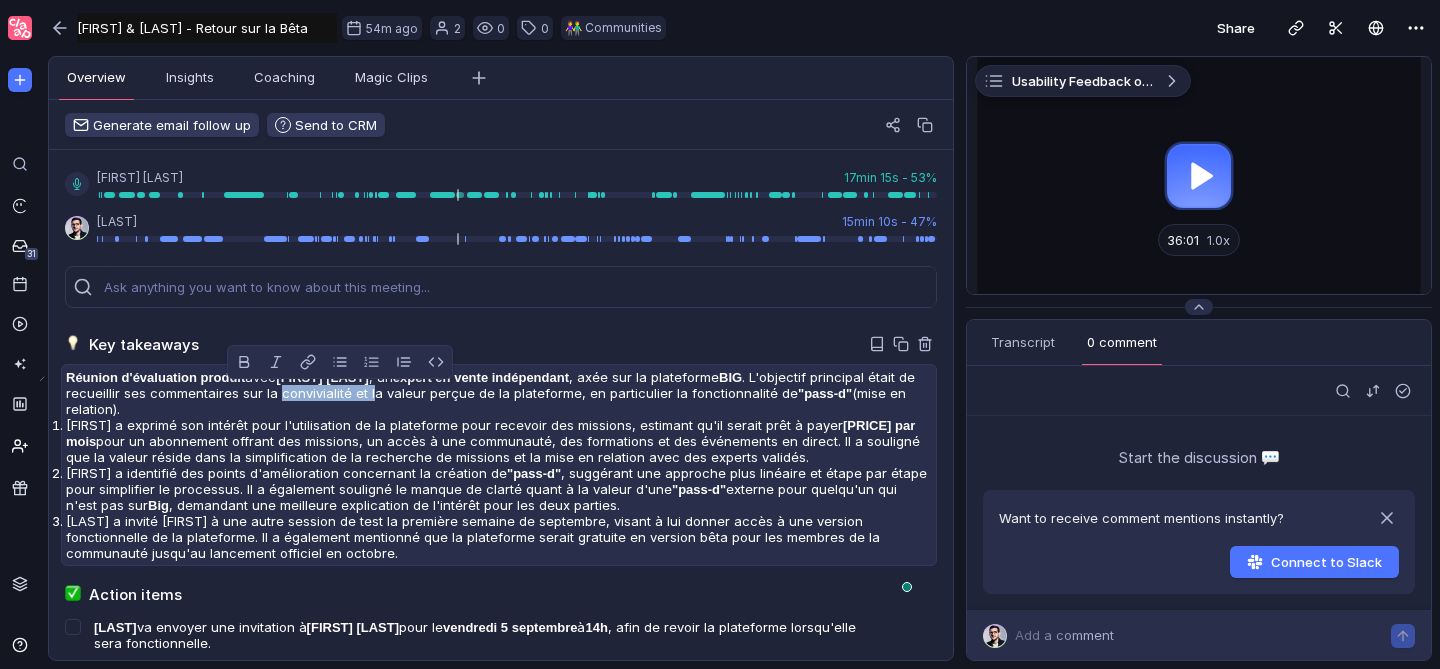 click on "Réunion d'évaluation produit avec [FIRST] [LAST], un expert en vente indépendant, axée sur la plateforme BIG. L'objectif principal était de recueillir ses commentaires sur la convivialité et la valeur perçue de la plateforme, en particulier la fonctionnalité de "pass-d" (mise en relation)." at bounding box center (499, 393) 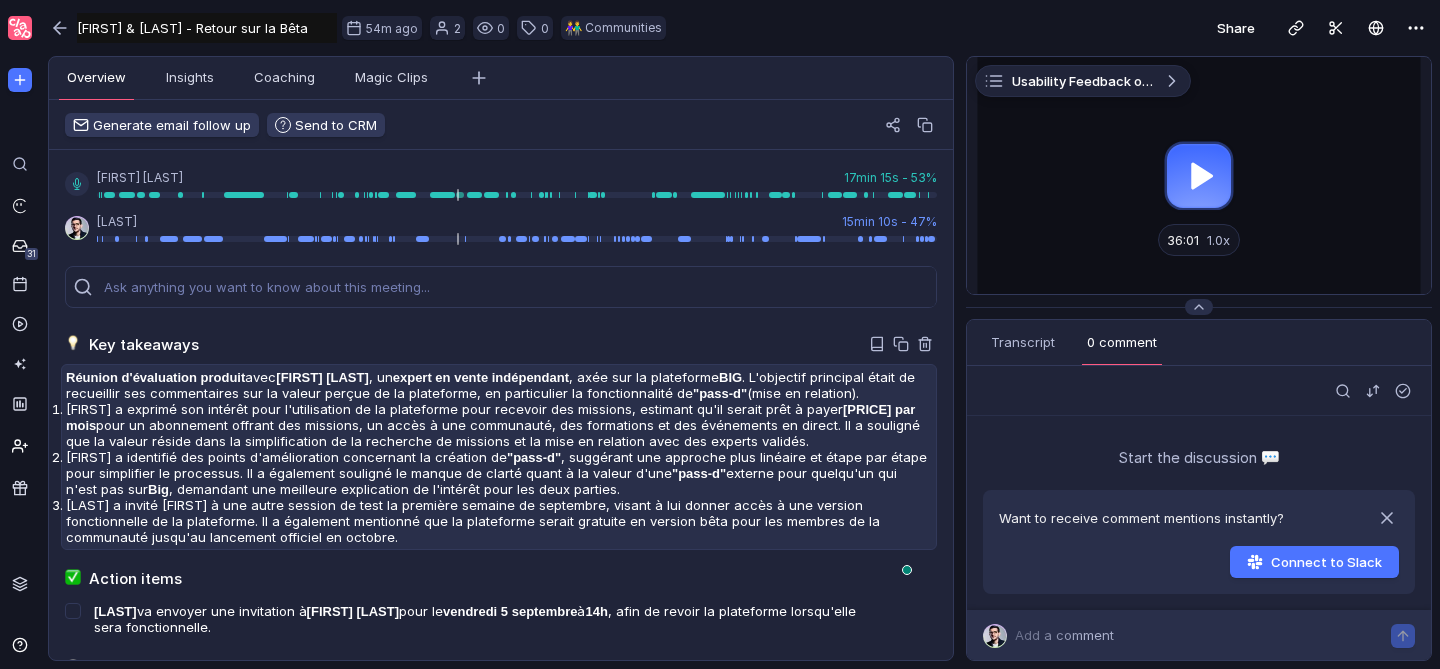 click on ""pass-d"" at bounding box center (720, 393) 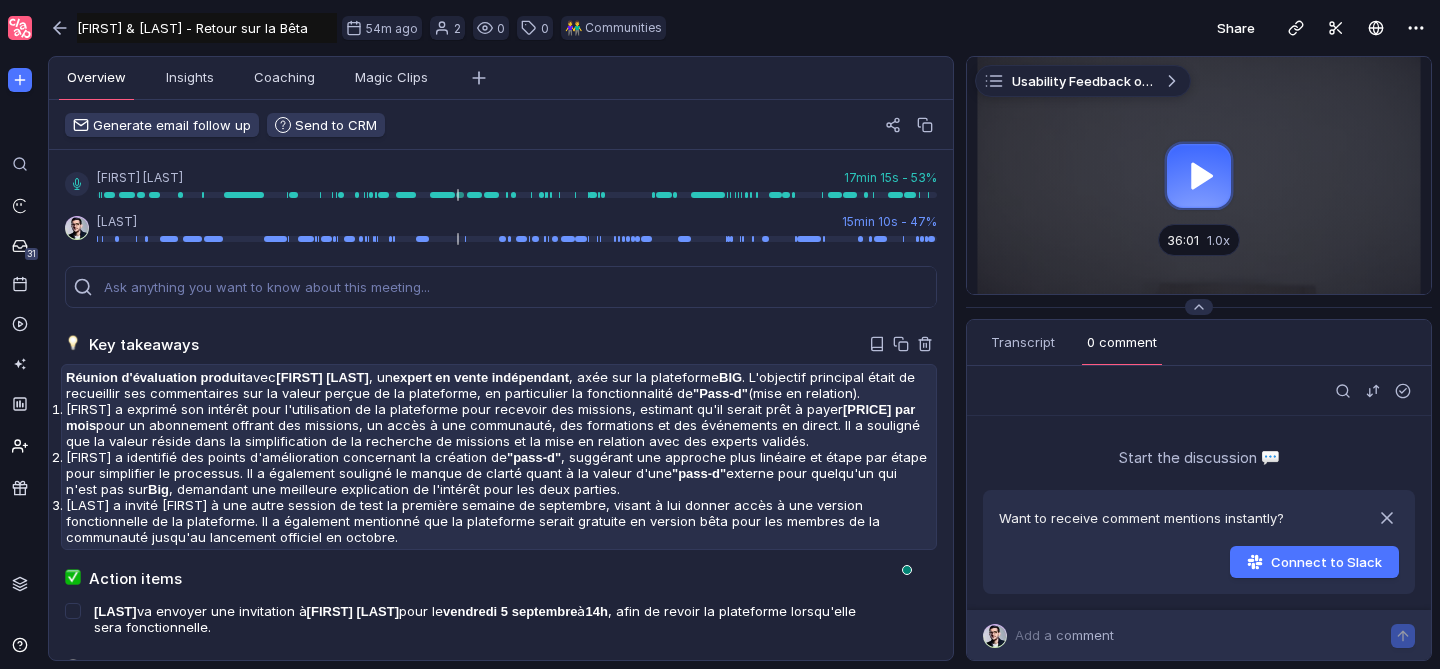 click on ""Pass-d"" at bounding box center [720, 393] 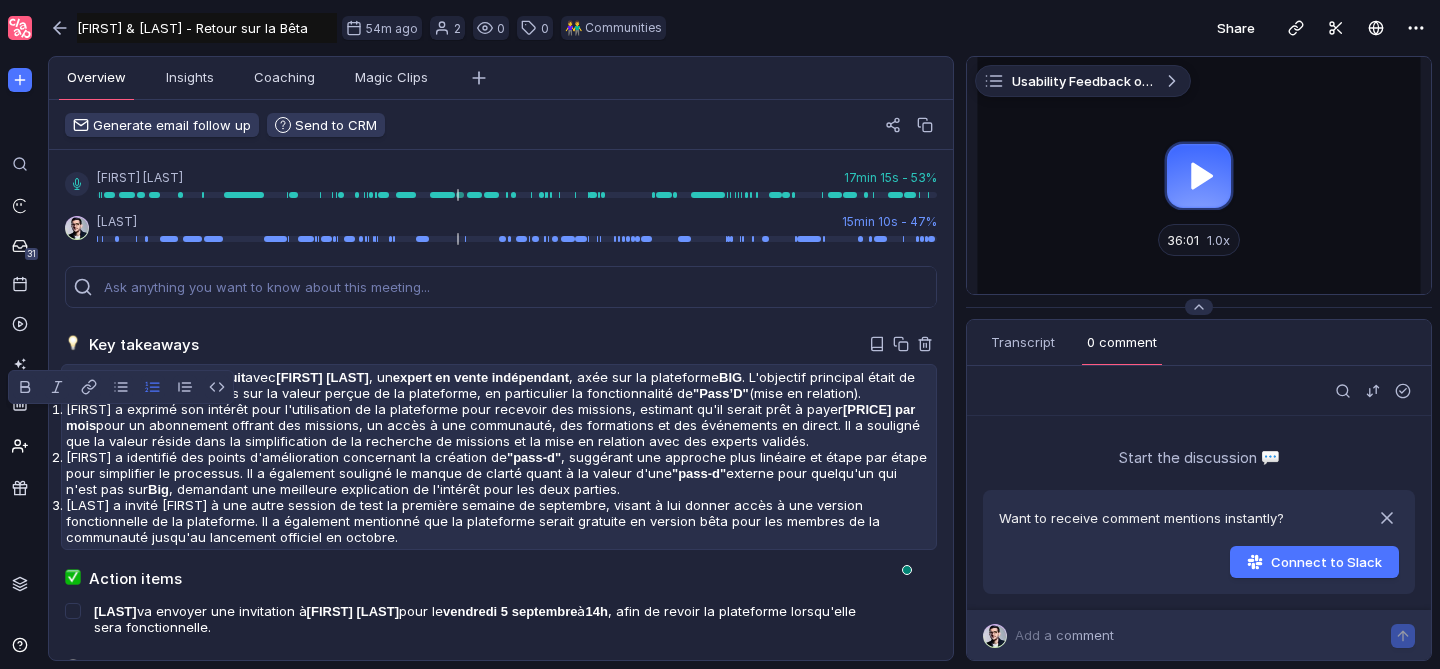drag, startPoint x: 869, startPoint y: 450, endPoint x: 91, endPoint y: 414, distance: 778.83246 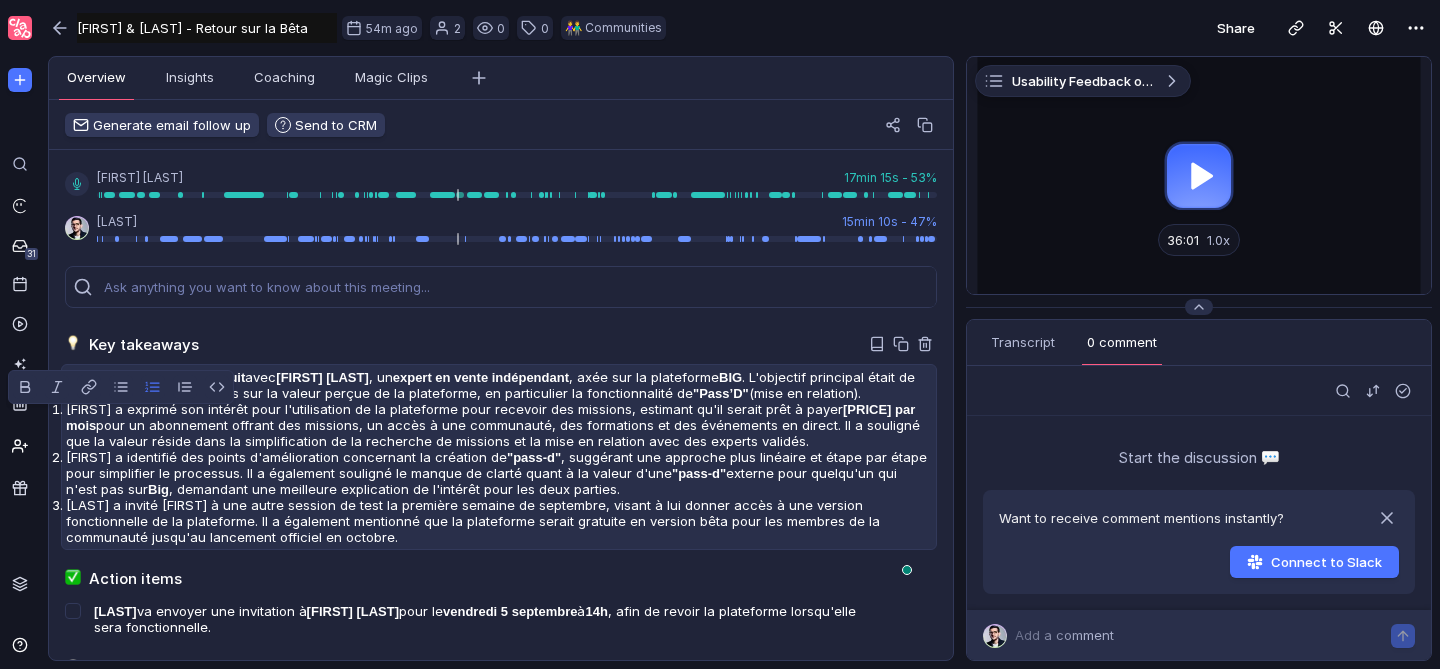 click on "[FIRST] a exprimé son intérêt pour l'utilisation de la plateforme pour recevoir des missions, estimant qu'il serait prêt à payer [PRICE] par mois pour un abonnement offrant des missions, un accès à une communauté, des formations et des événements en direct. Il a souligné que la valeur réside dans la simplification de la recherche de missions et la mise en relation avec des experts validés." at bounding box center [499, 425] 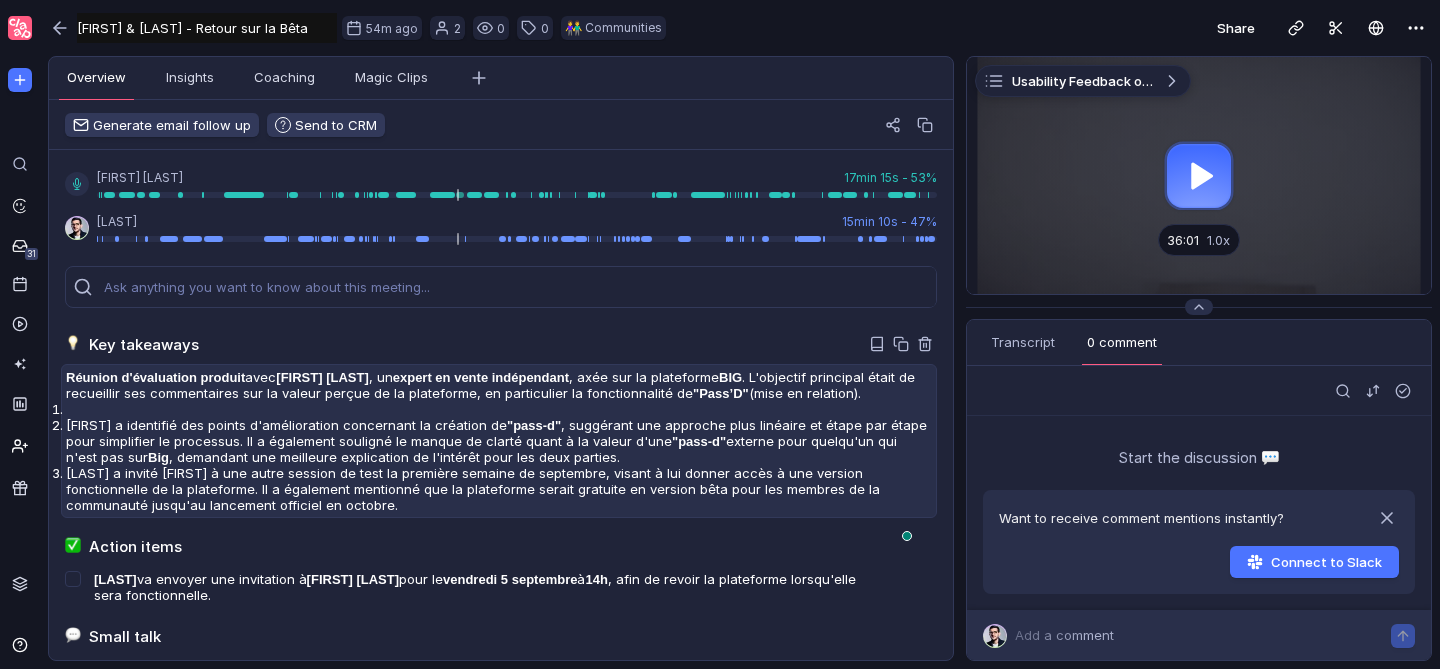 click on "[FIRST] a identifié des points d'amélioration concernant la création de "pass-d", suggérant une approche plus linéaire et étape par étape pour simplifier le processus. Il a également souligné le manque de clarté quant à la valeur d'une "pass-d" externe pour quelqu'un qui n'est pas sur Big, demandant une meilleure explication de l'intérêt pour les deux parties." at bounding box center [499, 409] 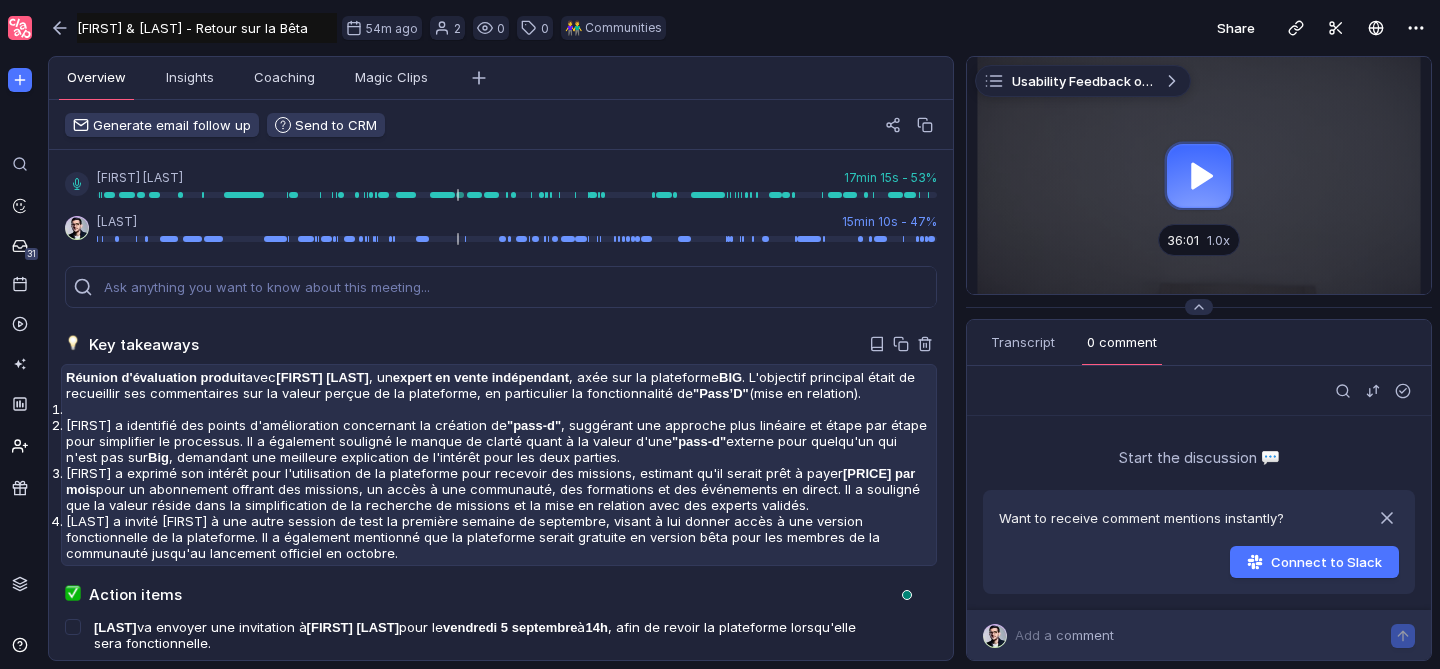 click at bounding box center (499, 409) 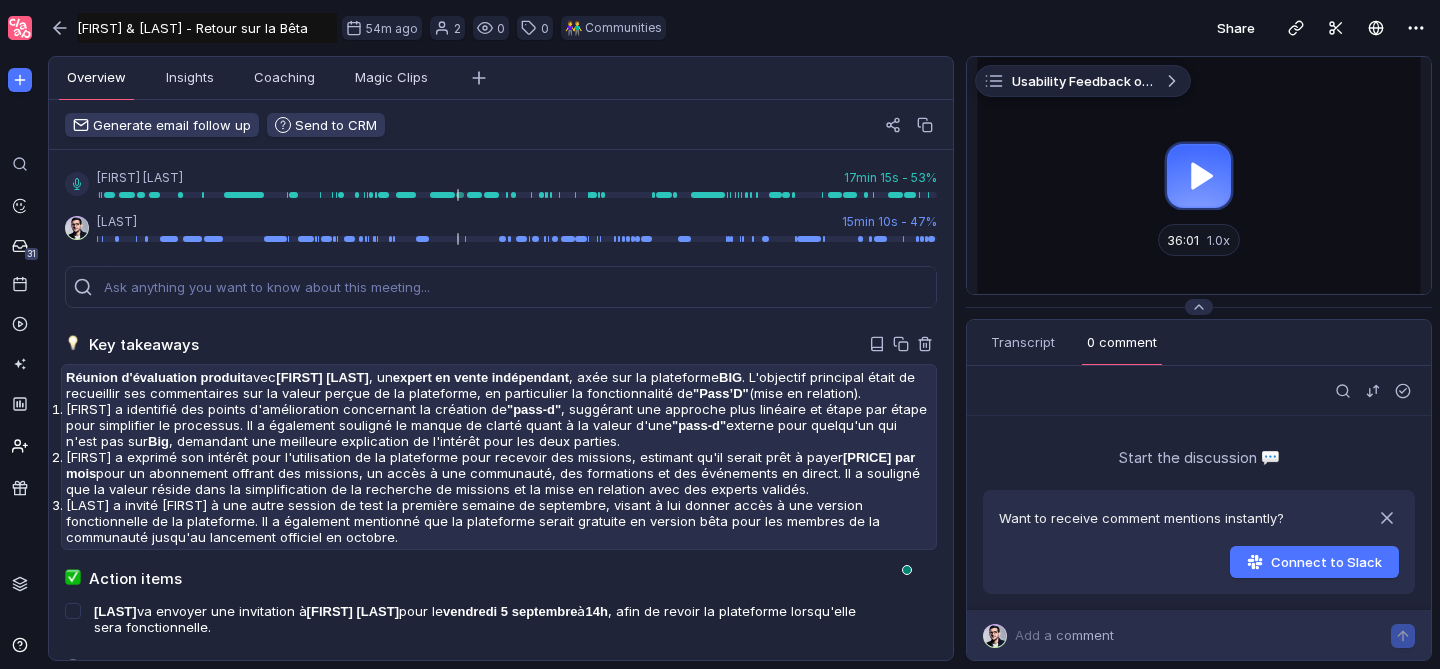 click on ""pass-d"" at bounding box center (534, 409) 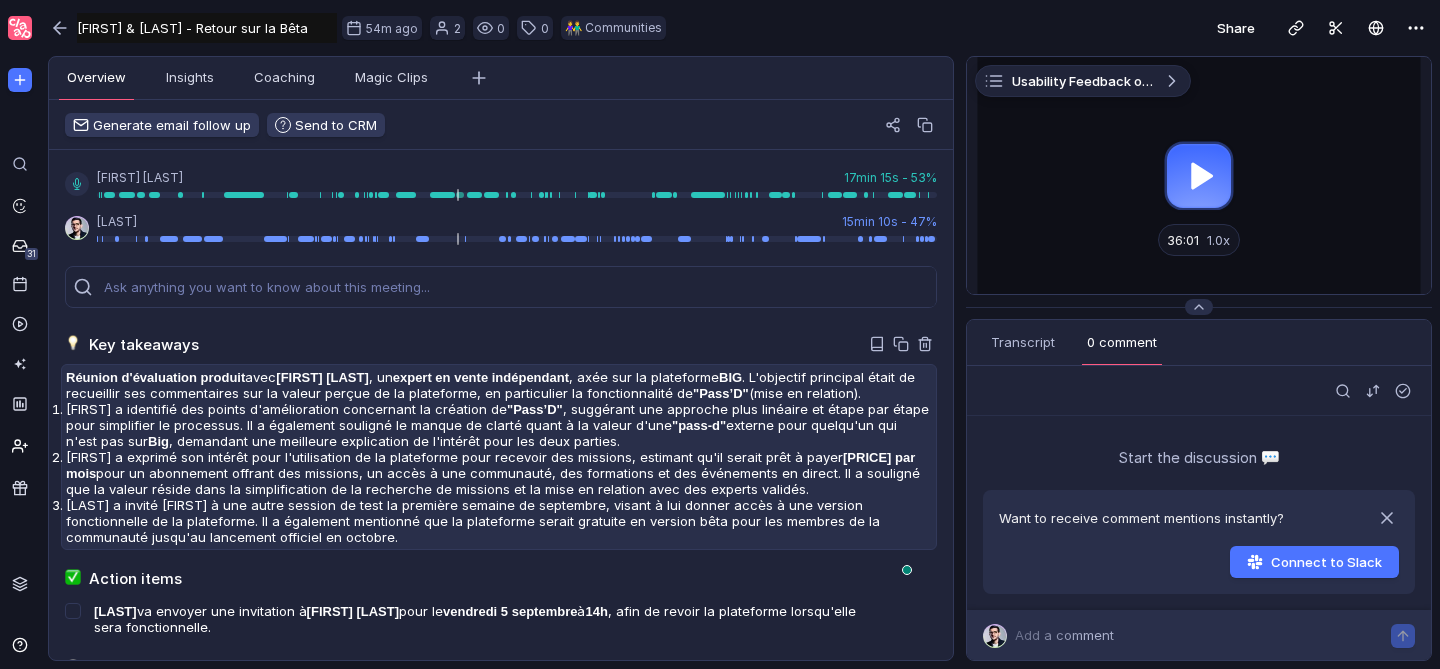 drag, startPoint x: 731, startPoint y: 440, endPoint x: 744, endPoint y: 445, distance: 13.928389 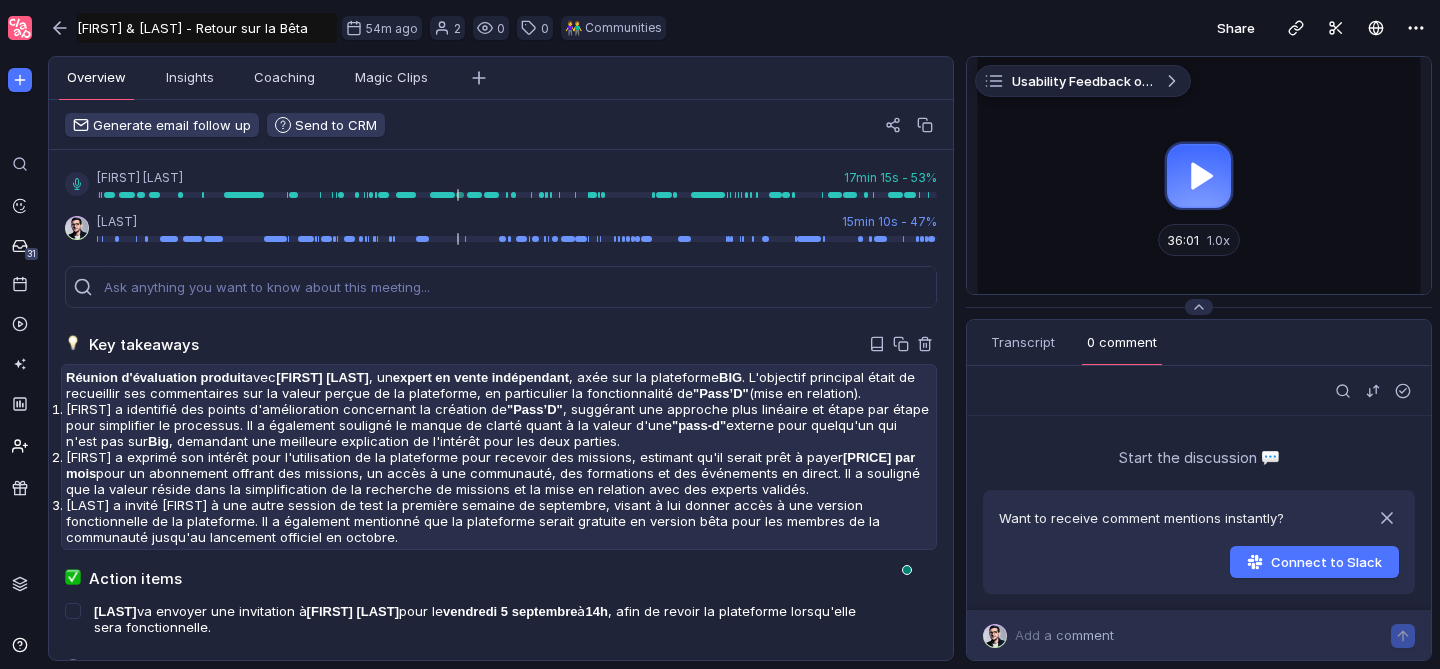 click on ""pass-d"" at bounding box center (699, 425) 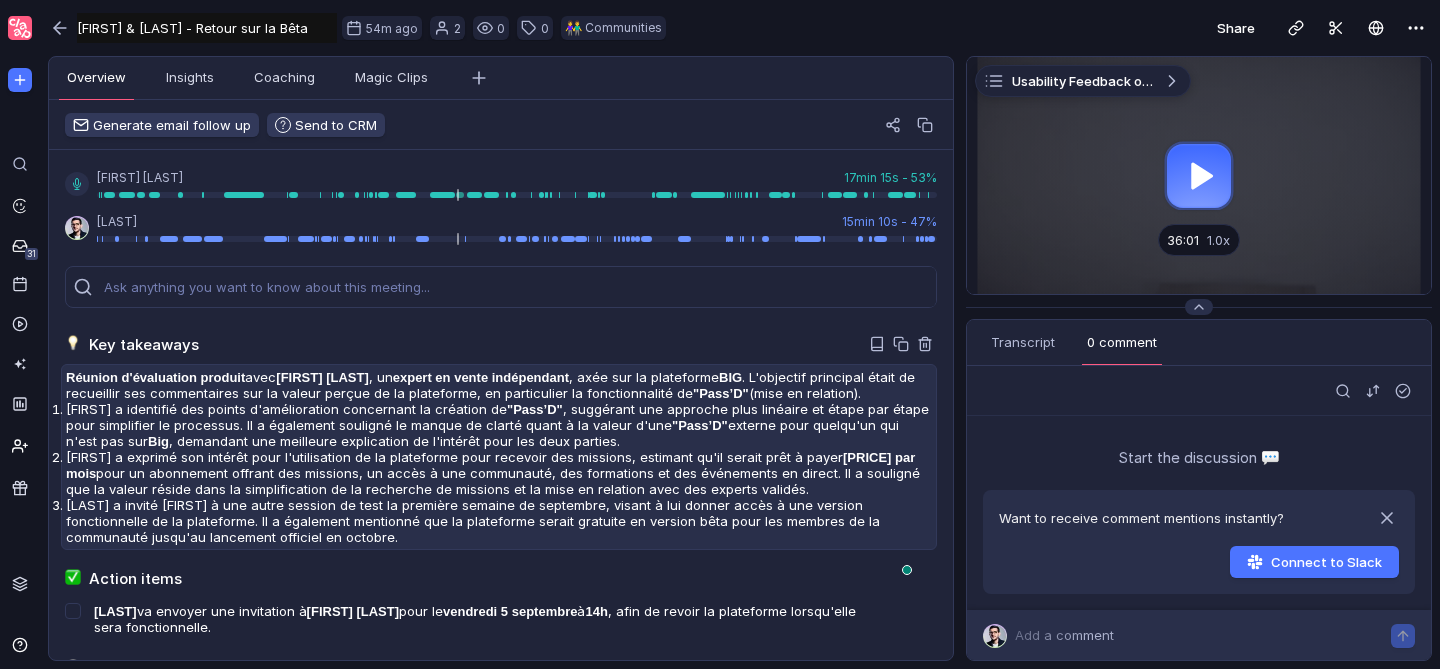 click on "[FIRST] a identifié des points d'amélioration concernant la création de "Pass’D", suggérant une approche plus linéaire et étape par étape pour simplifier le processus. Il a également souligné le manque de clarté quant à la valeur d'une "Pass’D" externe pour quelqu'un qui n'est pas sur Big, demandant une meilleure explication de l'intérêt pour les deux parties." at bounding box center (499, 425) 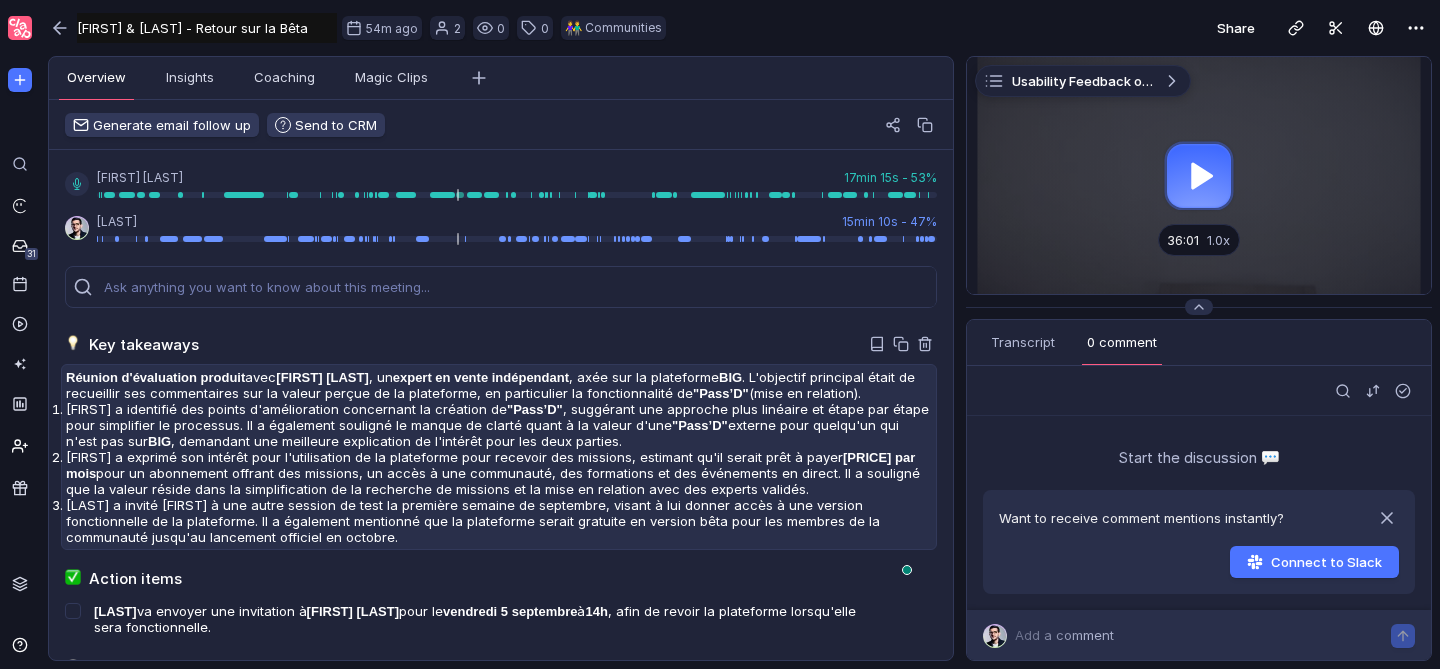 click on "[LAST] a invité [FIRST] à une autre session de test la première semaine de septembre, visant à lui donner accès à une version fonctionnelle de la plateforme. Il a également mentionné que la plateforme serait gratuite en version bêta pour les membres de la communauté jusqu'au lancement officiel en octobre." at bounding box center (499, 425) 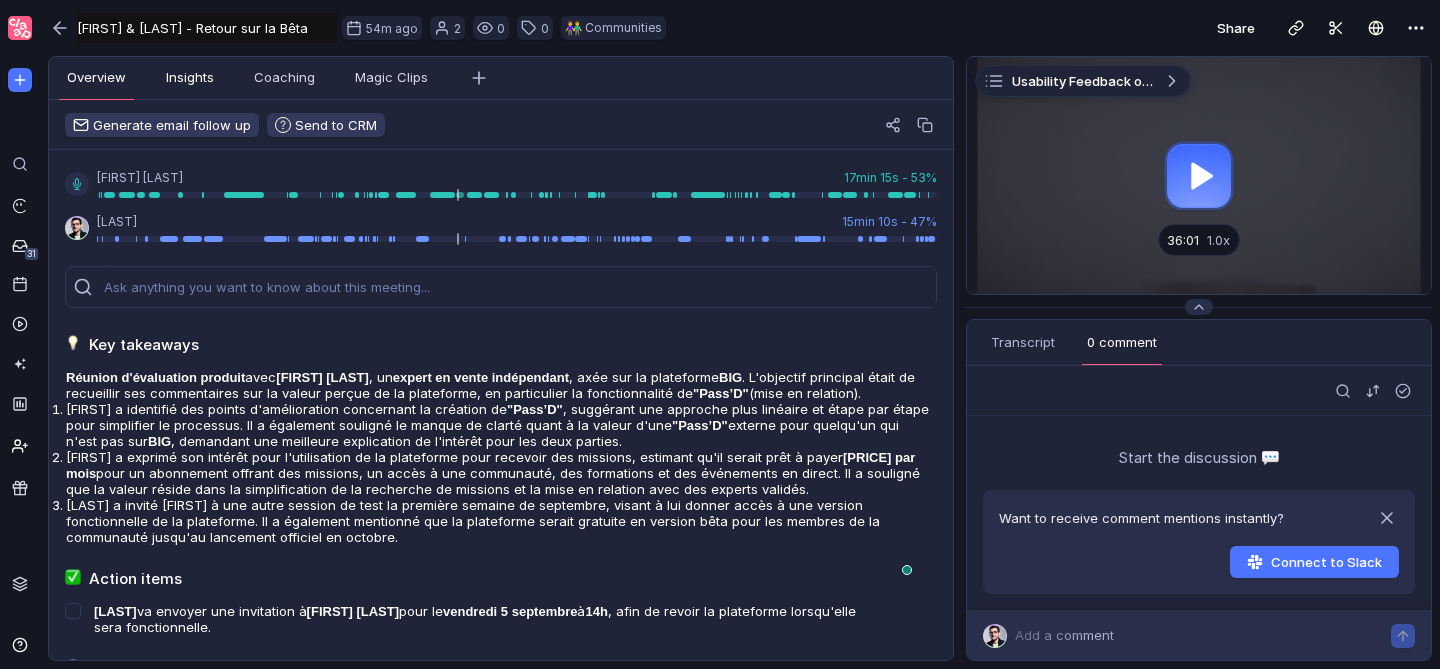 click on "Insights" at bounding box center (190, 78) 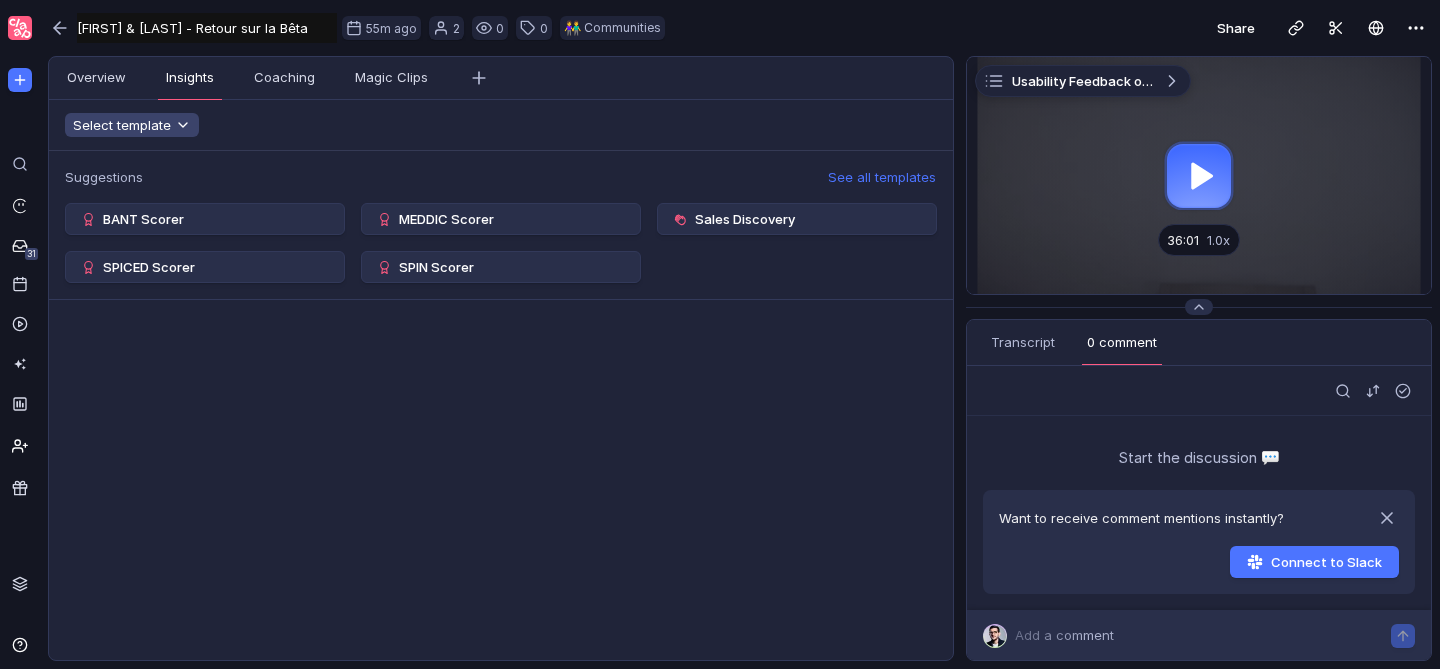 click on "Select template" at bounding box center [132, 125] 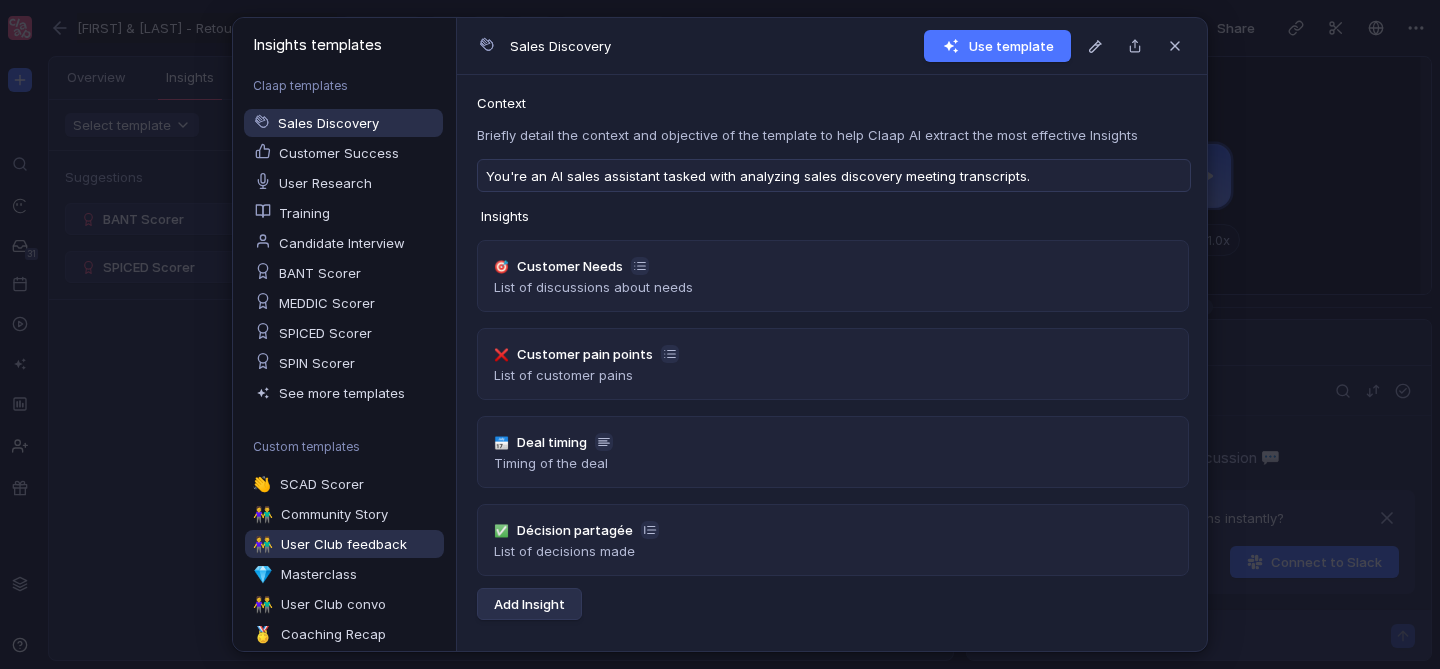 click on "User Club feedback" at bounding box center [344, 544] 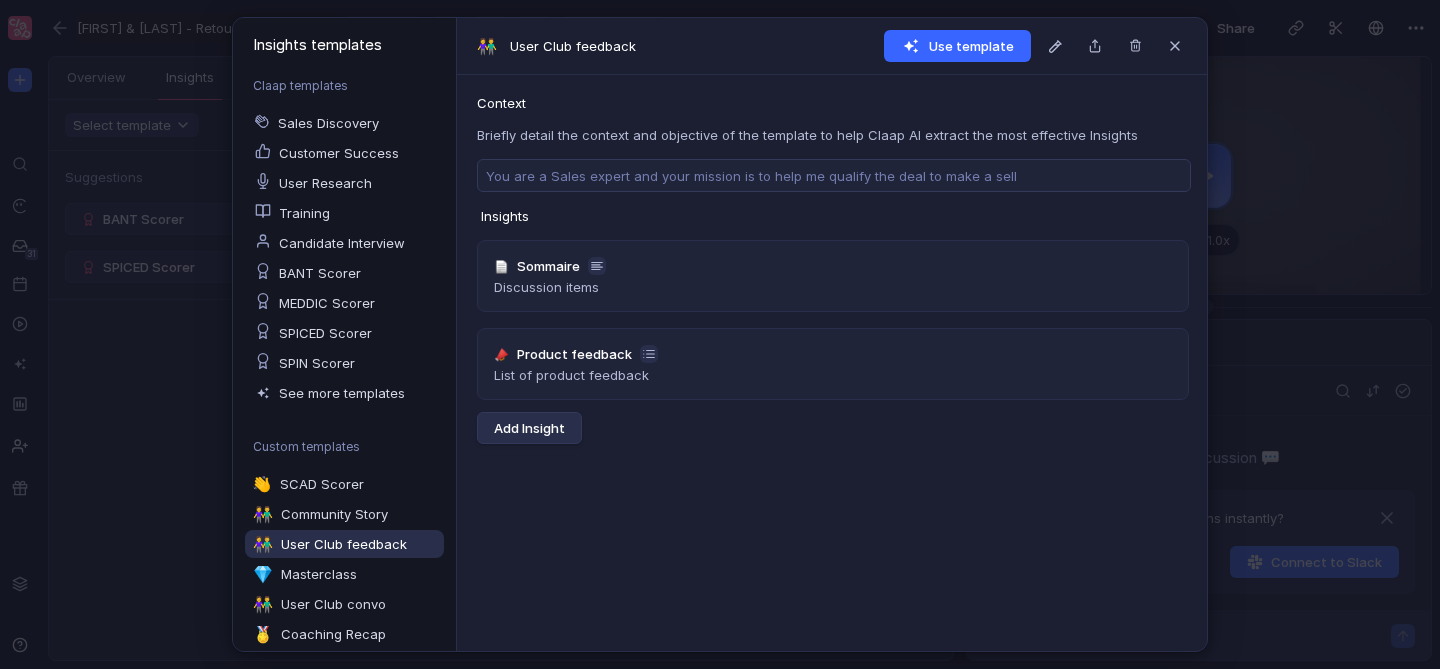 click on "Use template" at bounding box center (957, 46) 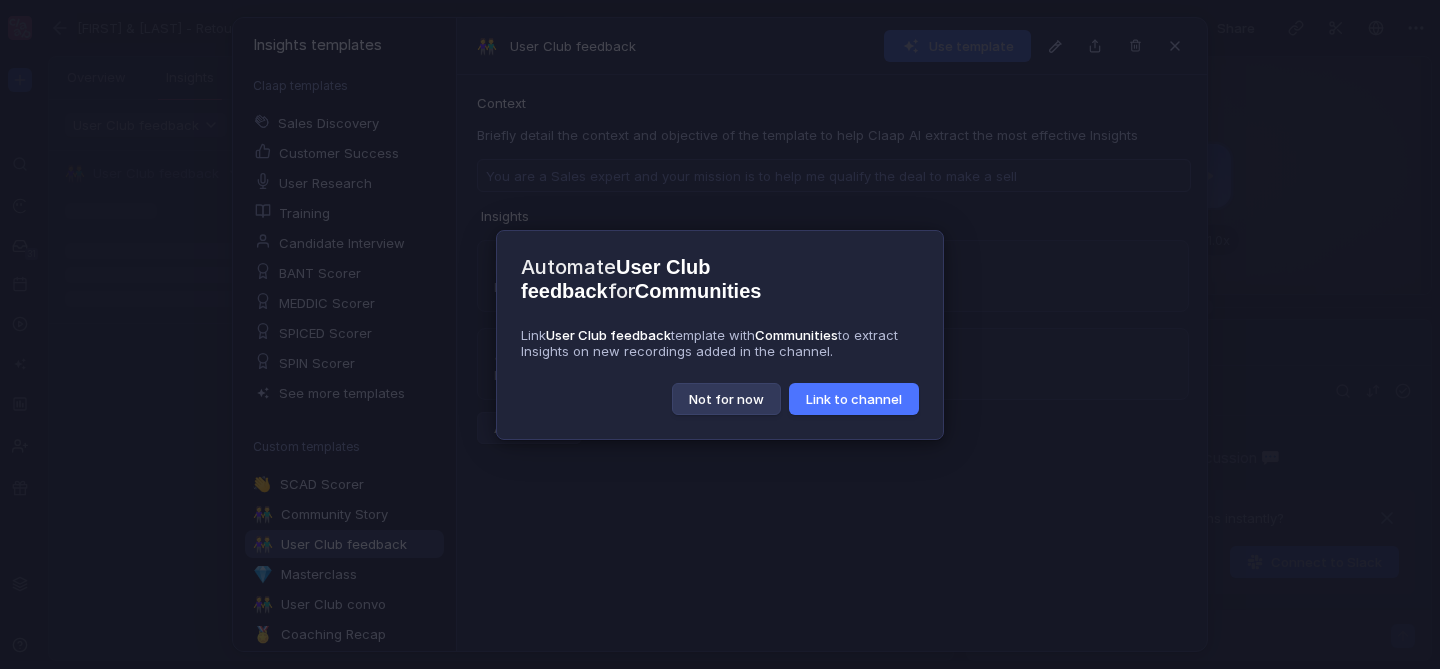 click on "Not for now" at bounding box center (726, 399) 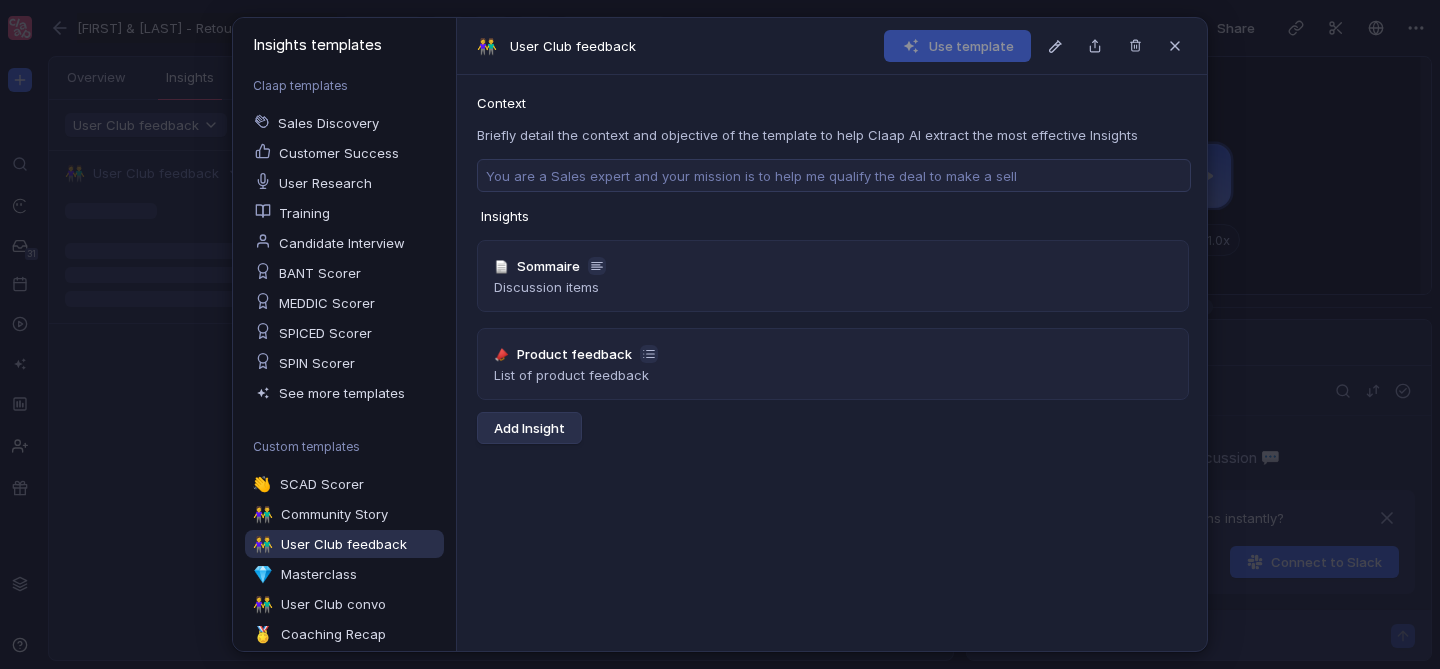 click on "Insights templates Claap templates Sales Discovery Customer Success User Research Training Candidate Interview BANT Scorer MEDDIC Scorer SPICED Scorer SPIN Scorer See more templates Custom templates 👋 SCAD Scorer 👫 Community Story 👫 User Club feedback 💎 Masterclass 👫 User Club convo 🏅 Coaching Recap Add template Sales Discovery Use template Context Briefly detail the context and objective of the template to help Claap AI extract the most effective Insights You're an AI sales assistant tasked with analyzing sales discovery meeting transcripts. Insights 🎯 Customer Needs List of discussions about needs ❌ Customer pain points List of customer pains 📅 Deal timing Timing of the deal ✅ Décision partagée List of decisions made Add Insight 👫 User Club feedback Use template Context Briefly detail the context and objective of the template to help Claap AI extract the most effective Insights Insights 📄 Sommaire Discussion items 📣 Product feedback List of product feedback Add Insight" at bounding box center (720, 334) 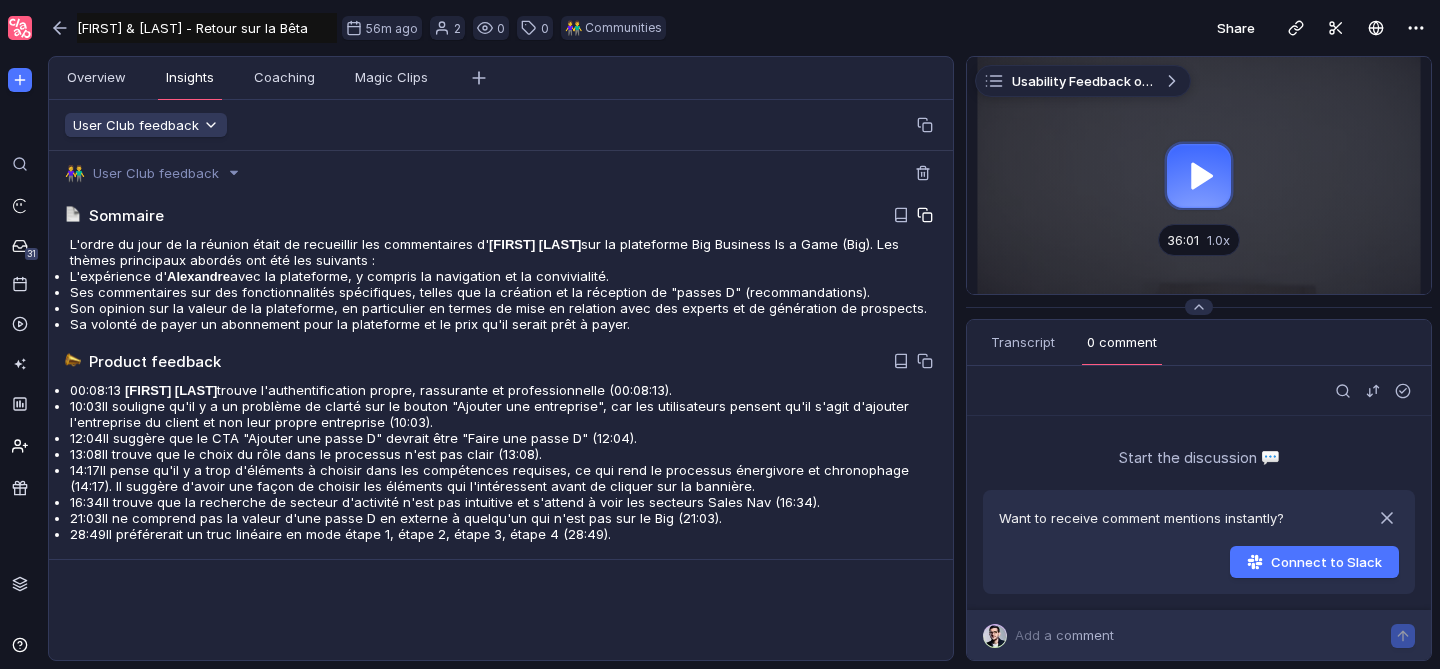 click at bounding box center [927, 217] 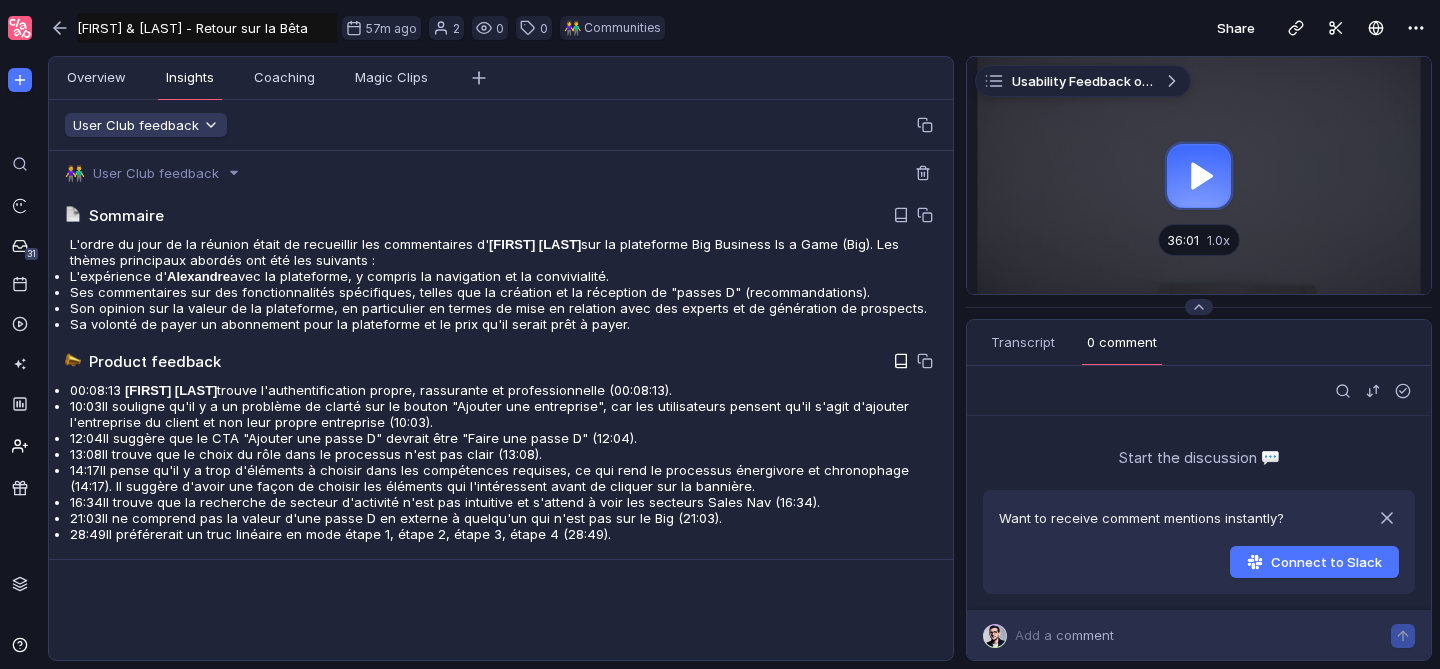 scroll, scrollTop: 29, scrollLeft: 0, axis: vertical 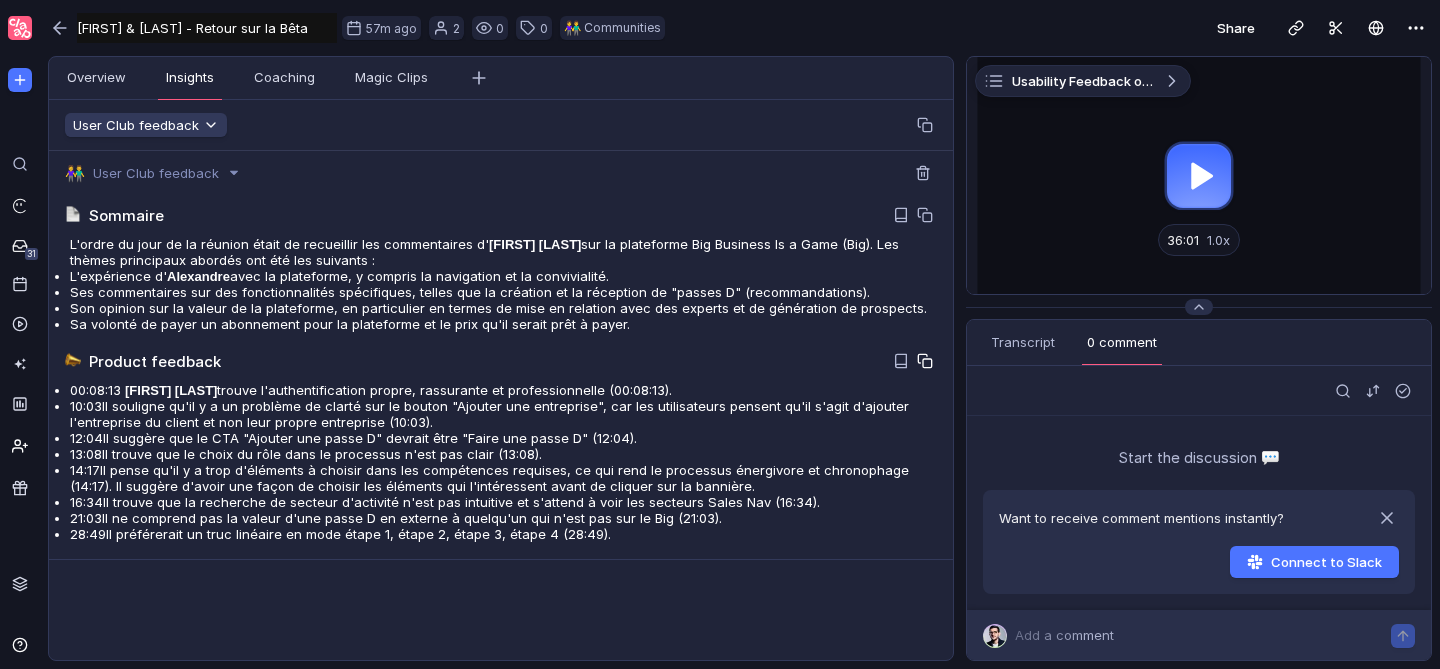 click at bounding box center [925, 215] 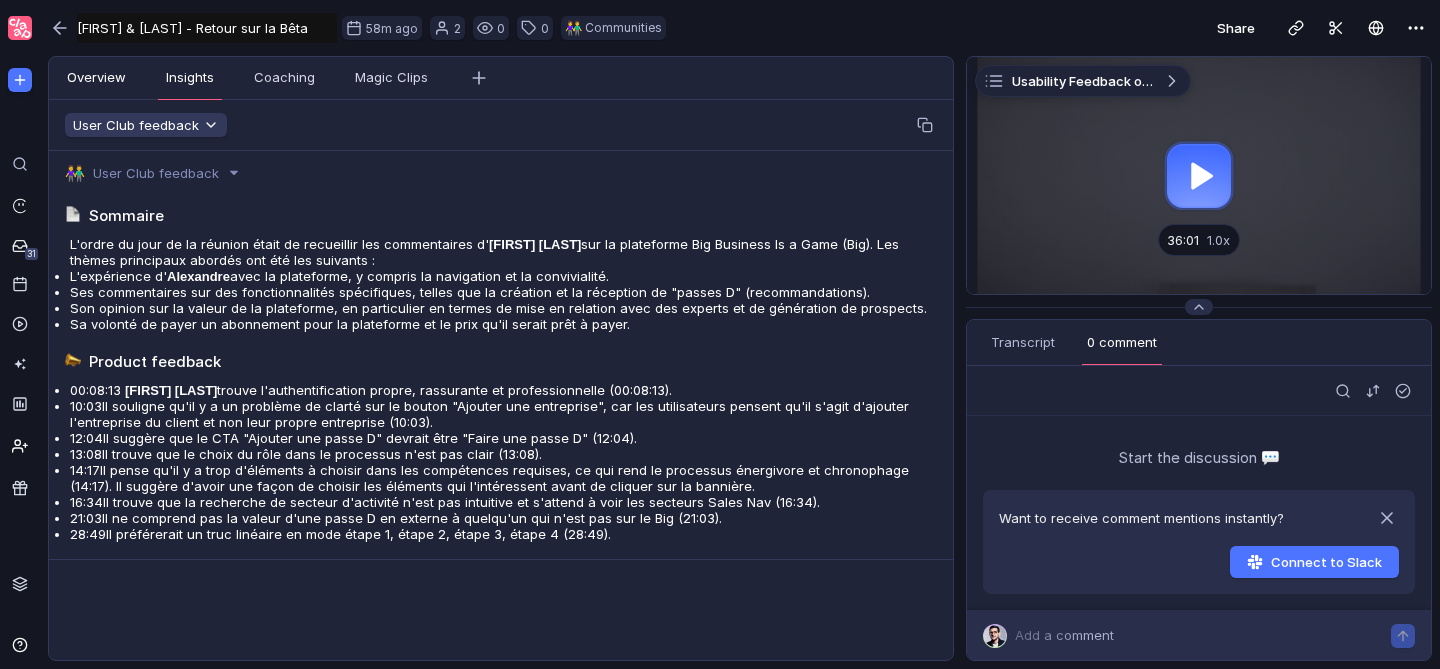 click on "Overview" at bounding box center [96, 78] 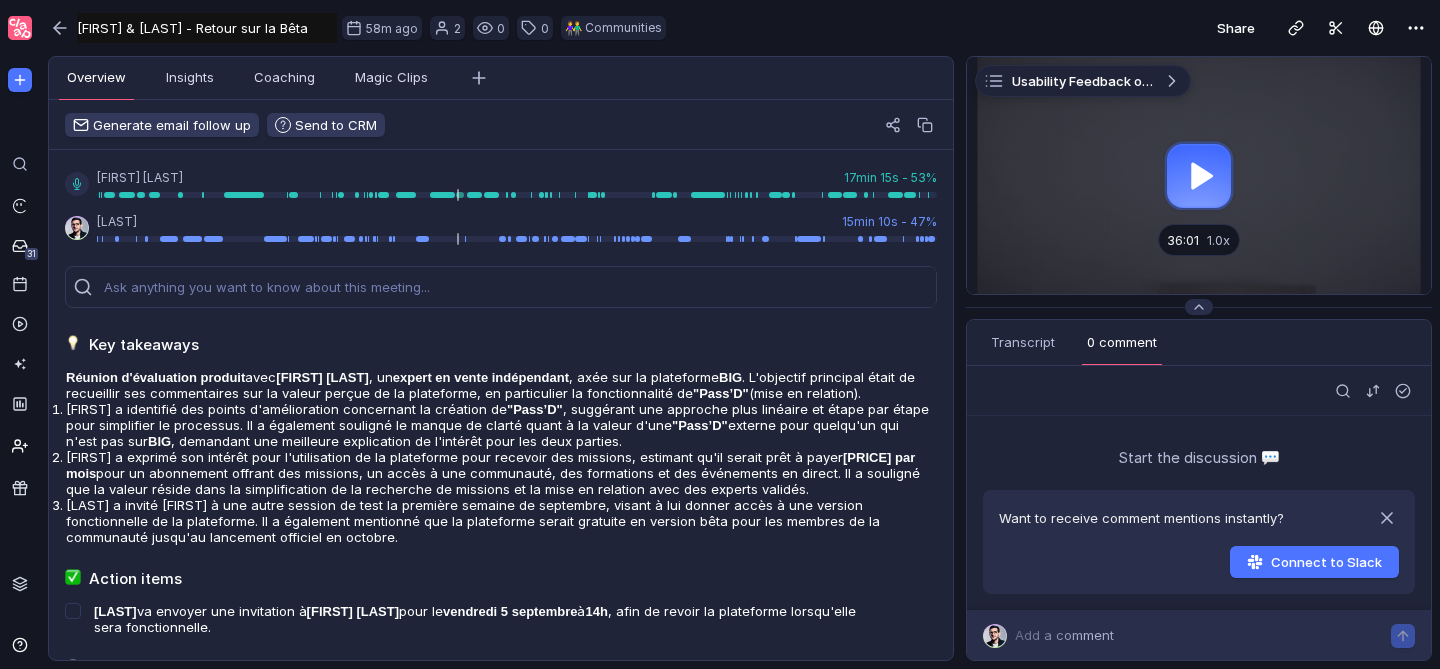 scroll, scrollTop: 162, scrollLeft: 0, axis: vertical 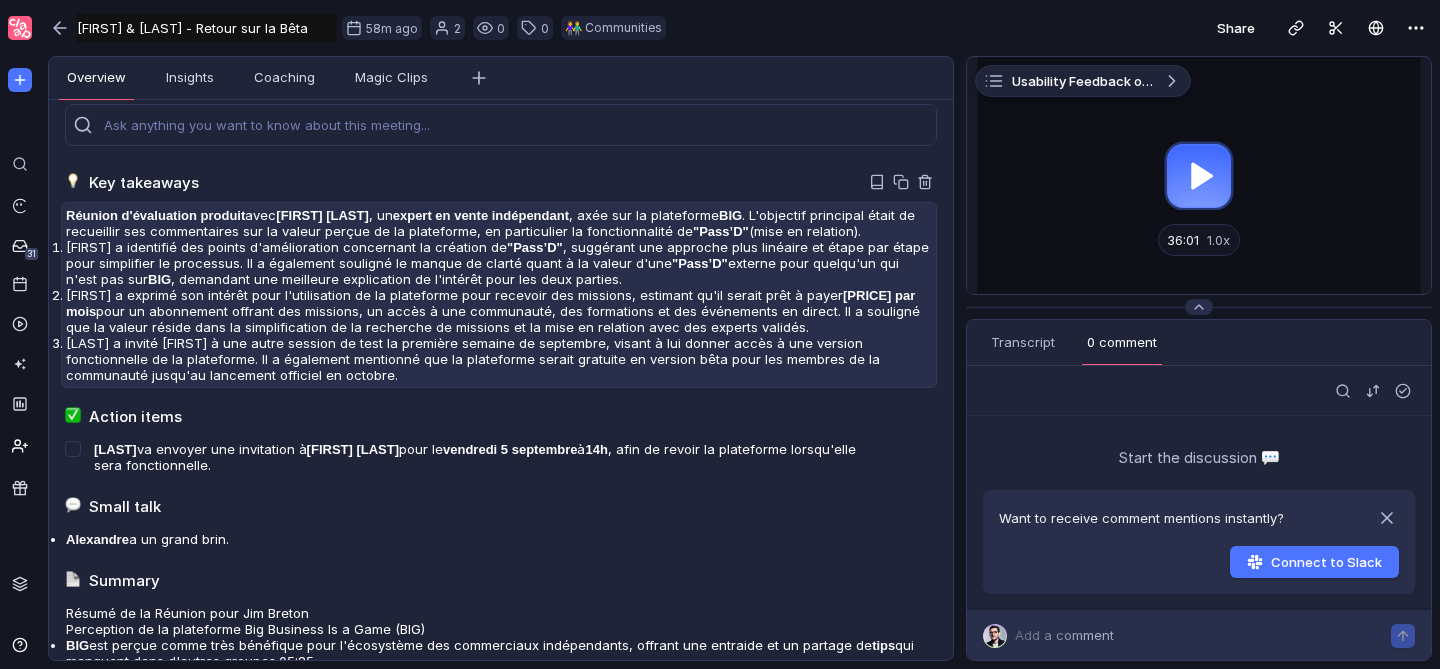 click on "[LAST] a invité [FIRST] à une autre session de test la première semaine de septembre, visant à lui donner accès à une version fonctionnelle de la plateforme. Il a également mentionné que la plateforme serait gratuite en version bêta pour les membres de la communauté jusqu'au lancement officiel en octobre." at bounding box center (499, 263) 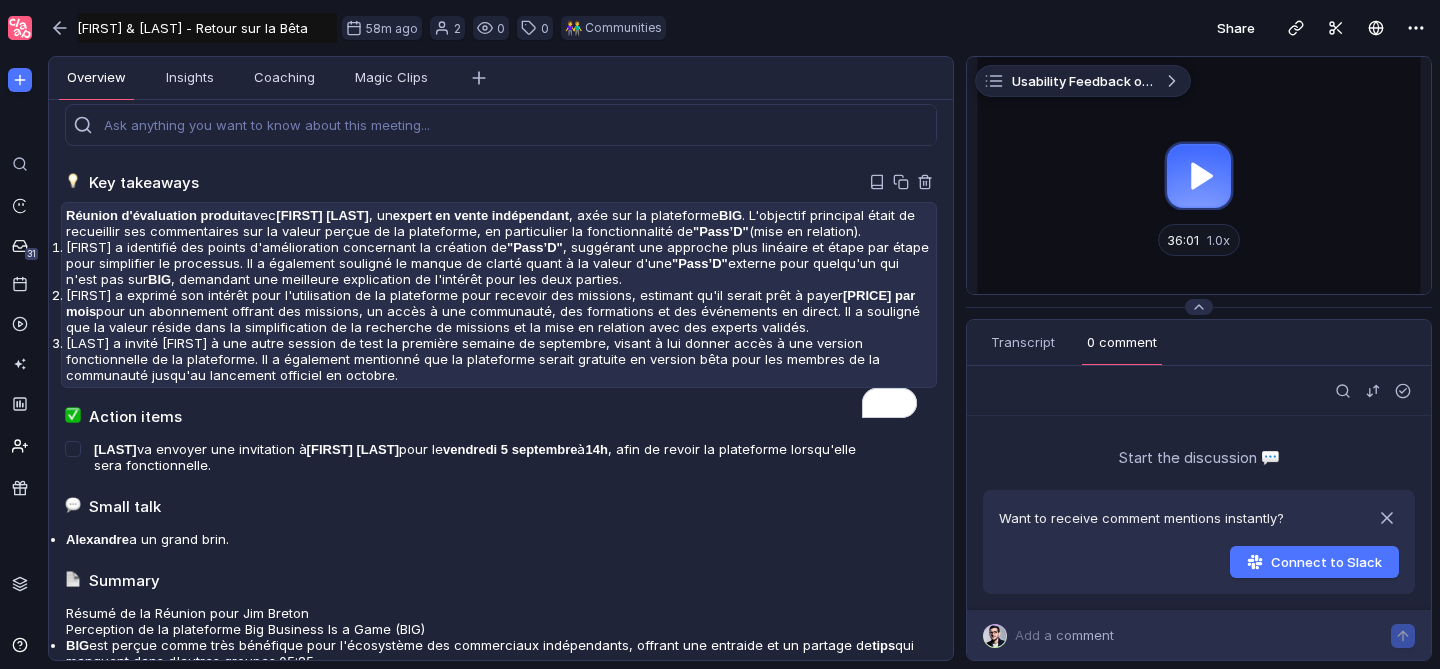 scroll, scrollTop: 162, scrollLeft: 0, axis: vertical 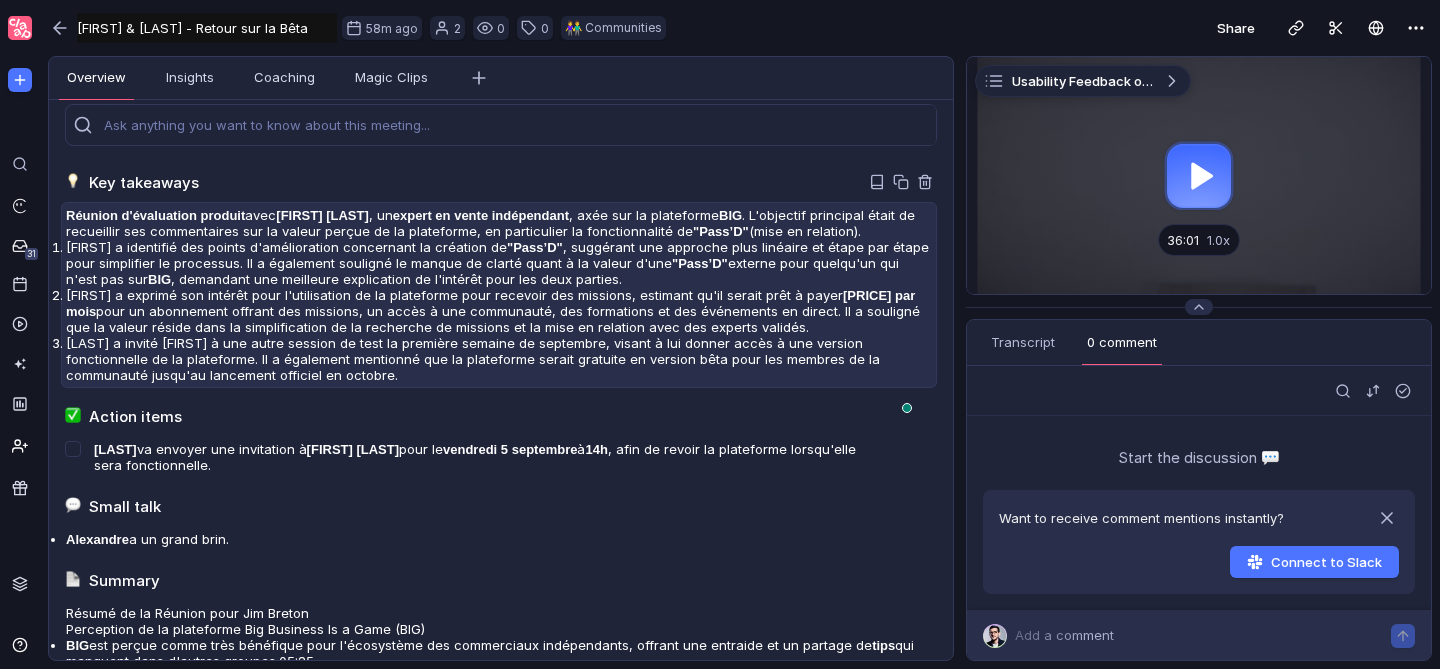 click on "[LAST] a invité [FIRST] à une autre session de test la première semaine de septembre, visant à lui donner accès à une version fonctionnelle de la plateforme. Il a également mentionné que la plateforme serait gratuite en version bêta pour les membres de la communauté jusqu'au lancement officiel en octobre." at bounding box center (499, 263) 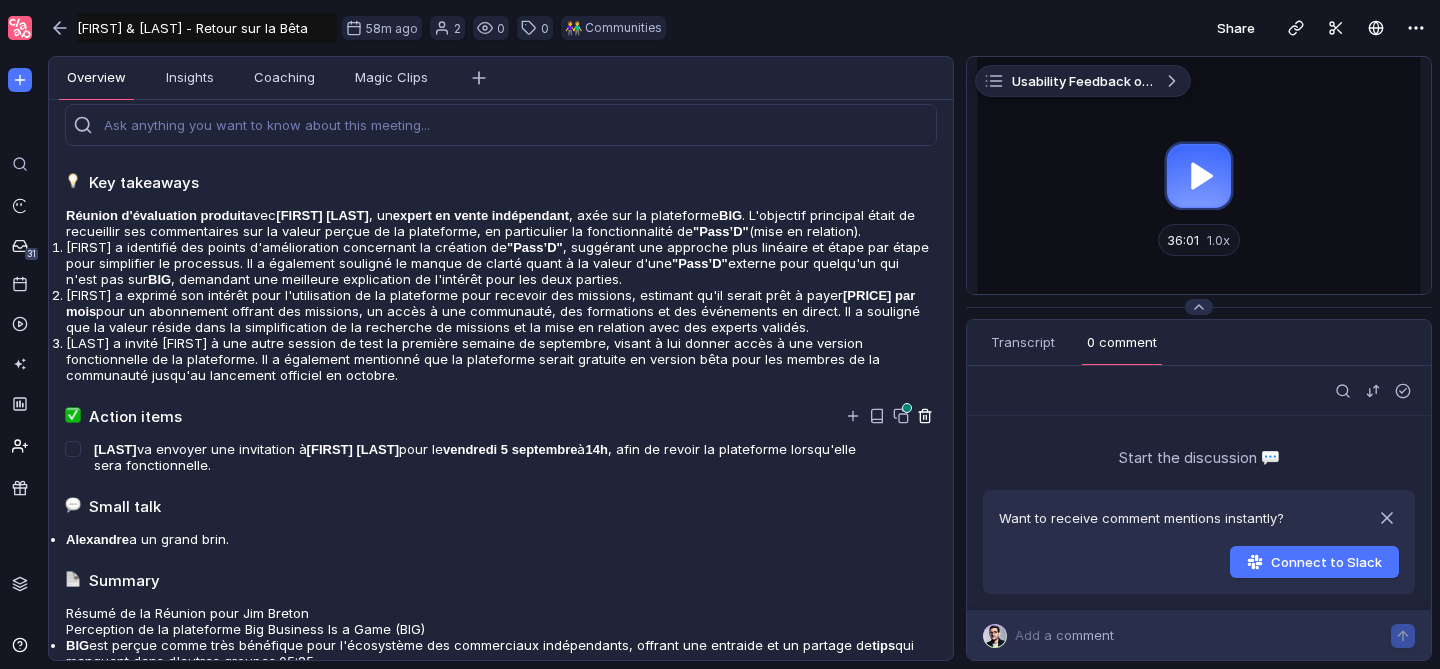 click at bounding box center (925, 182) 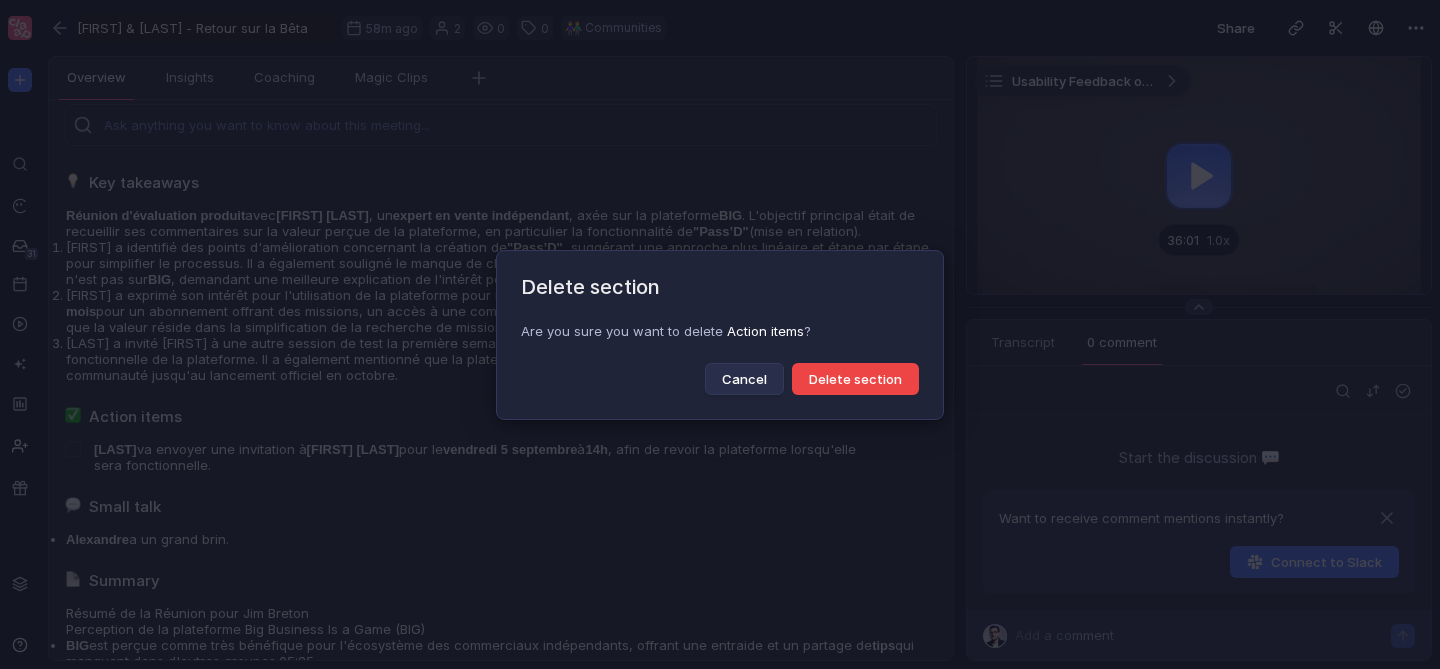 click on "Delete section" at bounding box center [855, 379] 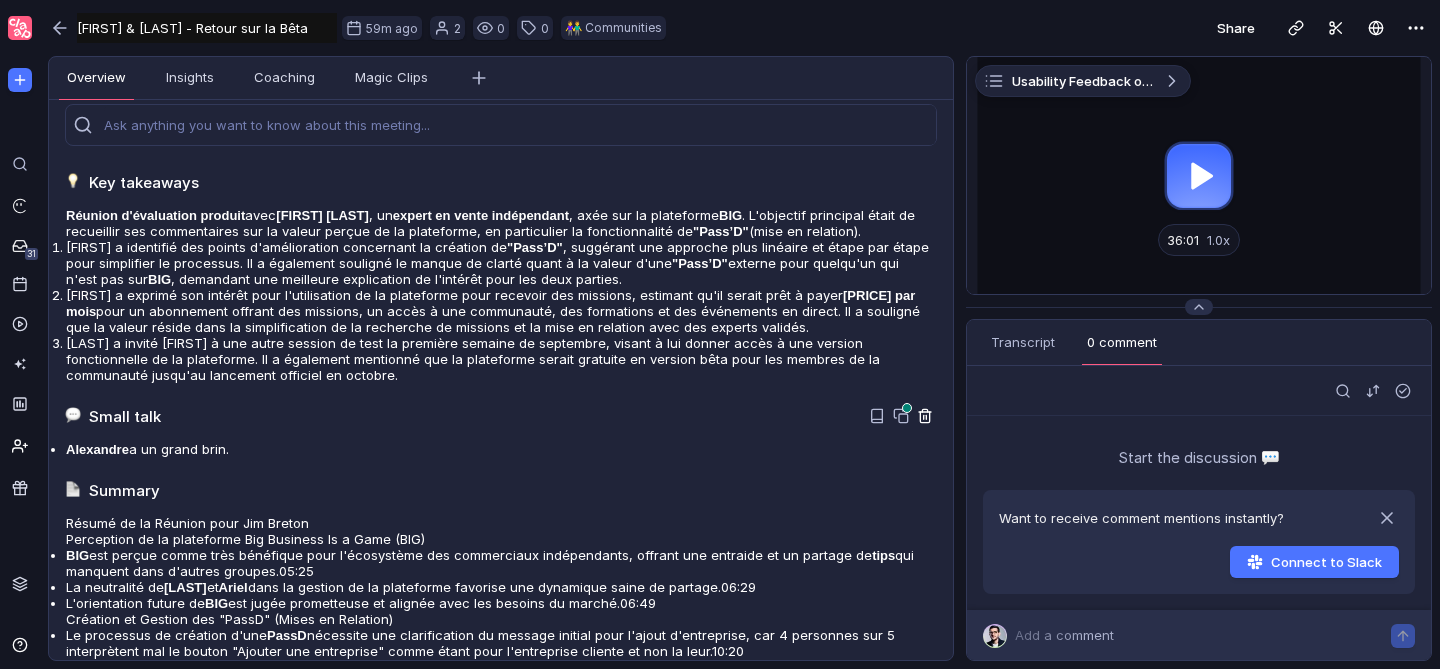 click at bounding box center (925, 182) 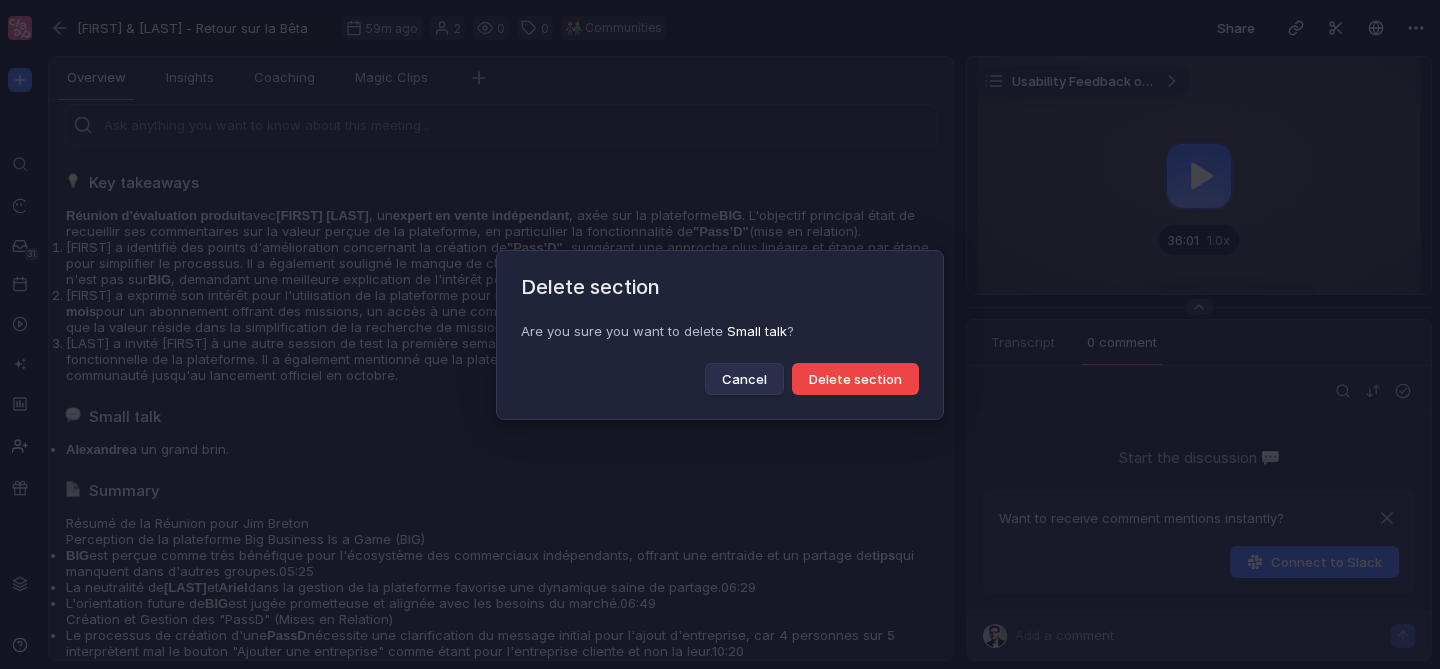 click on "Delete section" at bounding box center (855, 379) 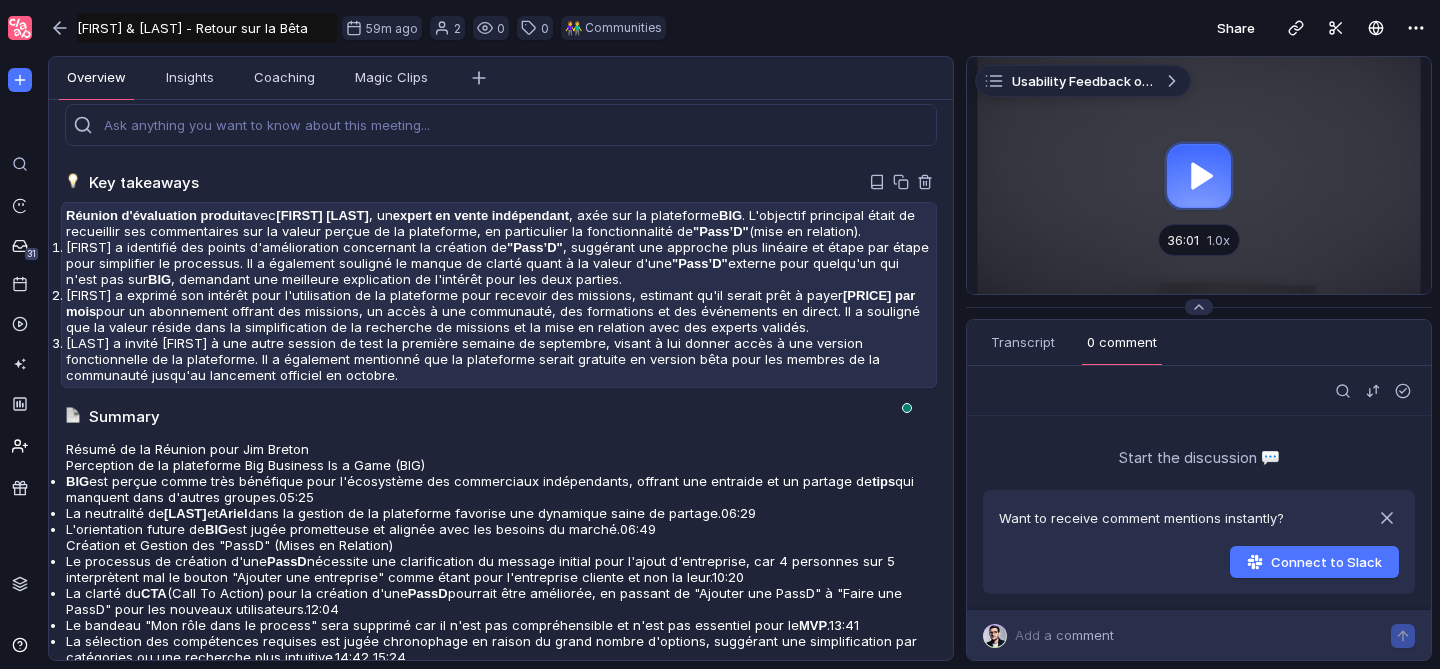 scroll, scrollTop: 5, scrollLeft: 0, axis: vertical 